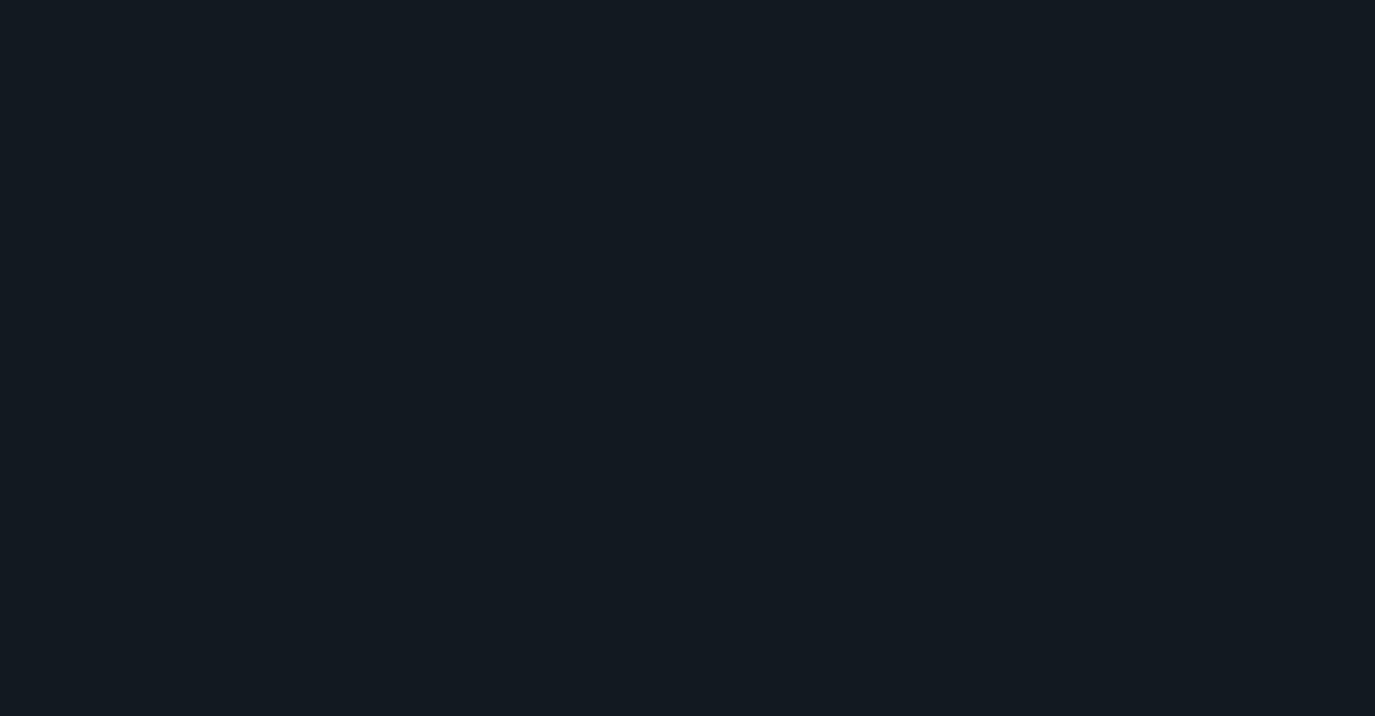 scroll, scrollTop: 0, scrollLeft: 0, axis: both 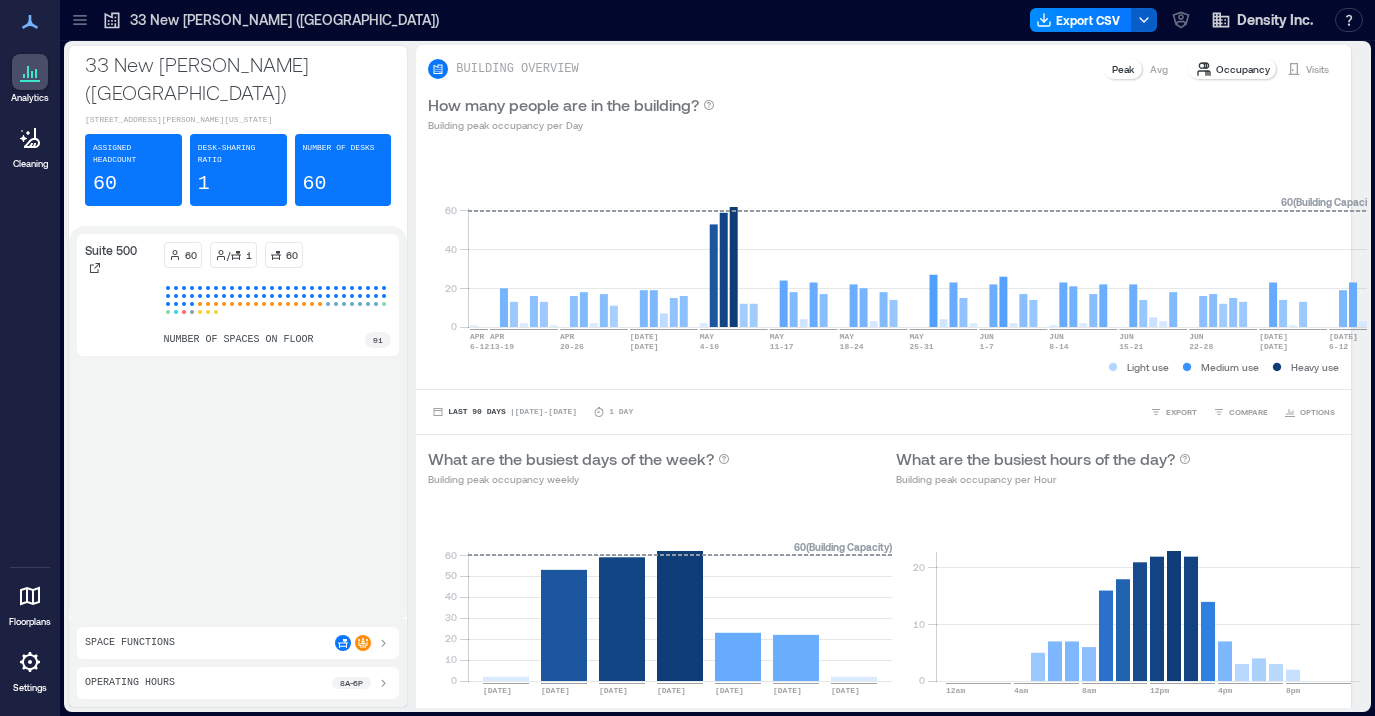 click 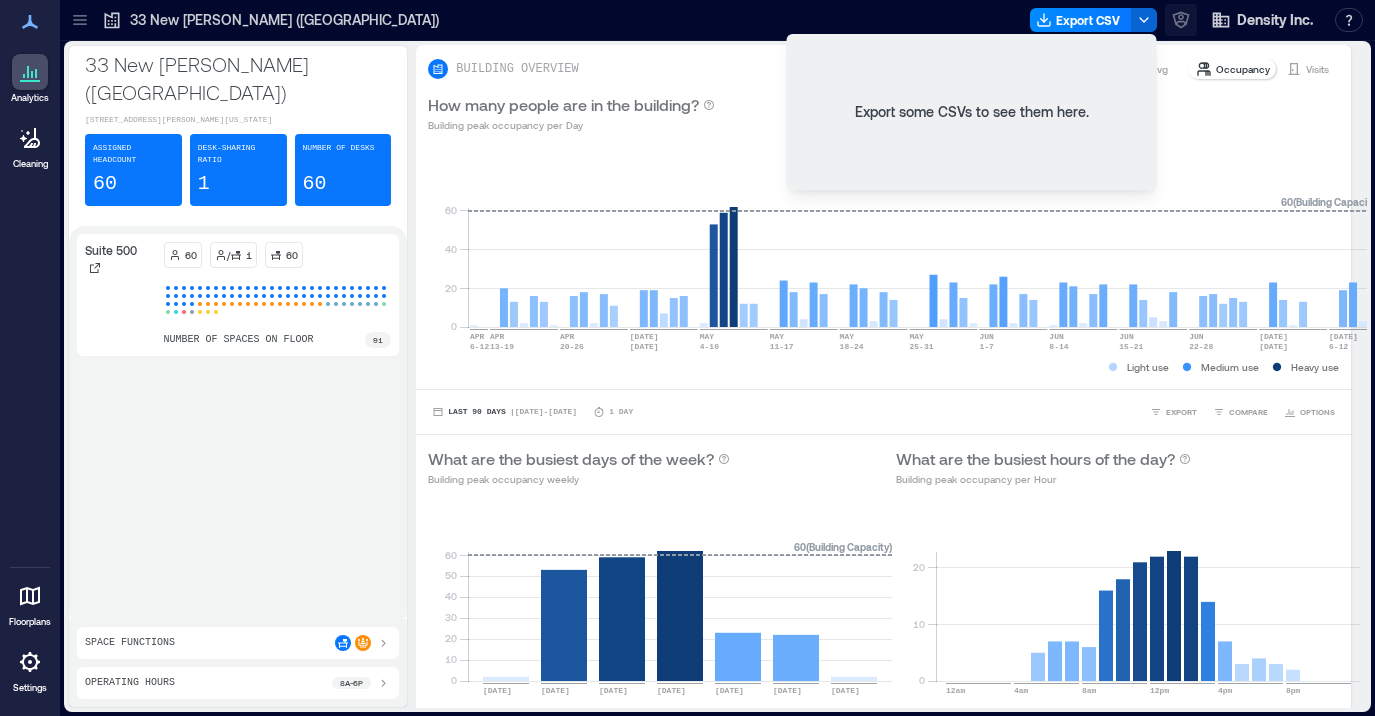 click 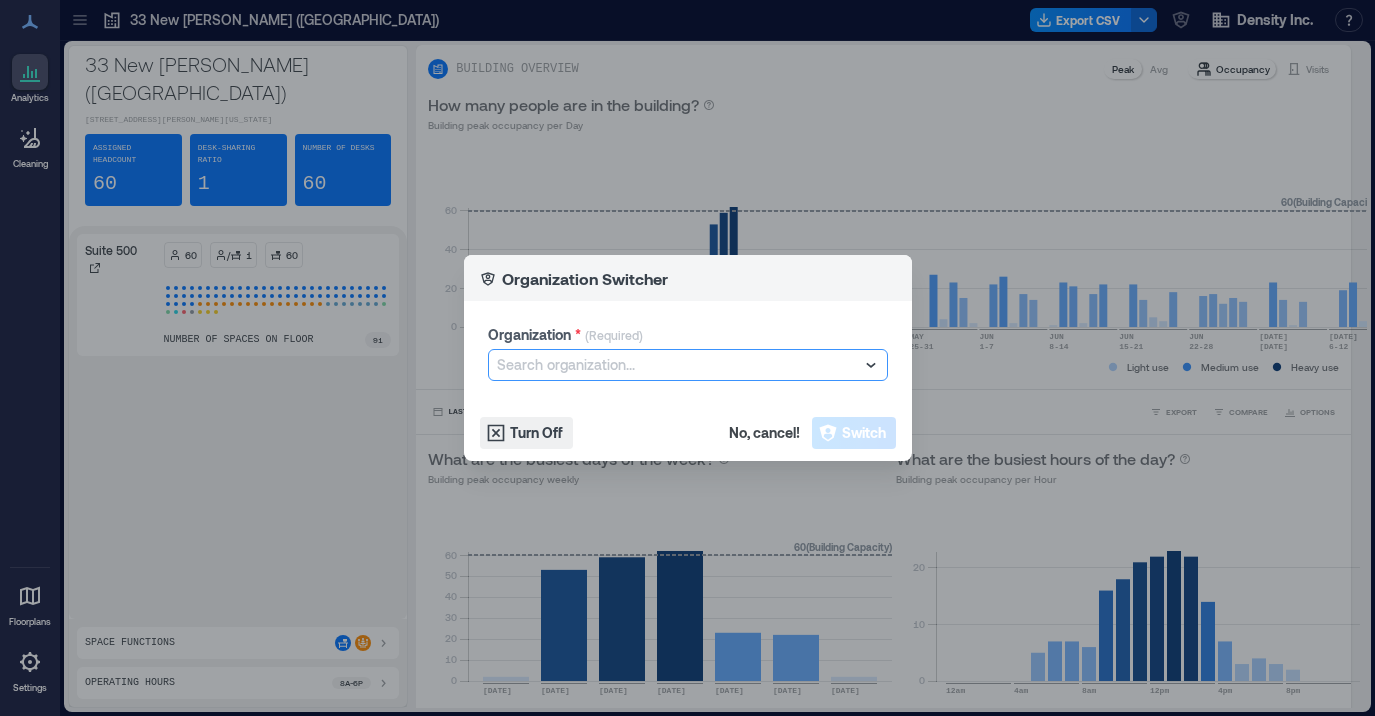 click at bounding box center [678, 365] 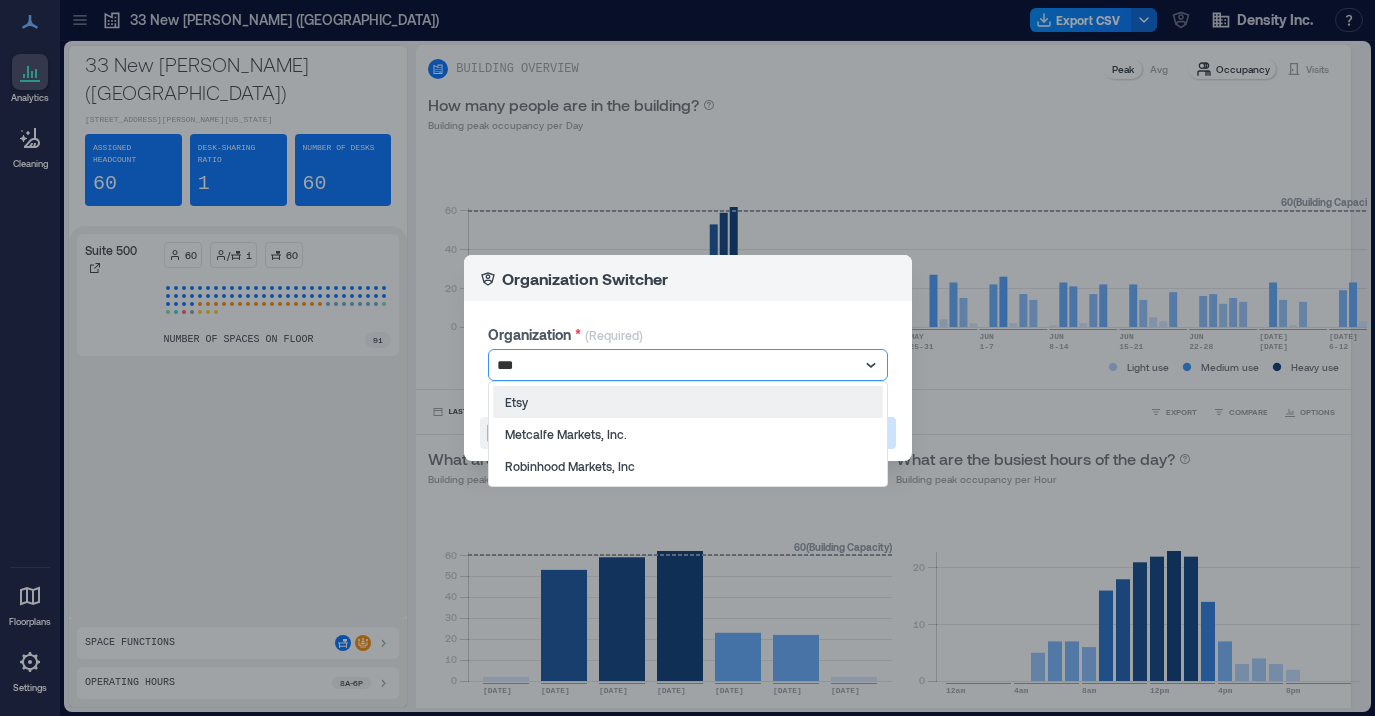 type on "****" 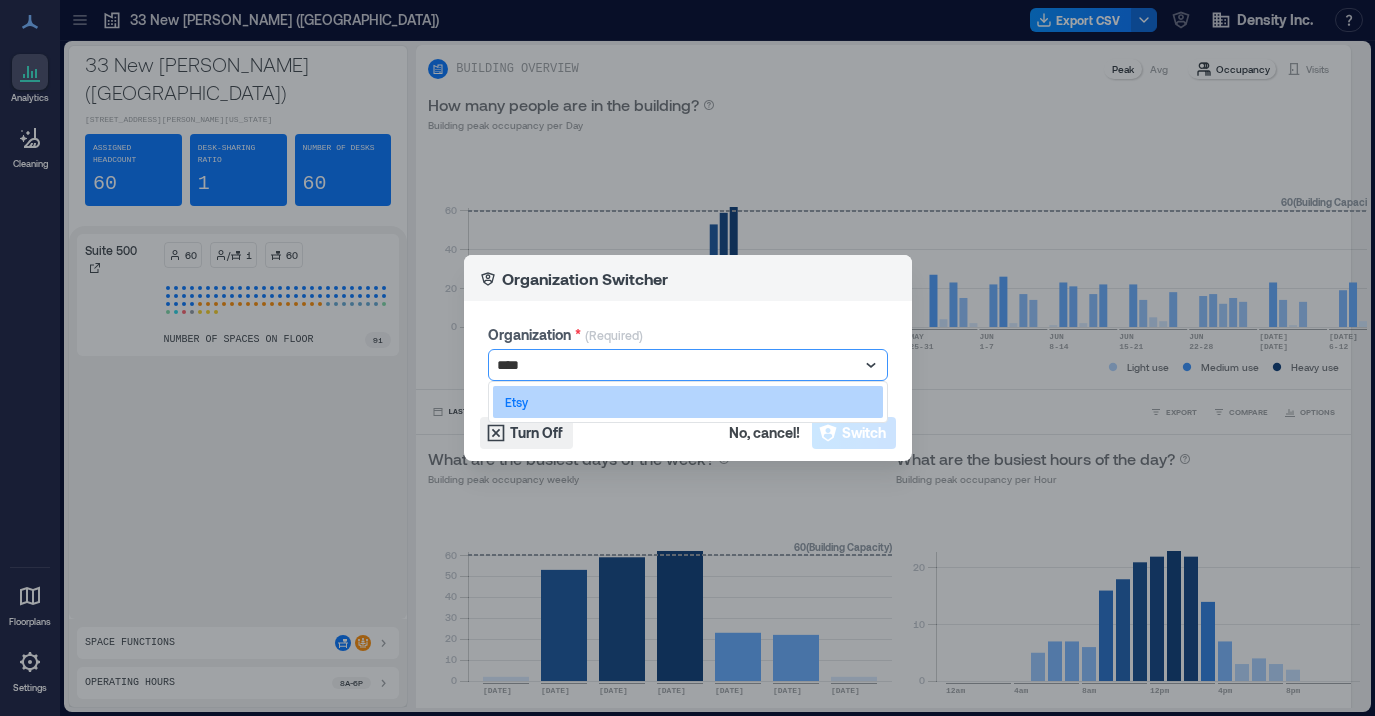 click on "Etsy" at bounding box center (688, 402) 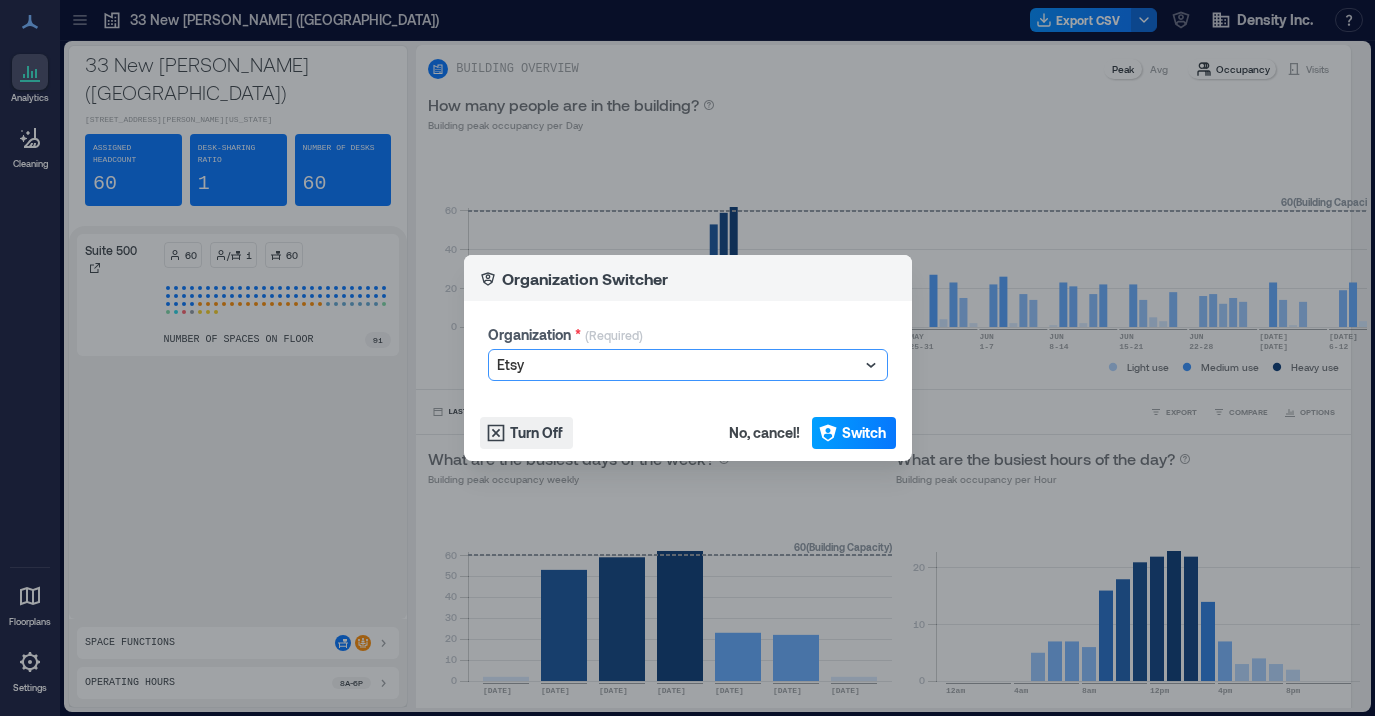 click on "Switch" at bounding box center [864, 433] 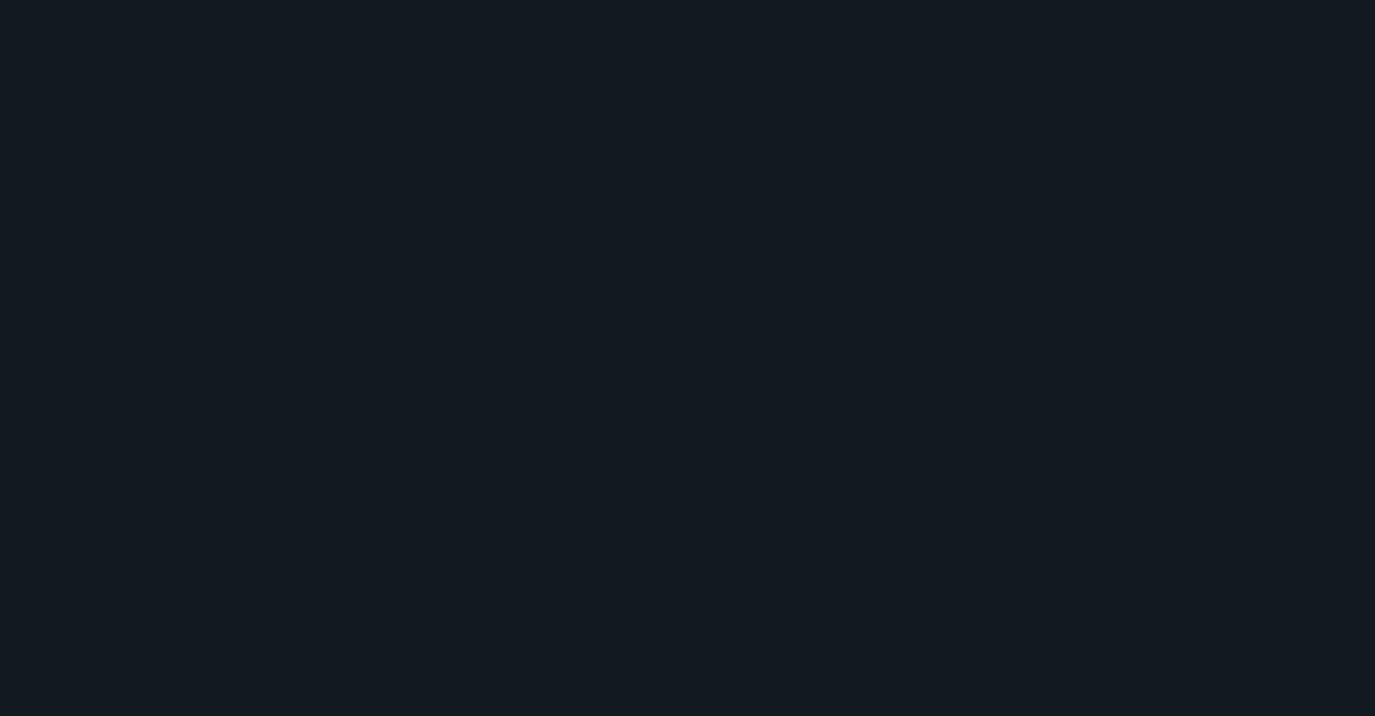 scroll, scrollTop: 0, scrollLeft: 0, axis: both 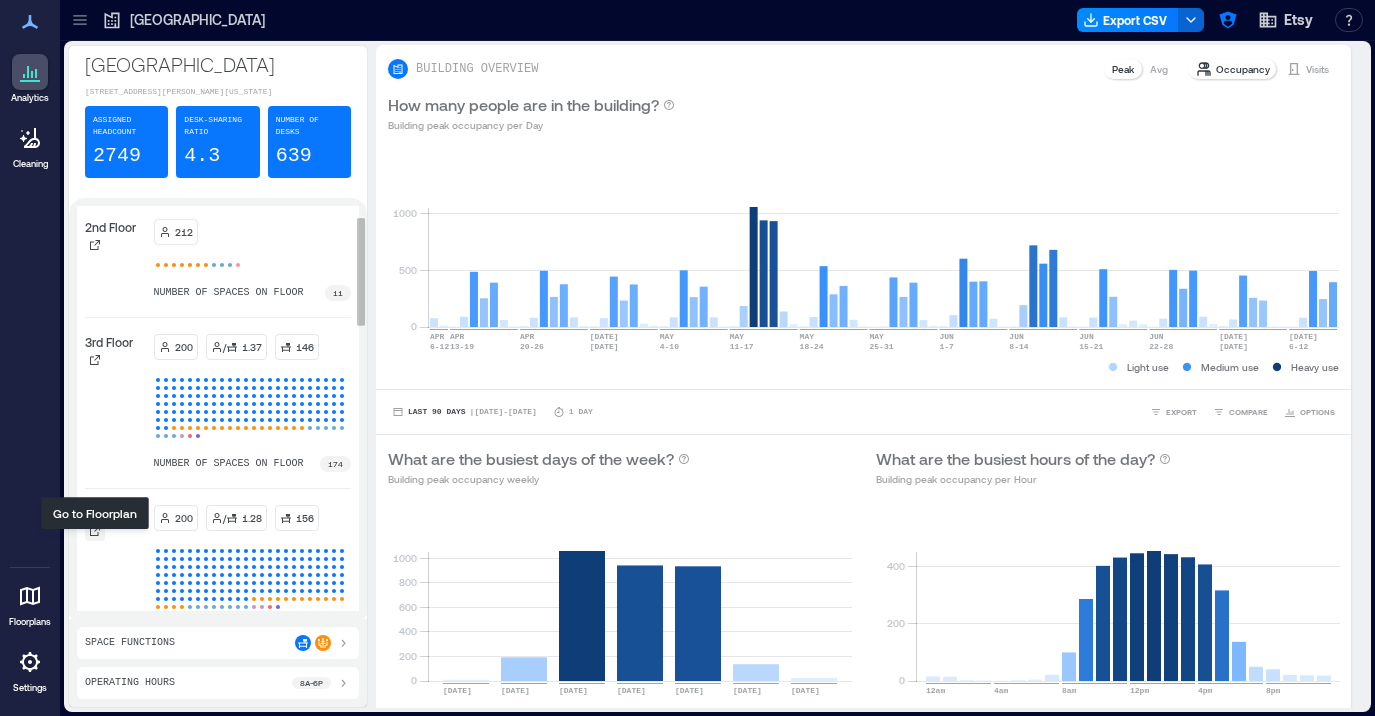 click 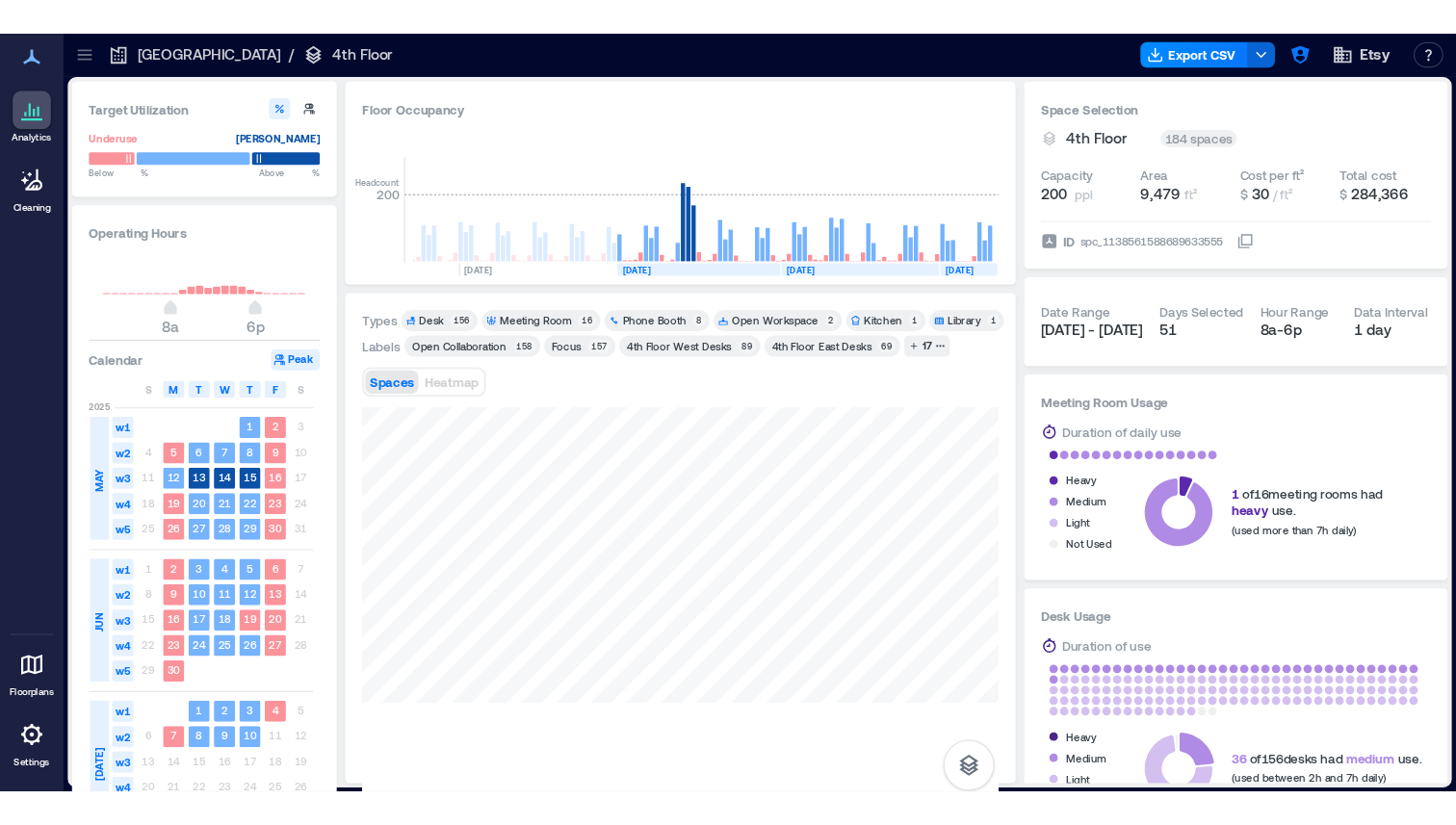 scroll, scrollTop: 0, scrollLeft: 2716, axis: horizontal 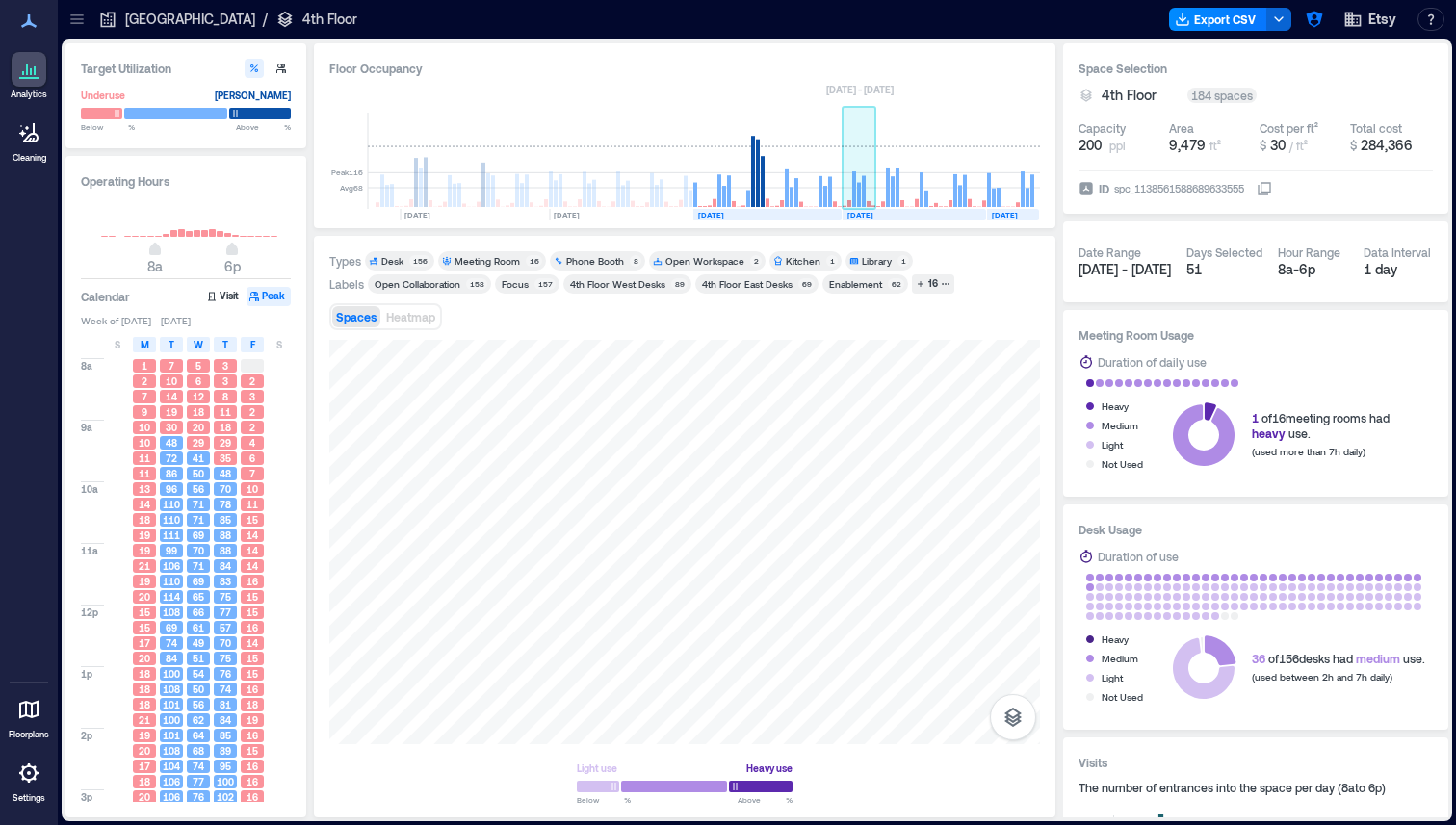 click 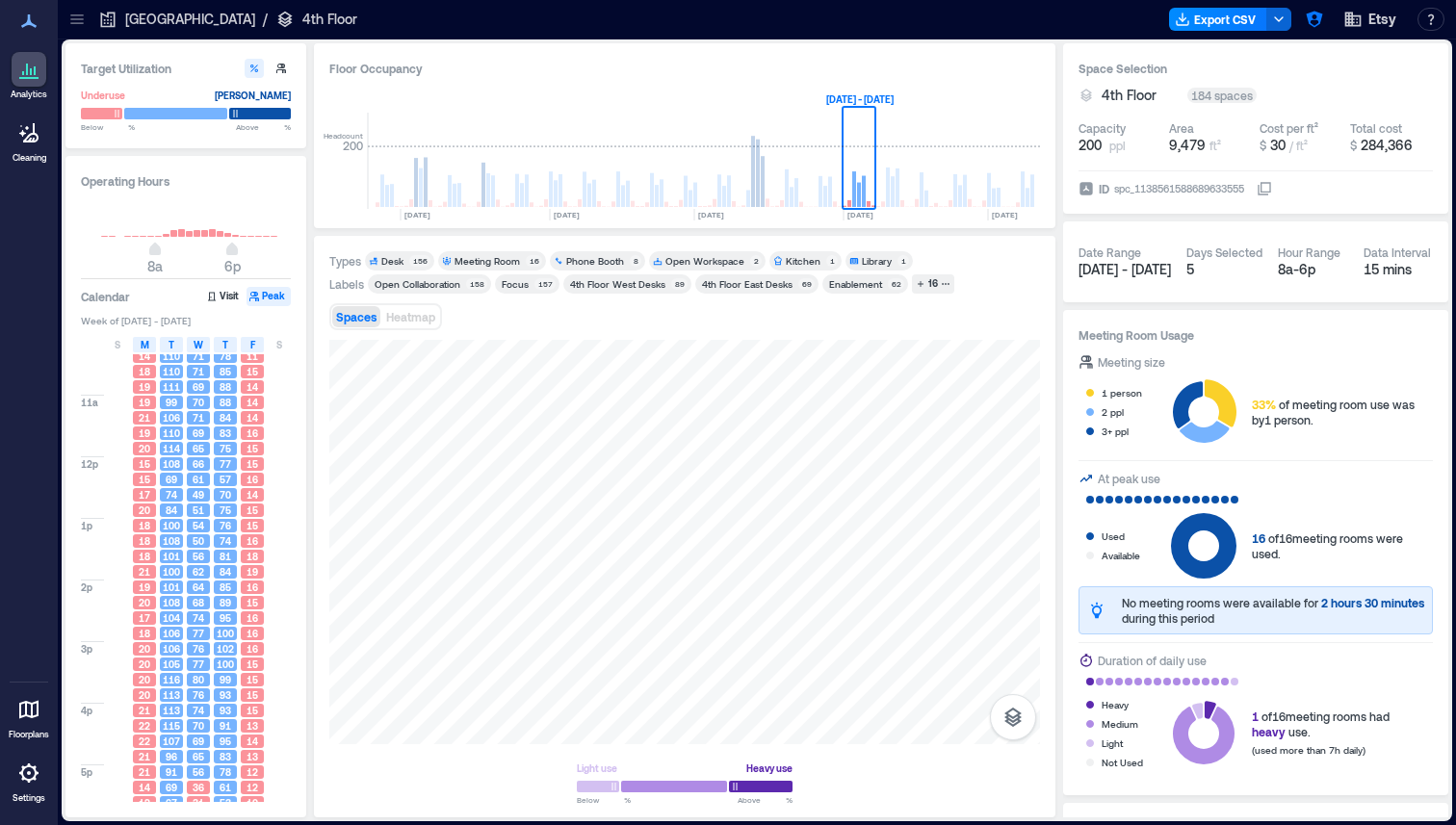 scroll, scrollTop: 154, scrollLeft: 0, axis: vertical 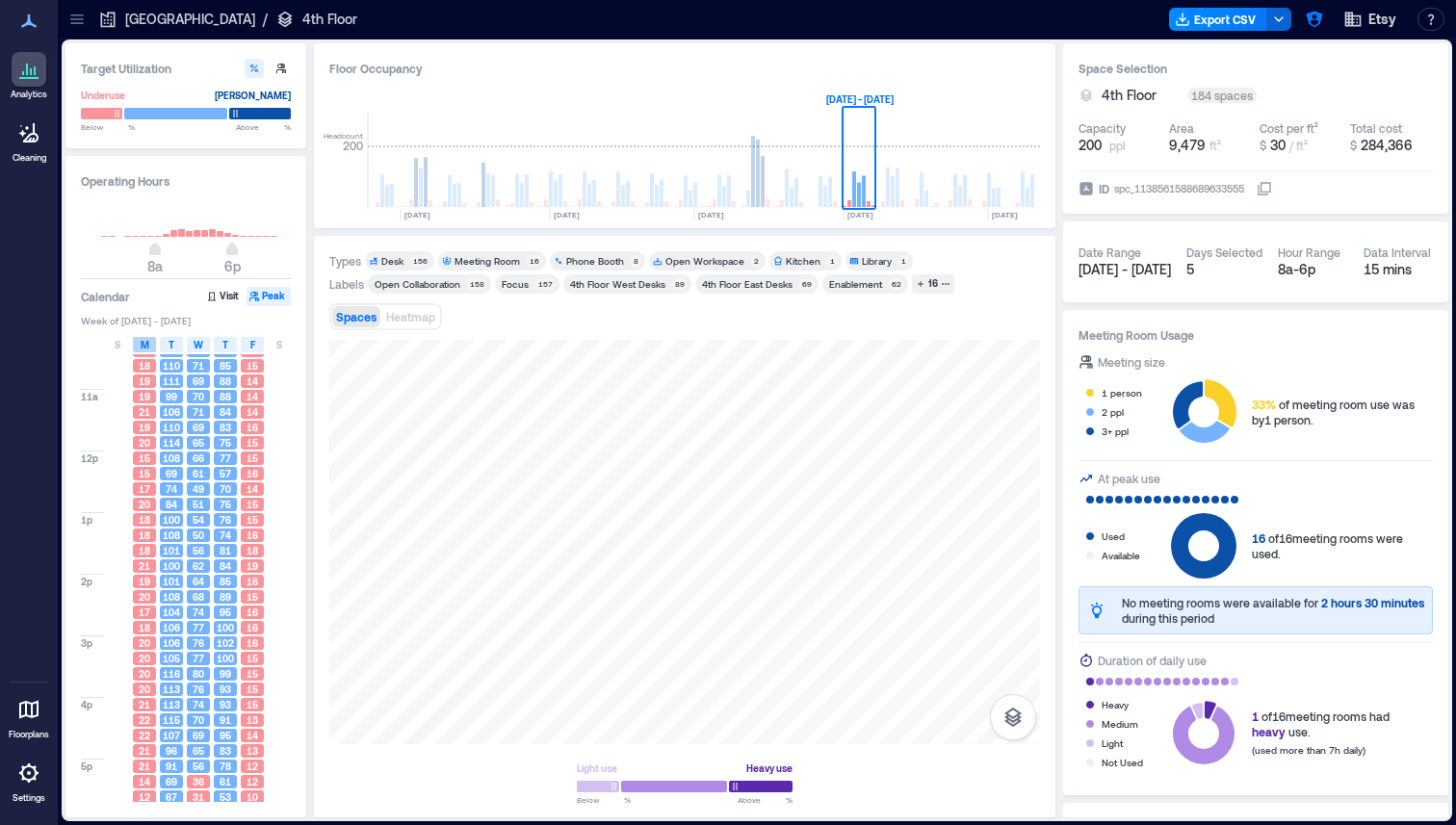 click on "M" at bounding box center (144, 345) 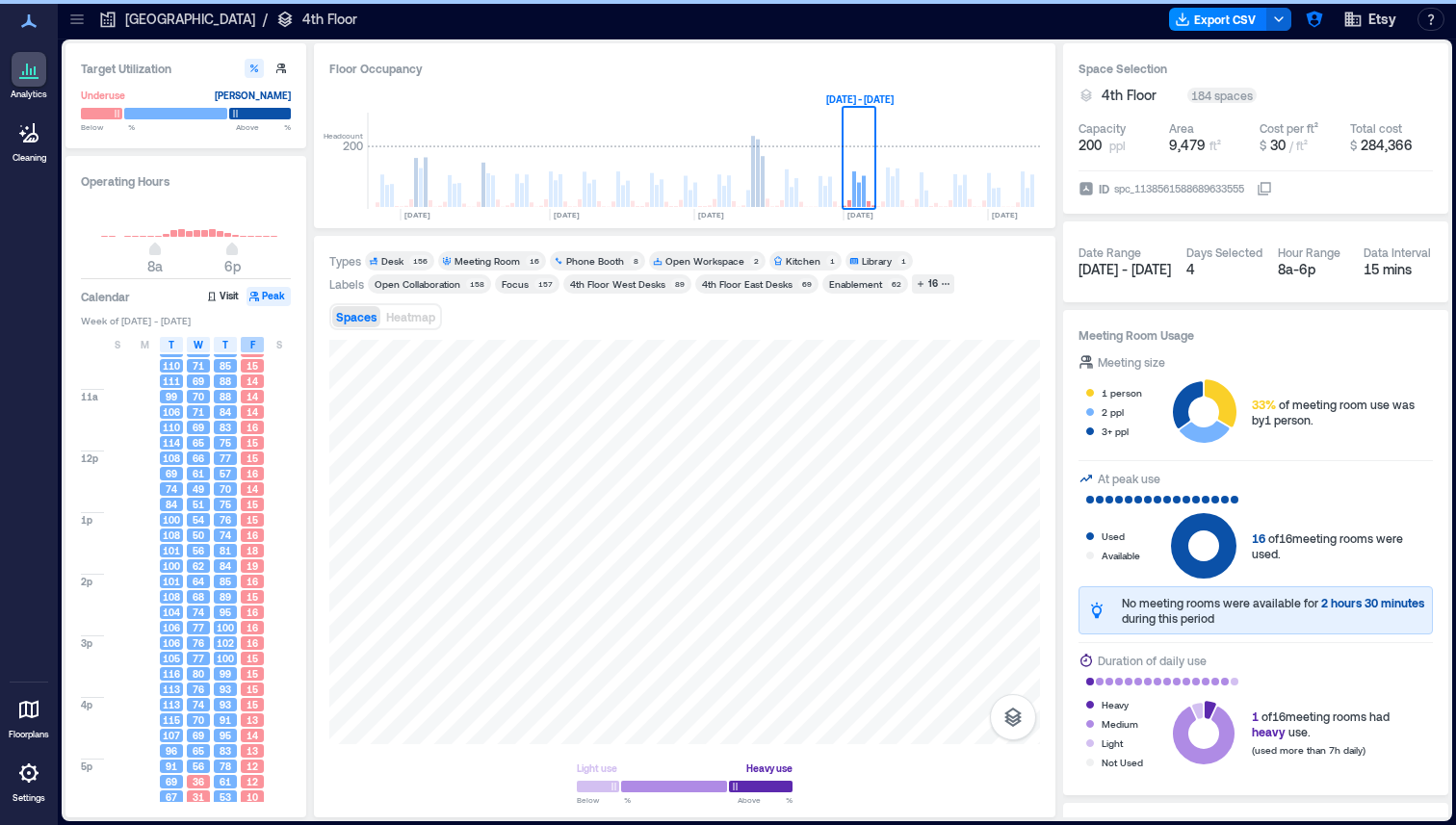 click on "F" at bounding box center [252, 345] 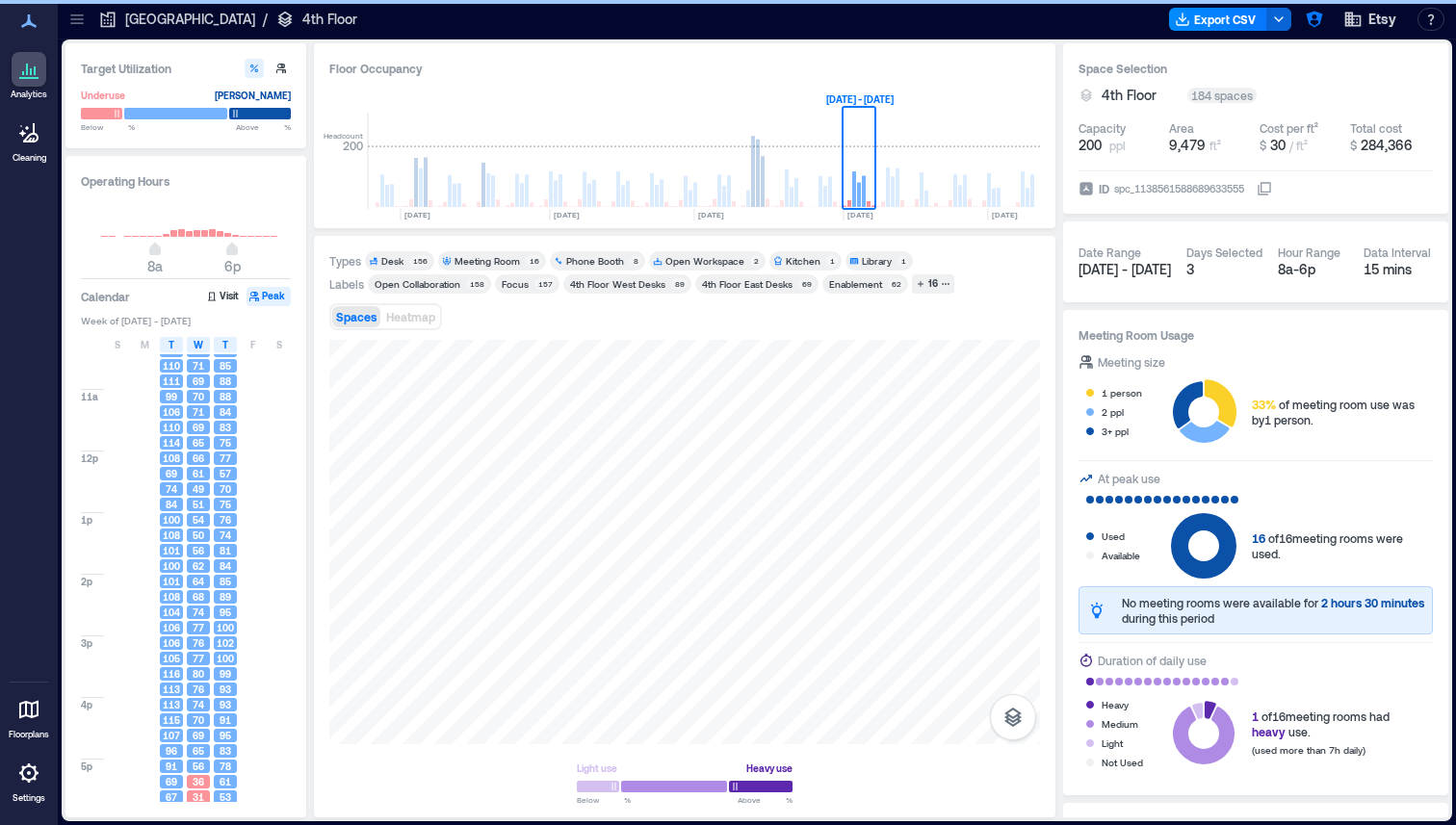 scroll, scrollTop: 122, scrollLeft: 0, axis: vertical 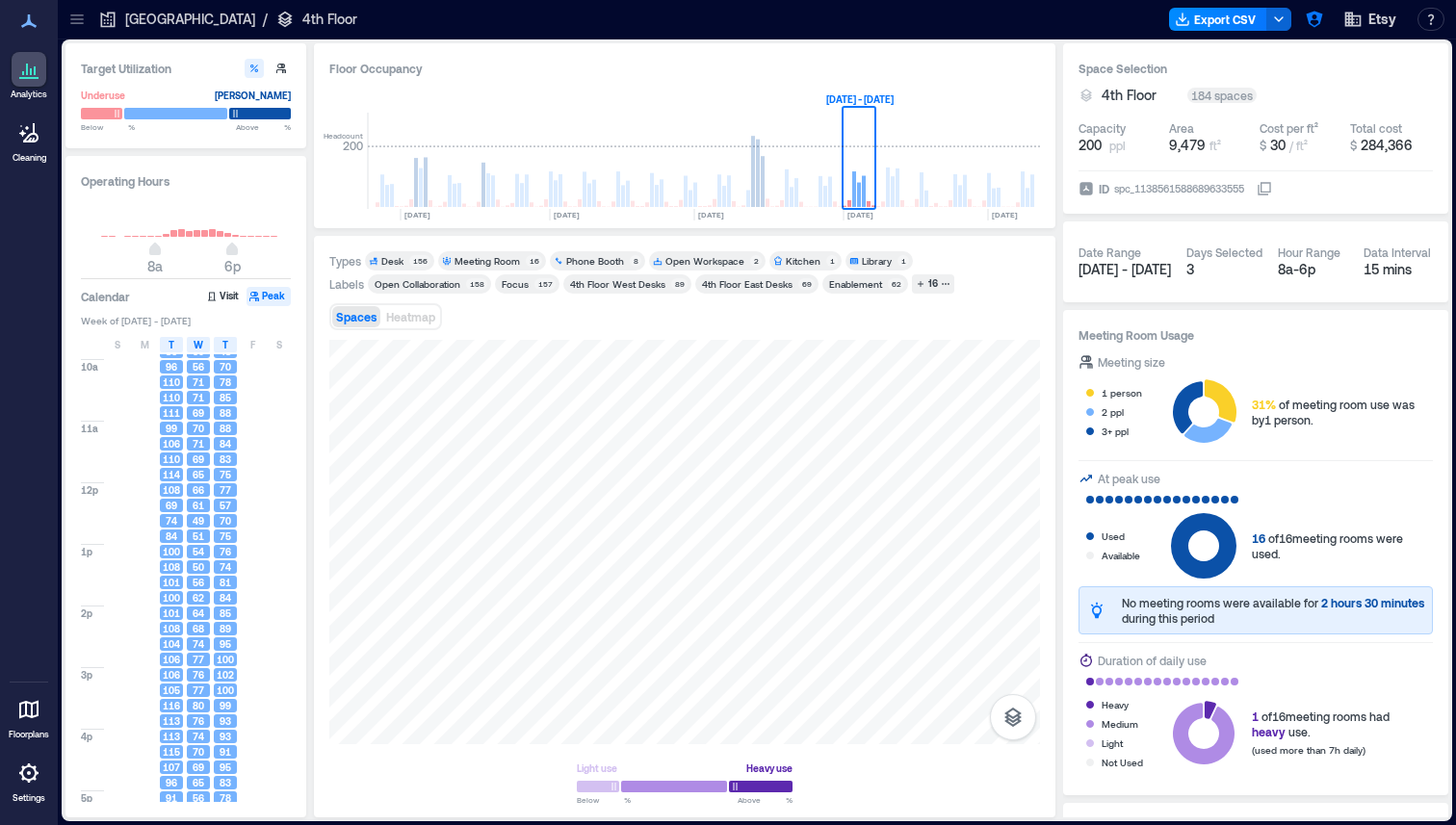 click on "Enablement 62" at bounding box center (865, 284) 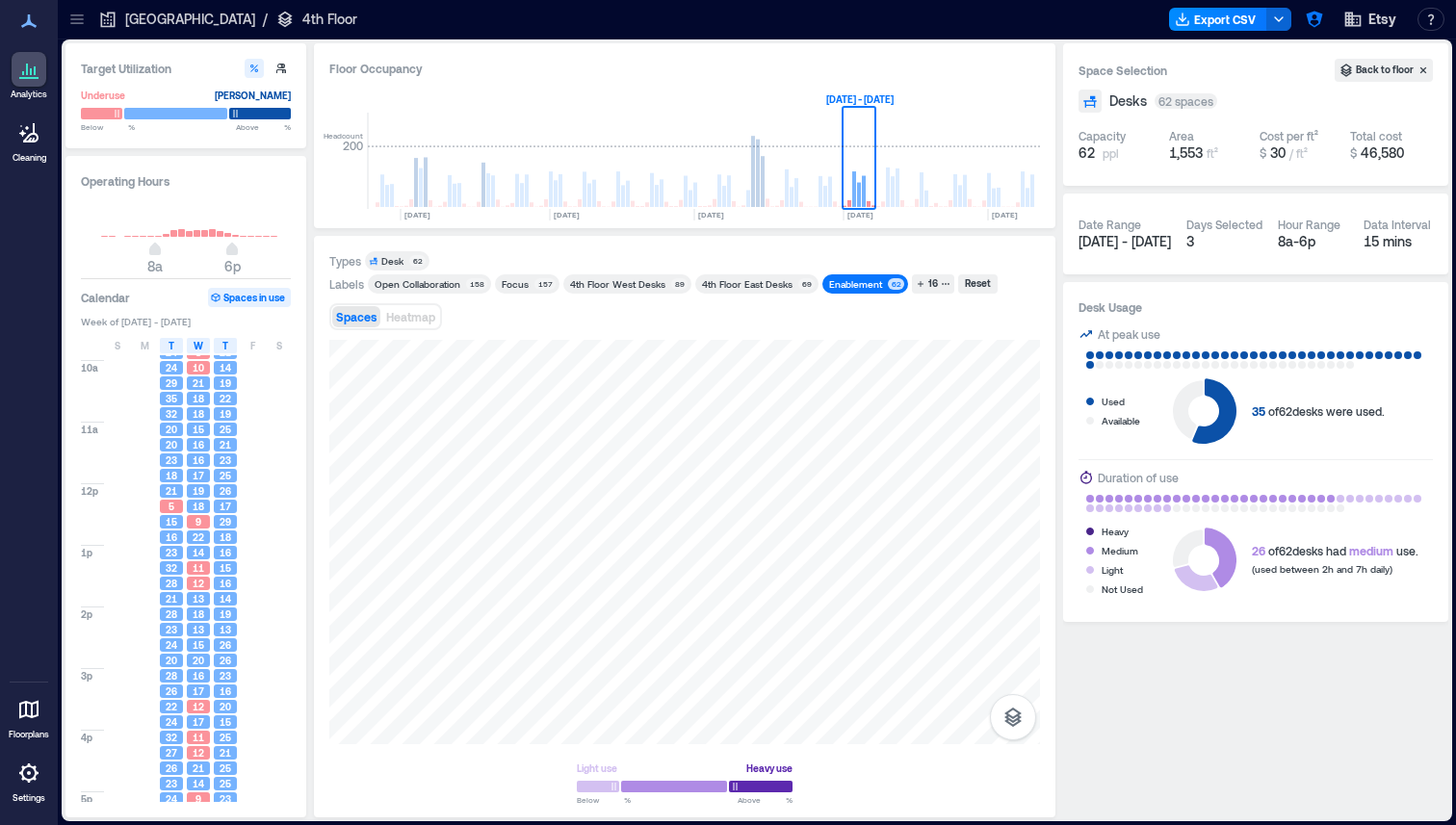 click on "[GEOGRAPHIC_DATA]" at bounding box center [190, 19] 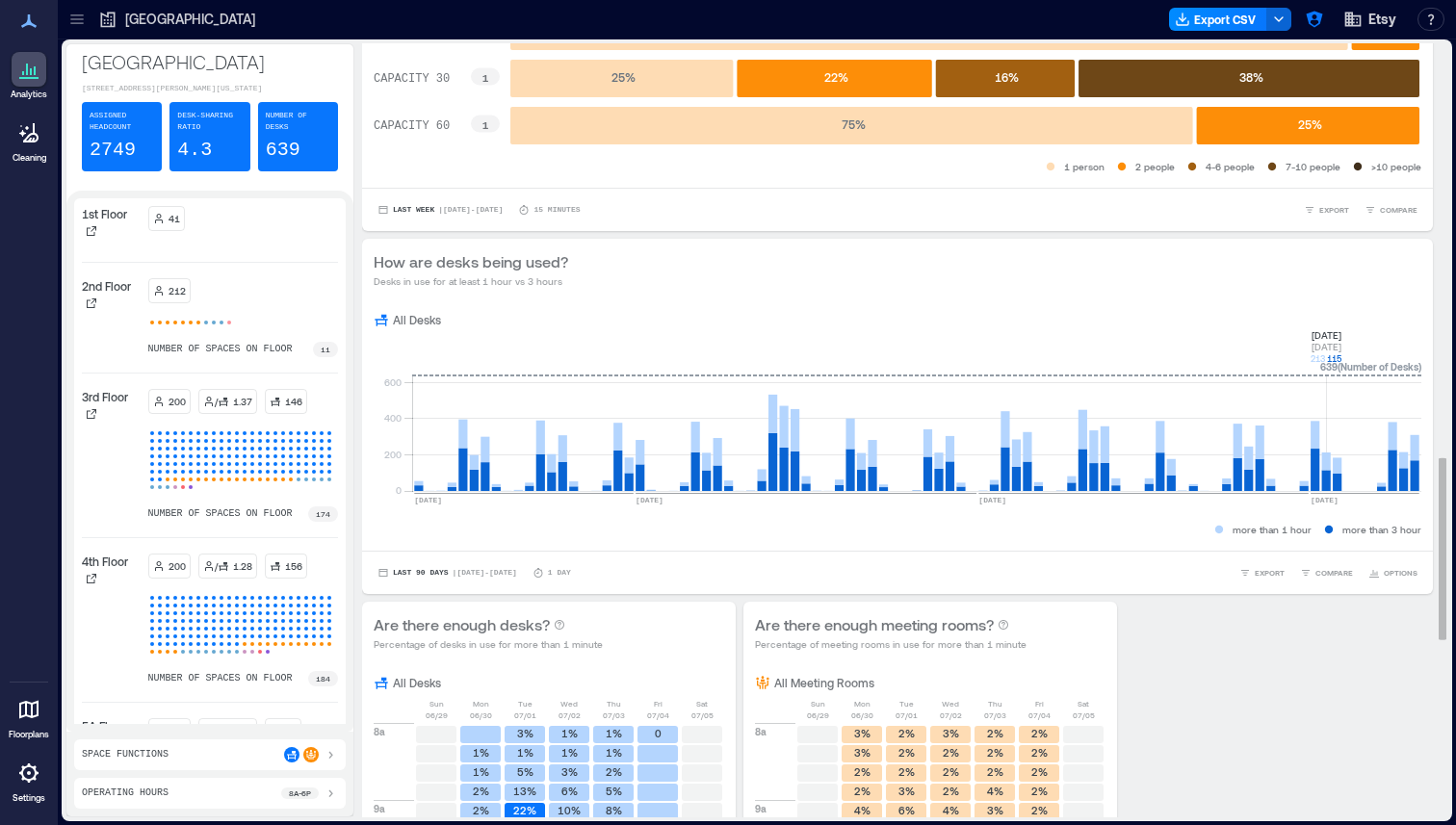 scroll, scrollTop: 1755, scrollLeft: 0, axis: vertical 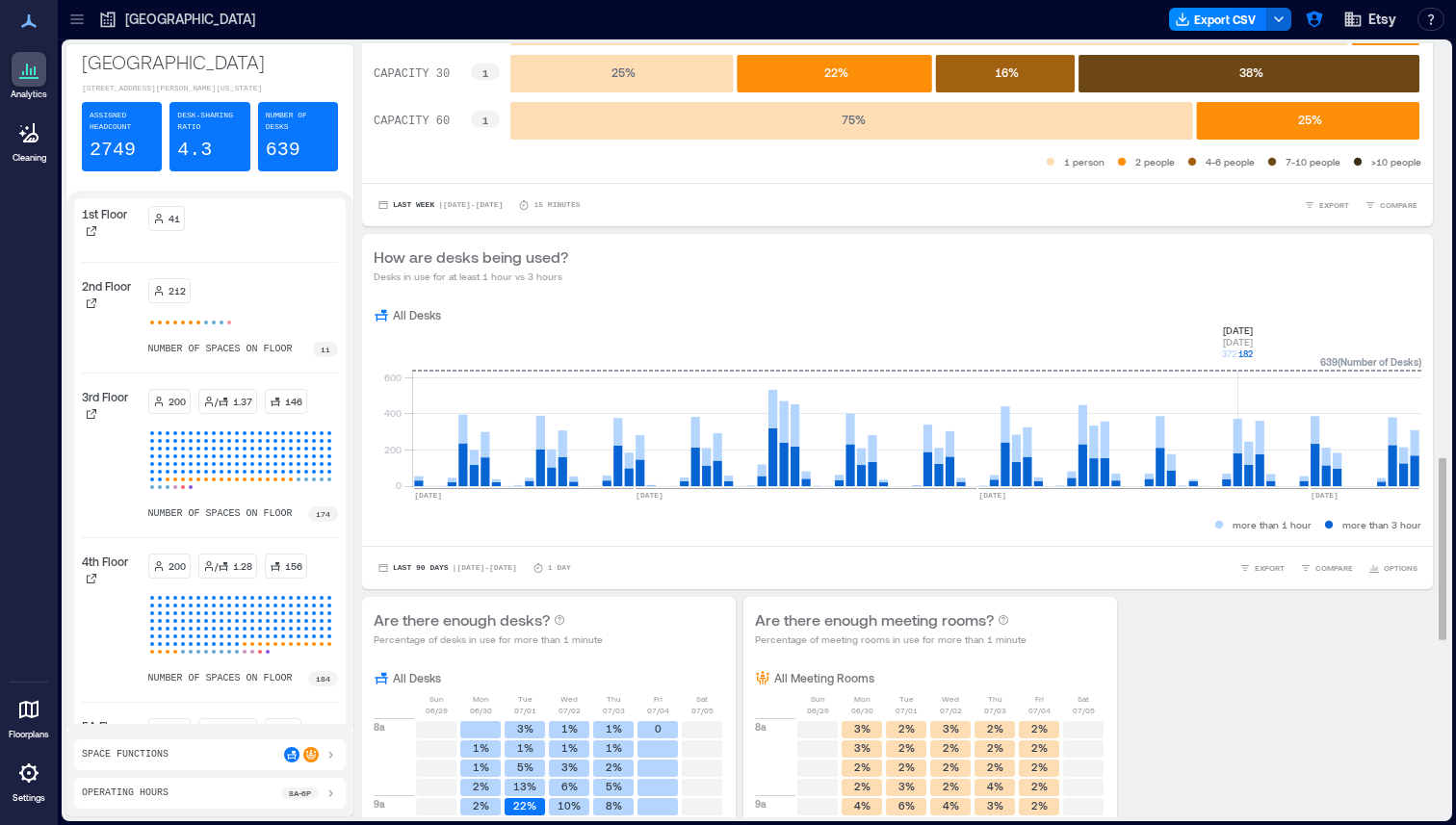 click 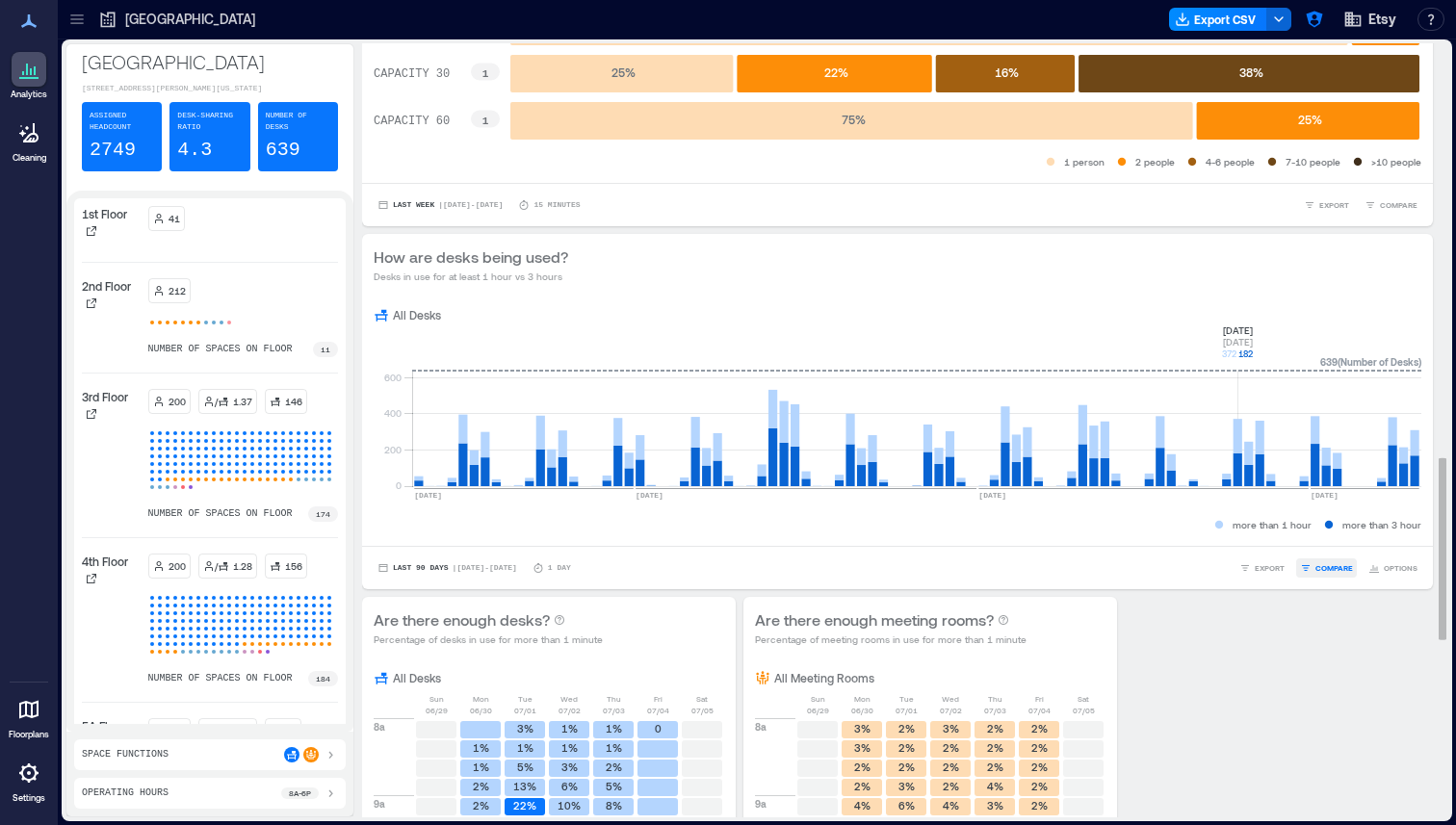 click on "COMPARE" at bounding box center (1334, 568) 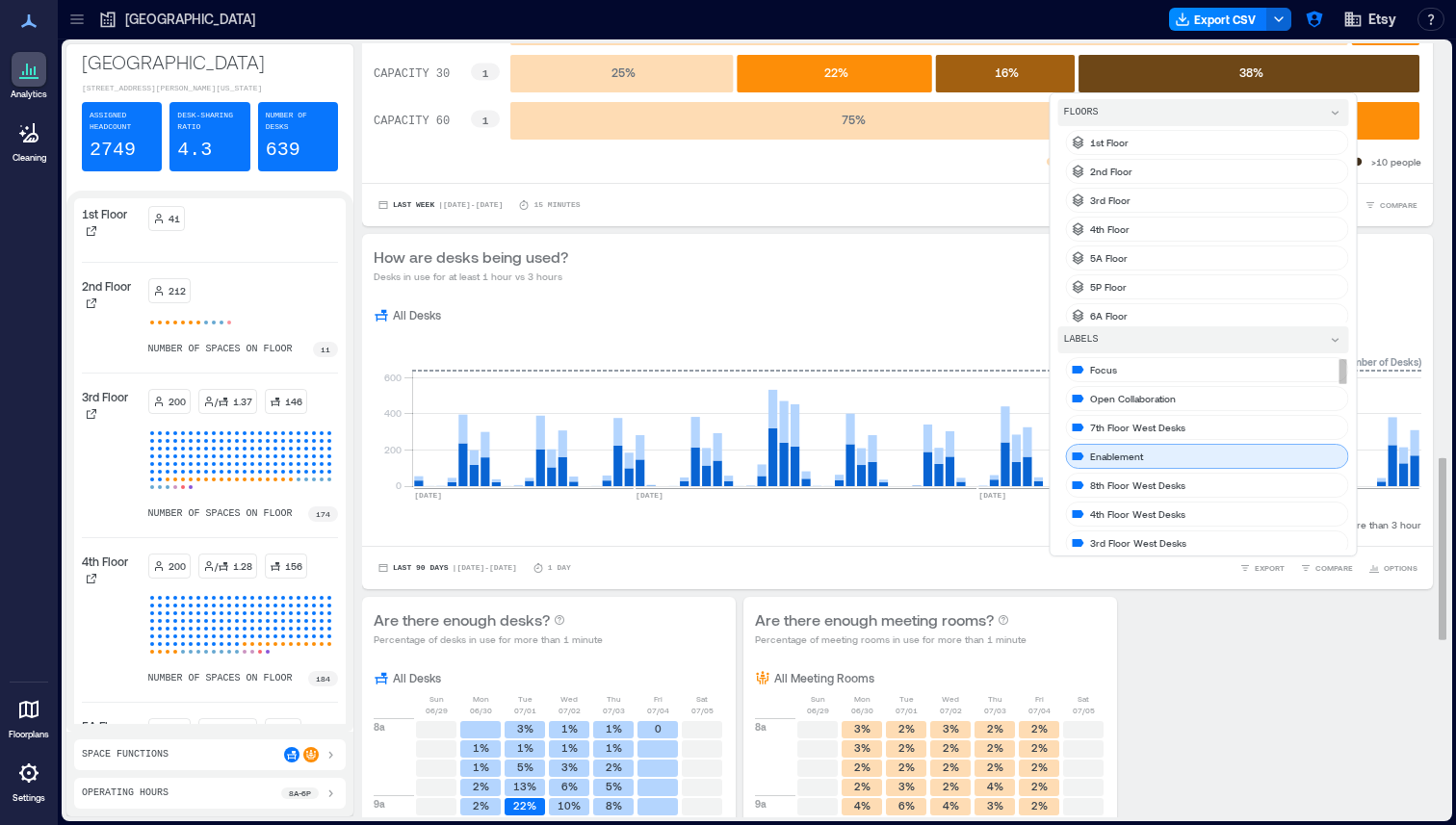 click on "Enablement" at bounding box center [1208, 456] 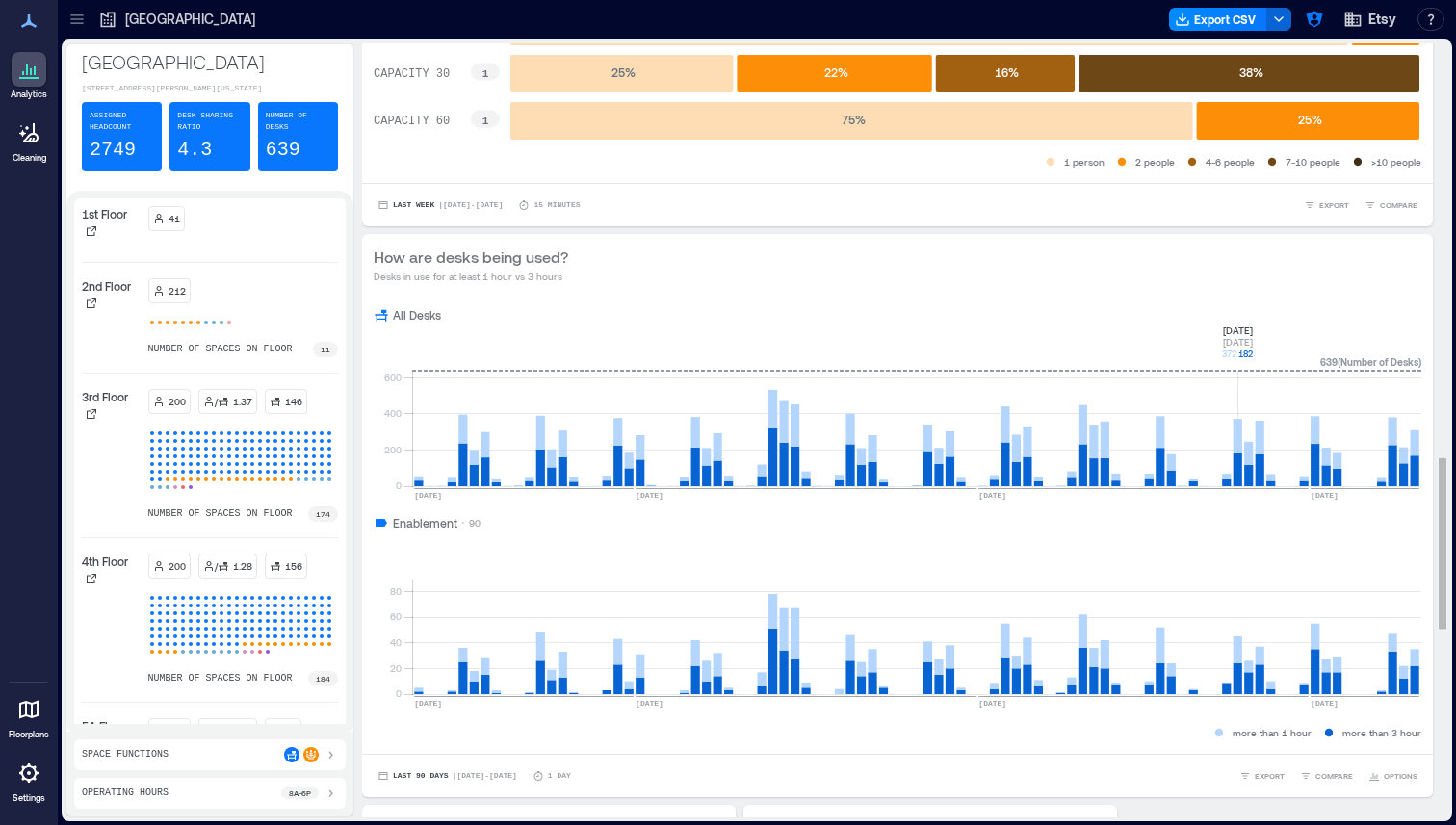 click on "Enablement 90" at bounding box center (897, 523) 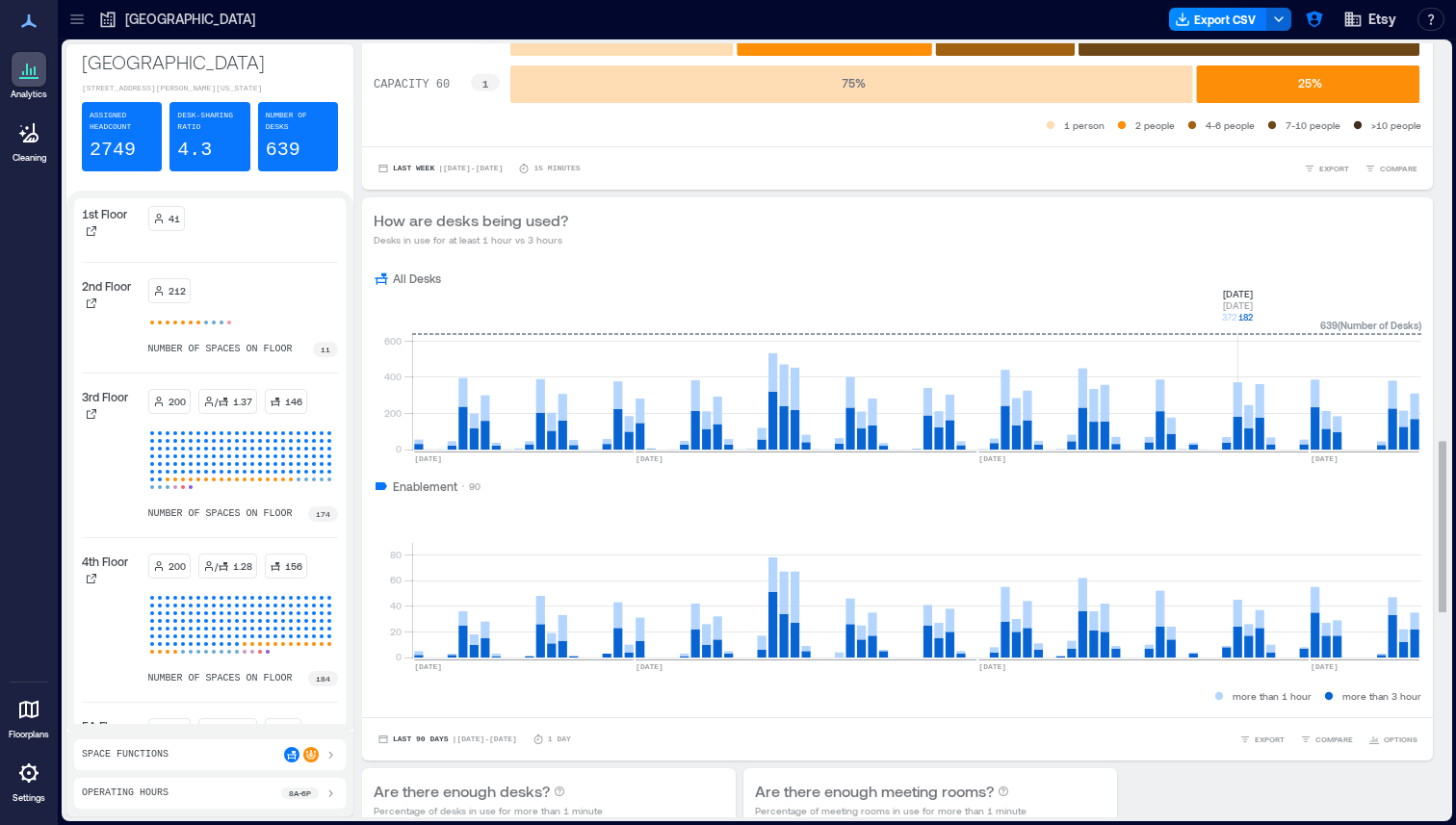 scroll, scrollTop: 1802, scrollLeft: 0, axis: vertical 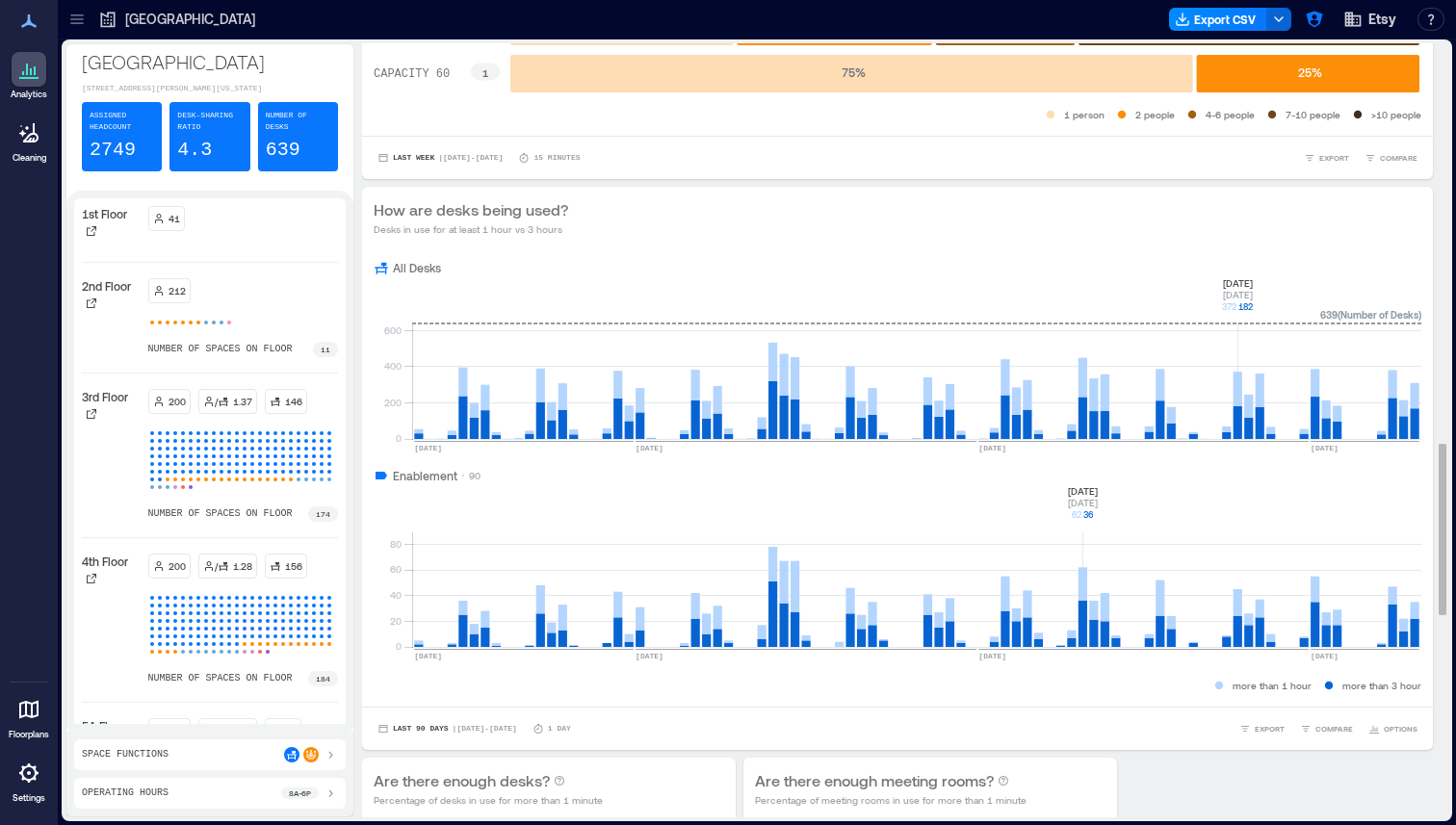 click 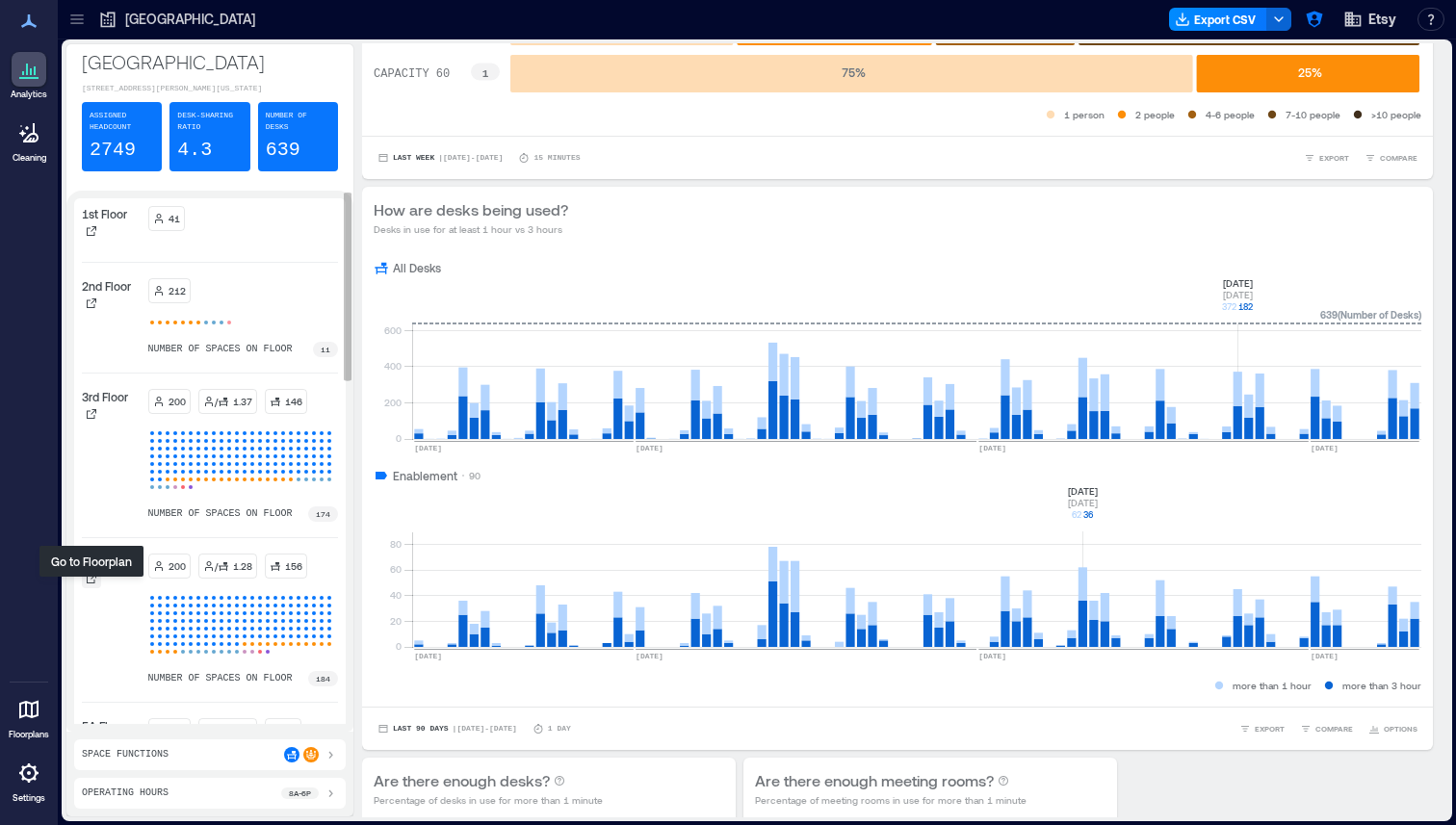 click at bounding box center (91, 579) 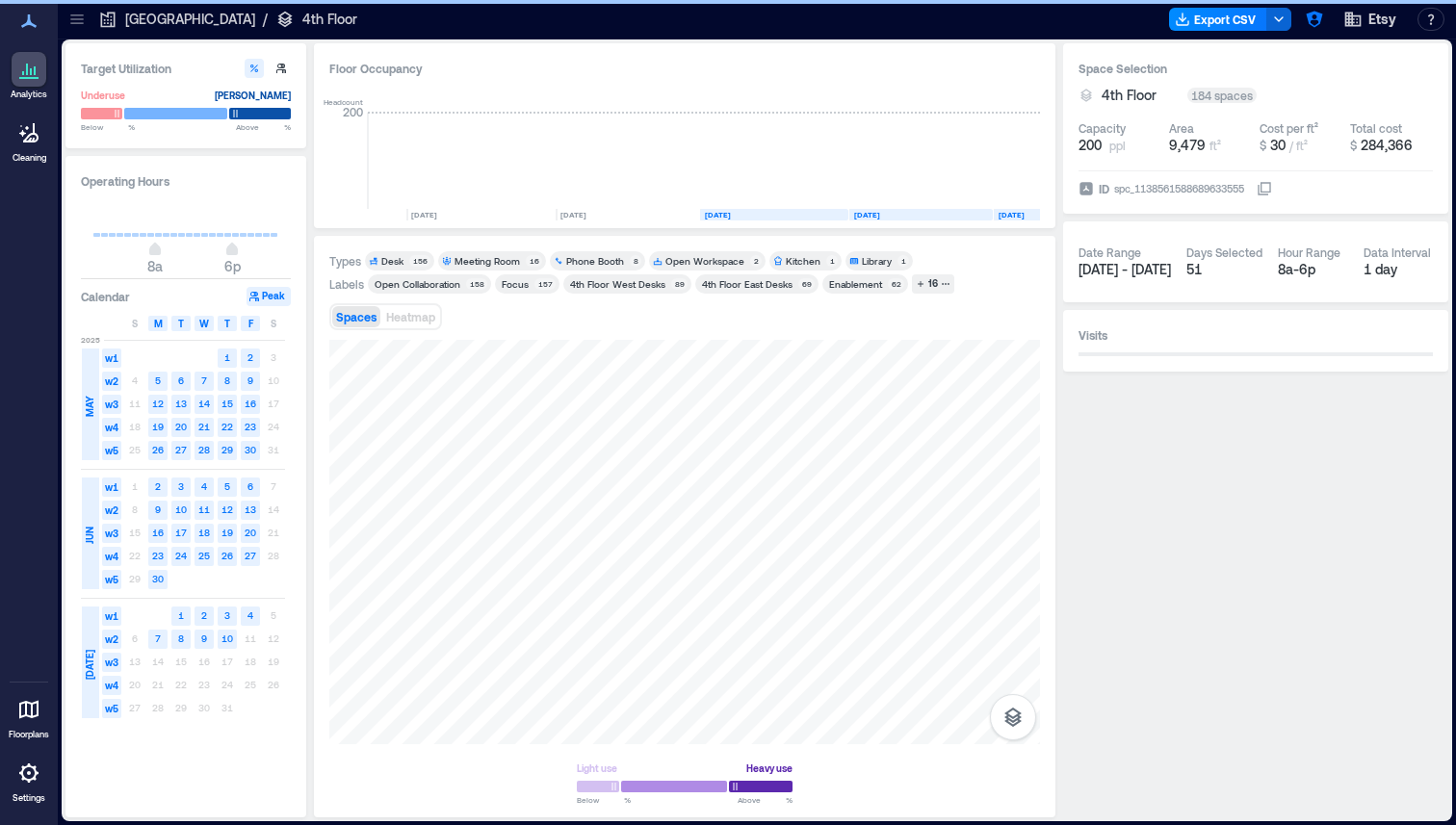 scroll, scrollTop: 0, scrollLeft: 2716, axis: horizontal 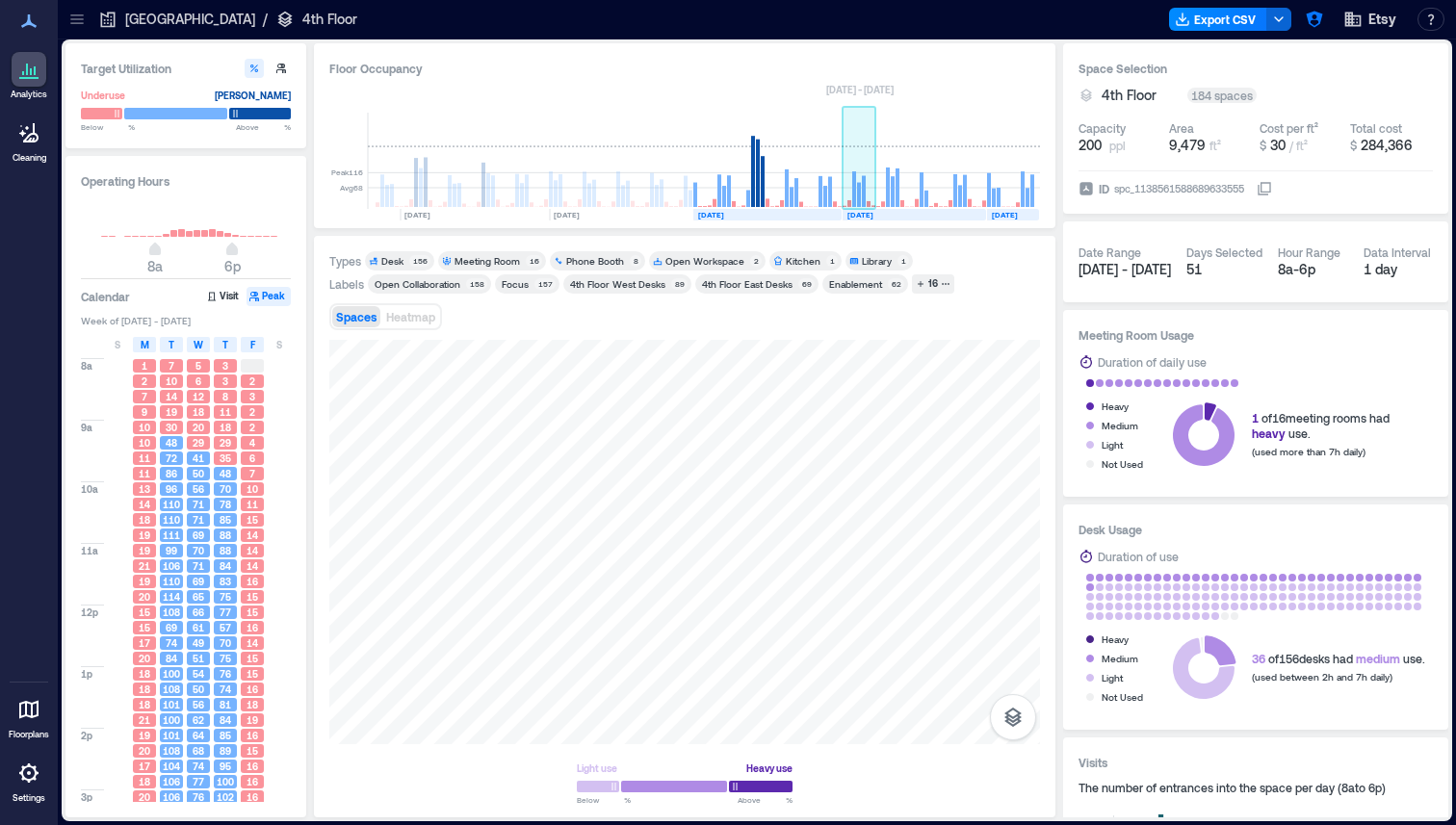 click 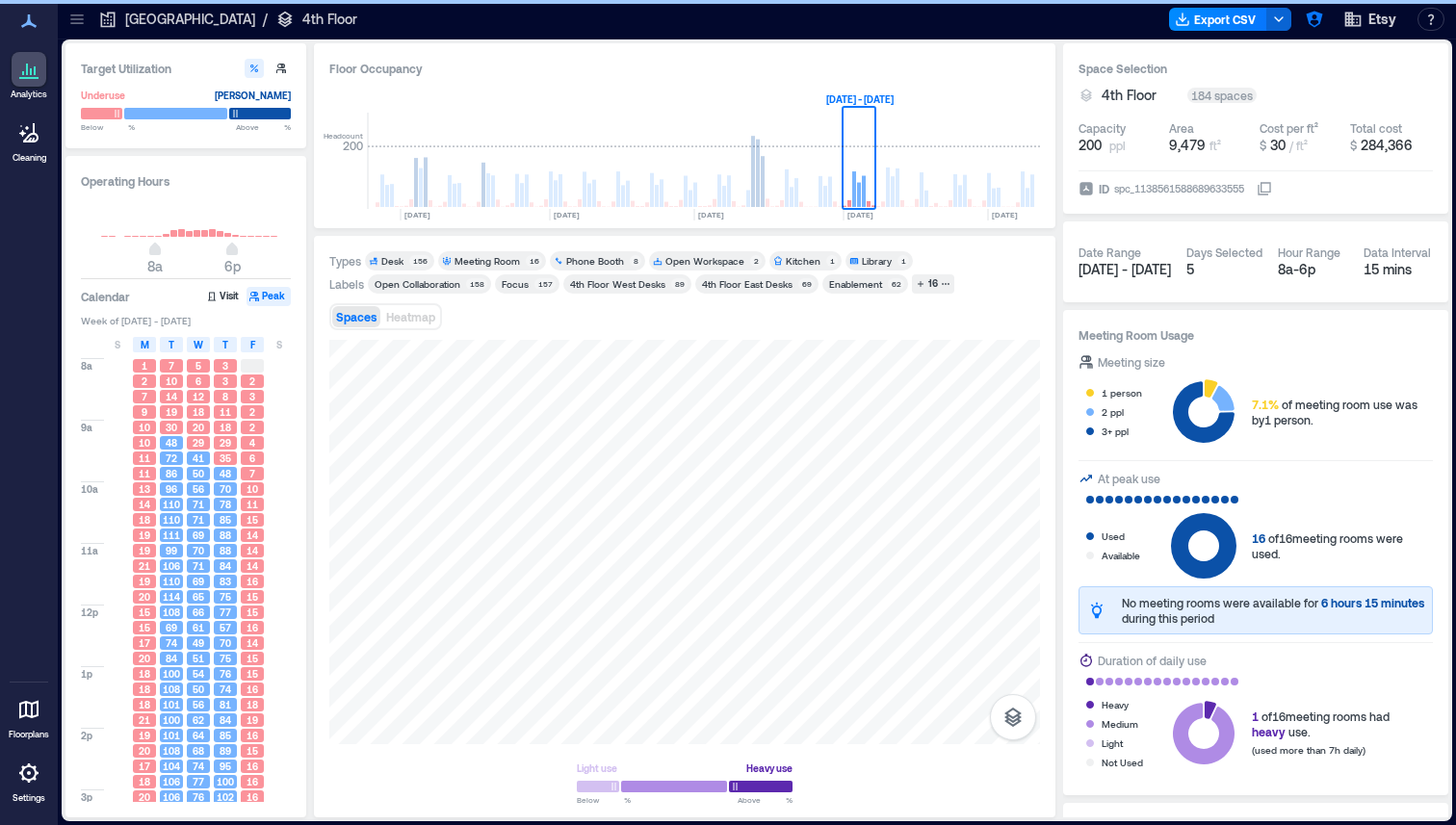 click on "Meeting Room" at bounding box center [487, 261] 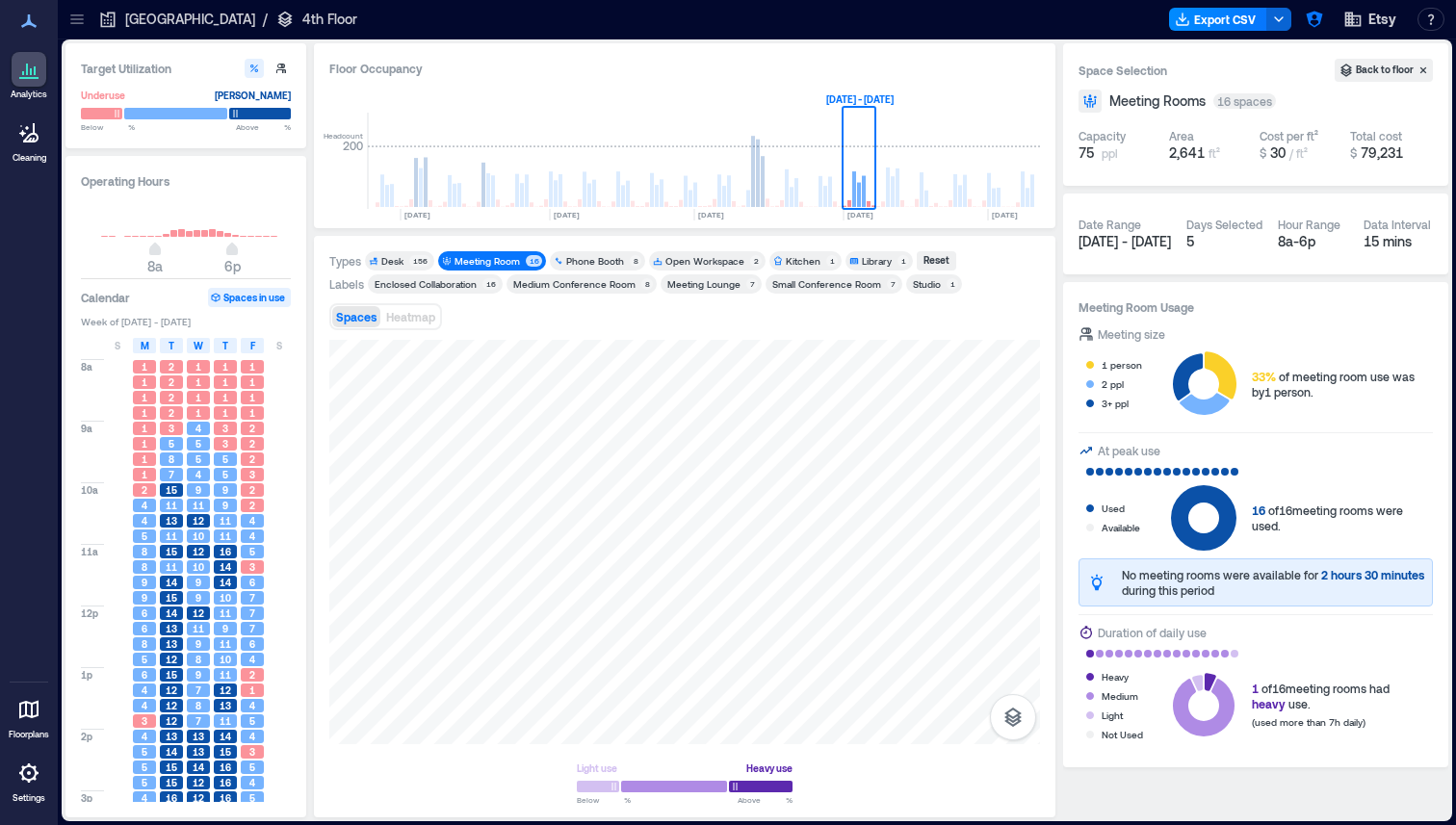 drag, startPoint x: 611, startPoint y: 333, endPoint x: 627, endPoint y: 328, distance: 16.763055 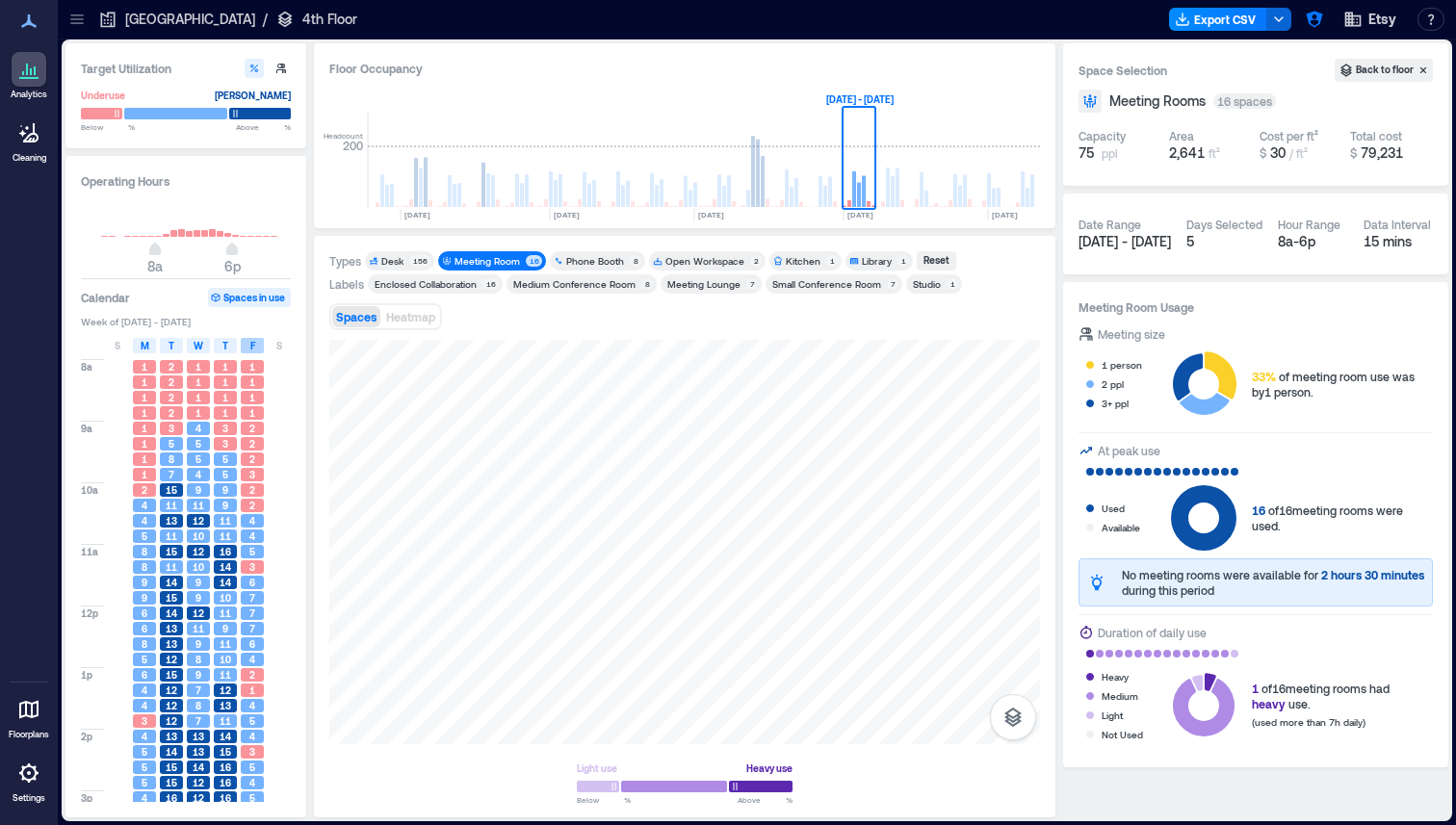 click on "F" at bounding box center (252, 346) 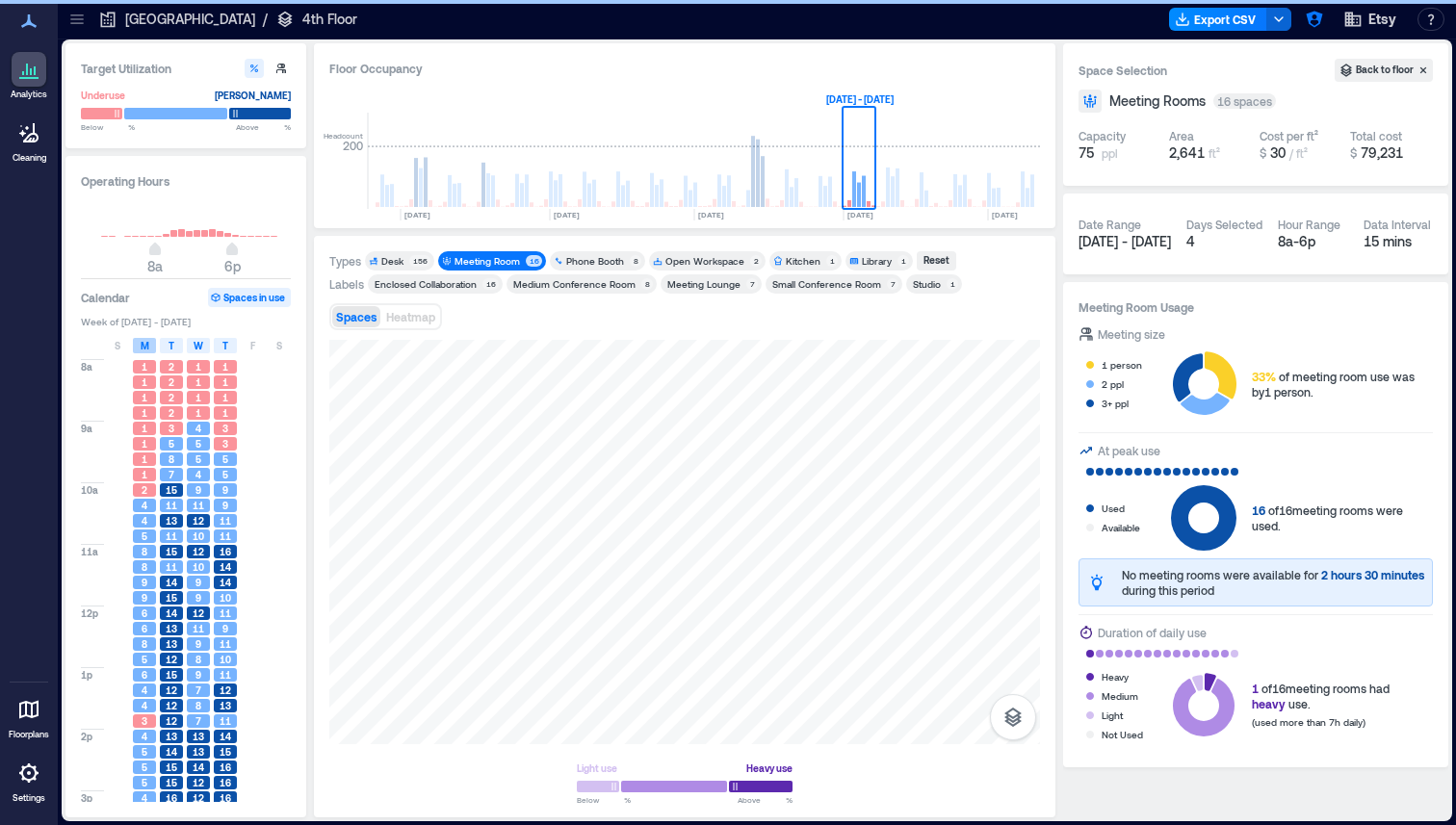 click on "M" at bounding box center [144, 346] 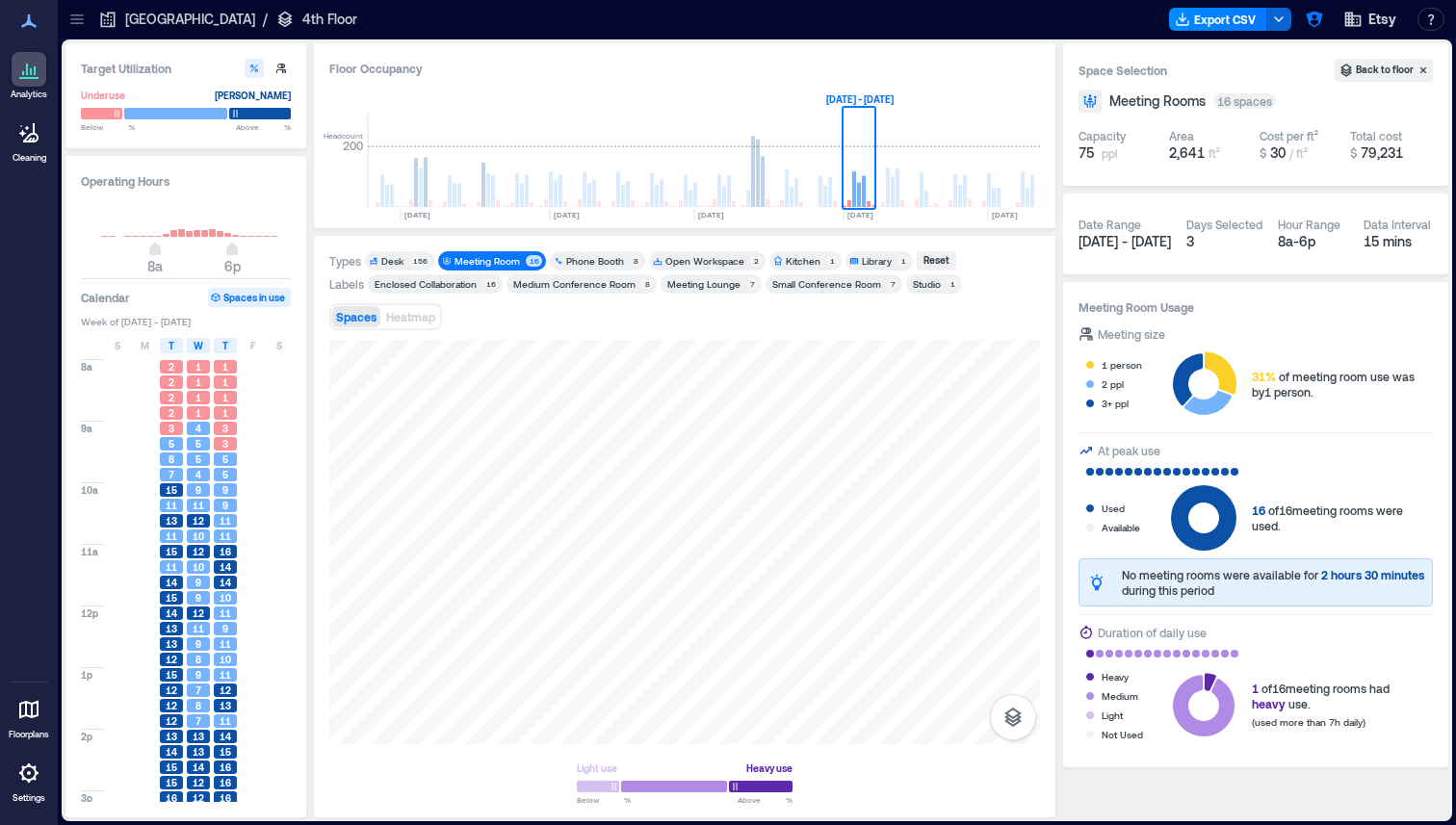 click 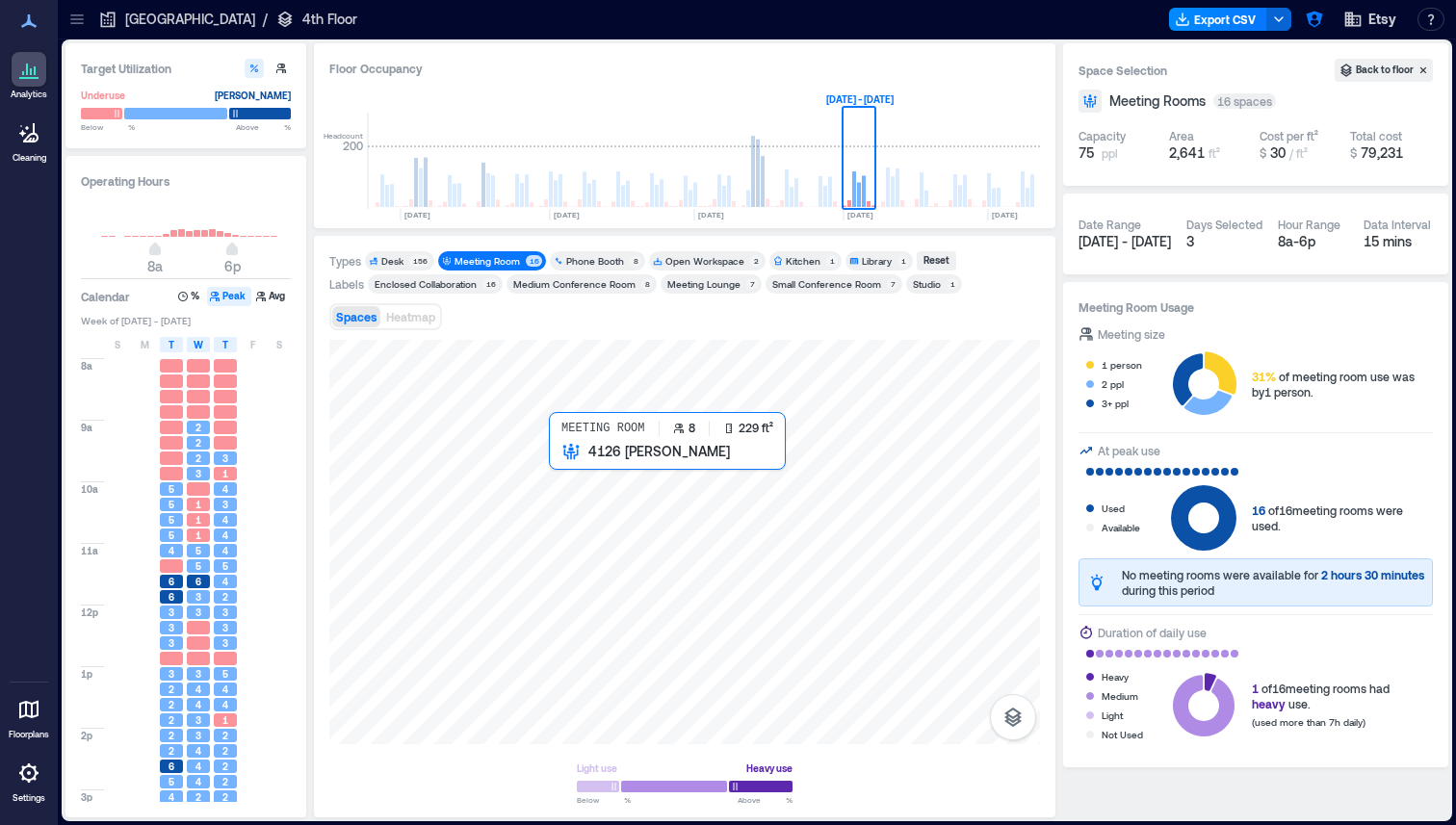 click at bounding box center (685, 542) 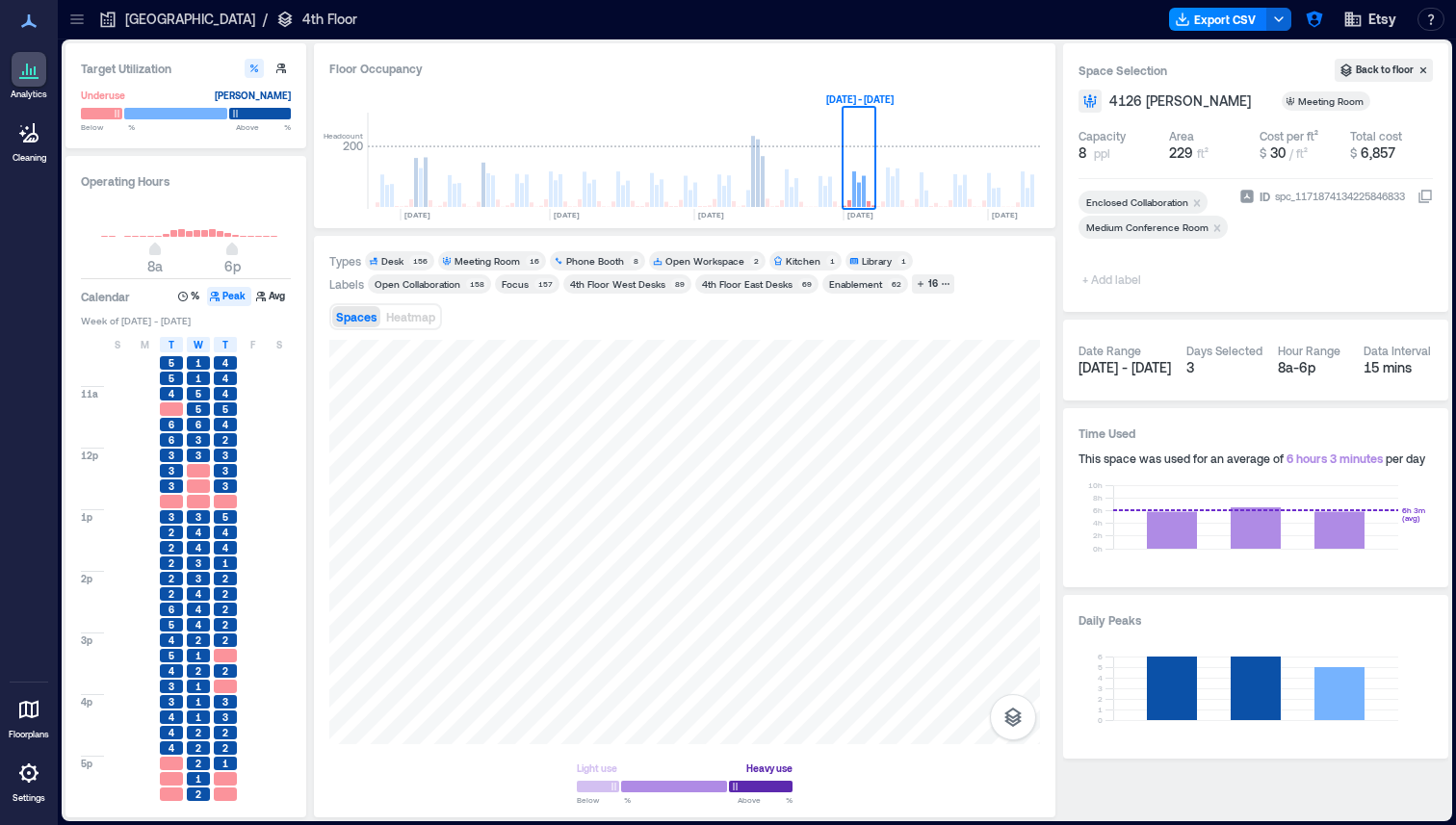scroll, scrollTop: 172, scrollLeft: 0, axis: vertical 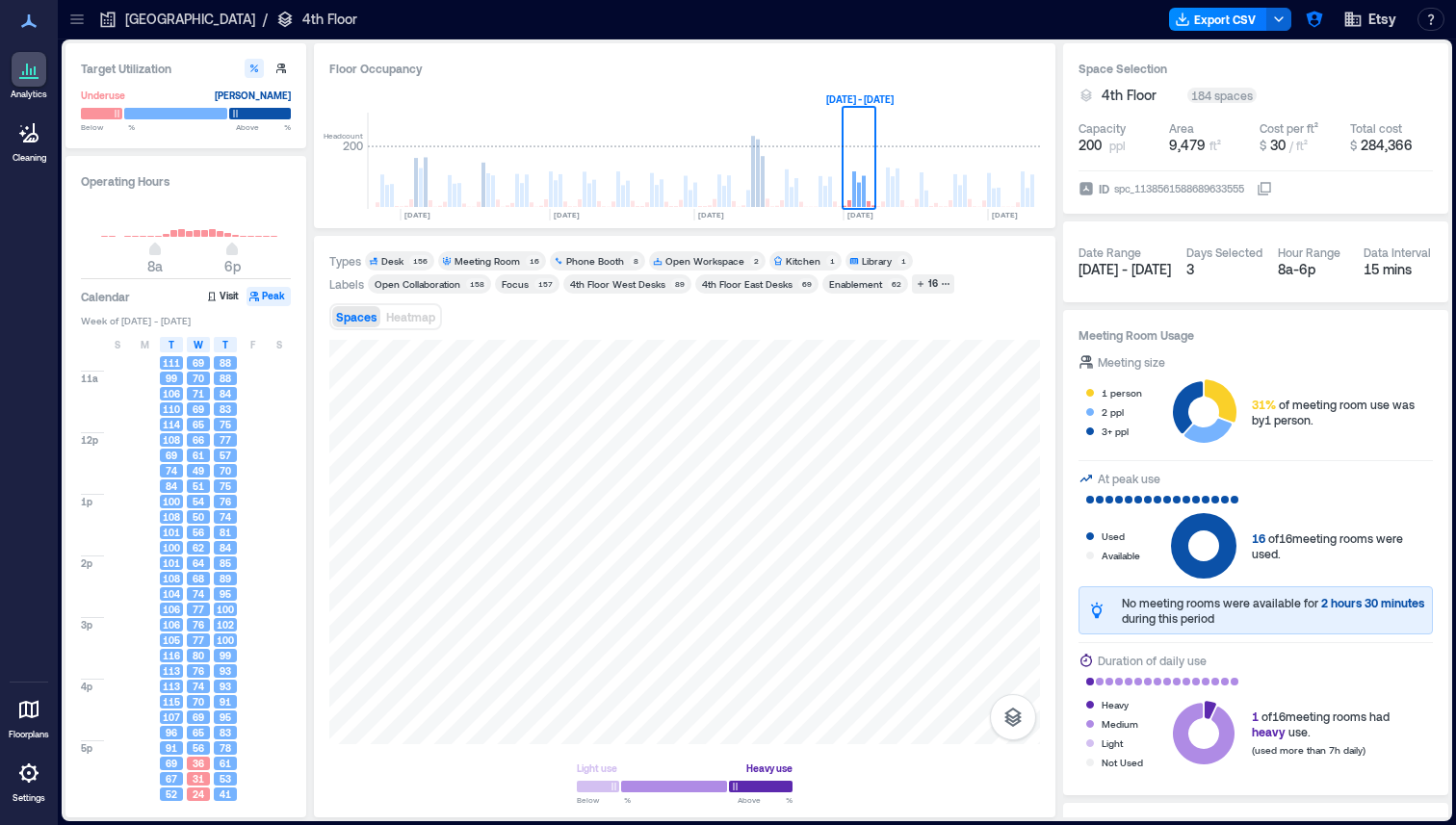 click on "[GEOGRAPHIC_DATA]" at bounding box center (190, 19) 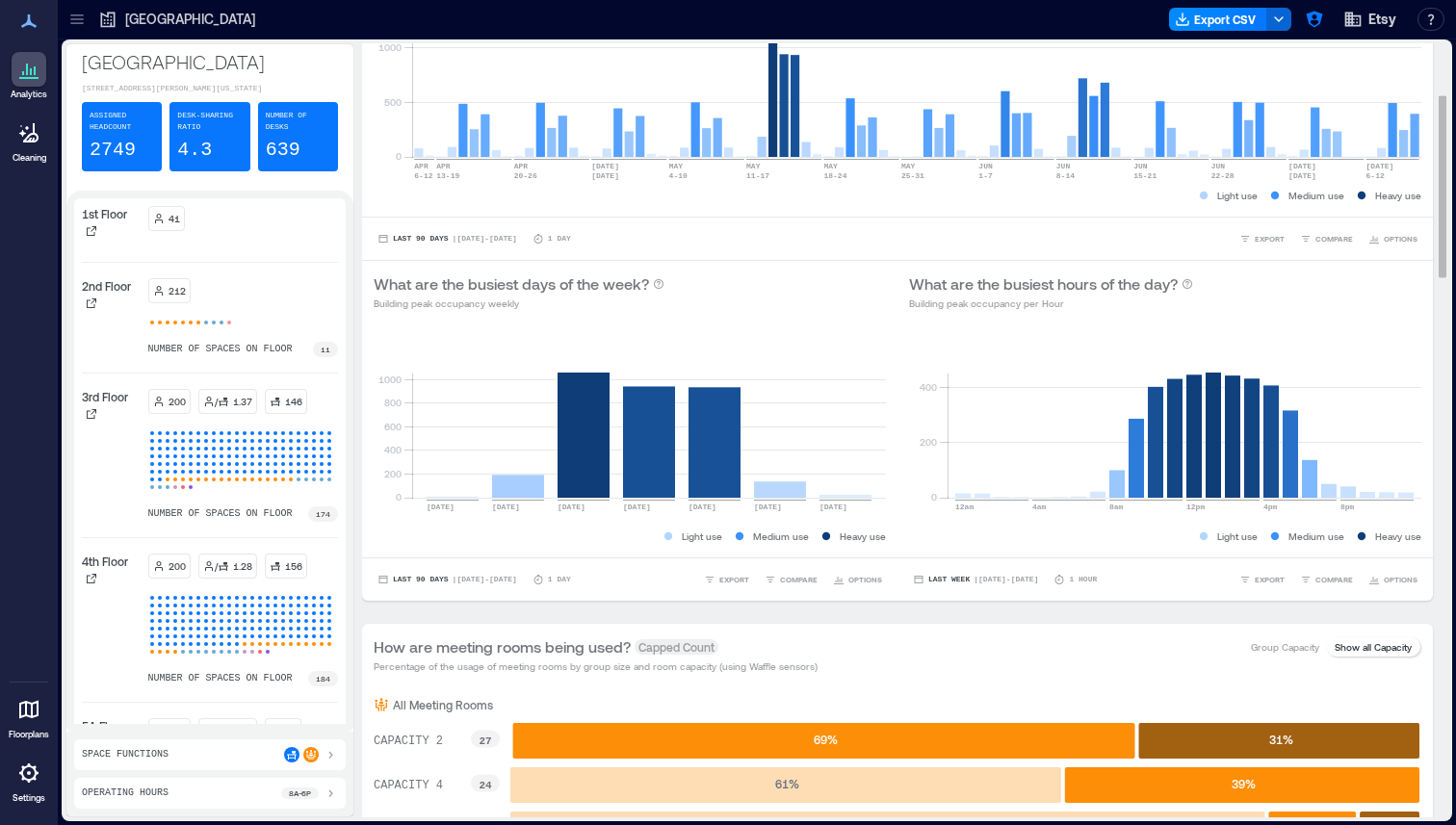 scroll, scrollTop: 0, scrollLeft: 0, axis: both 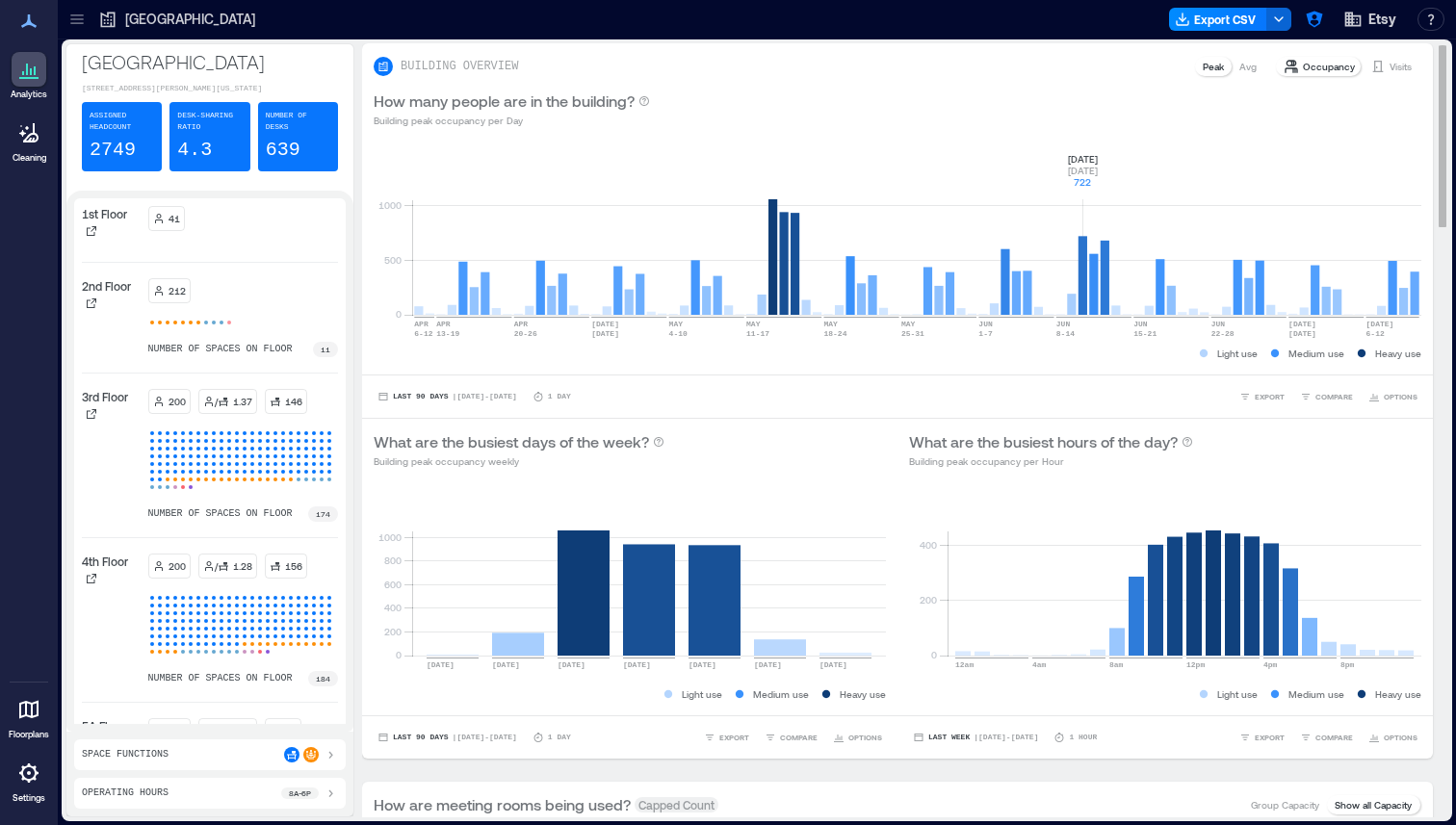 click 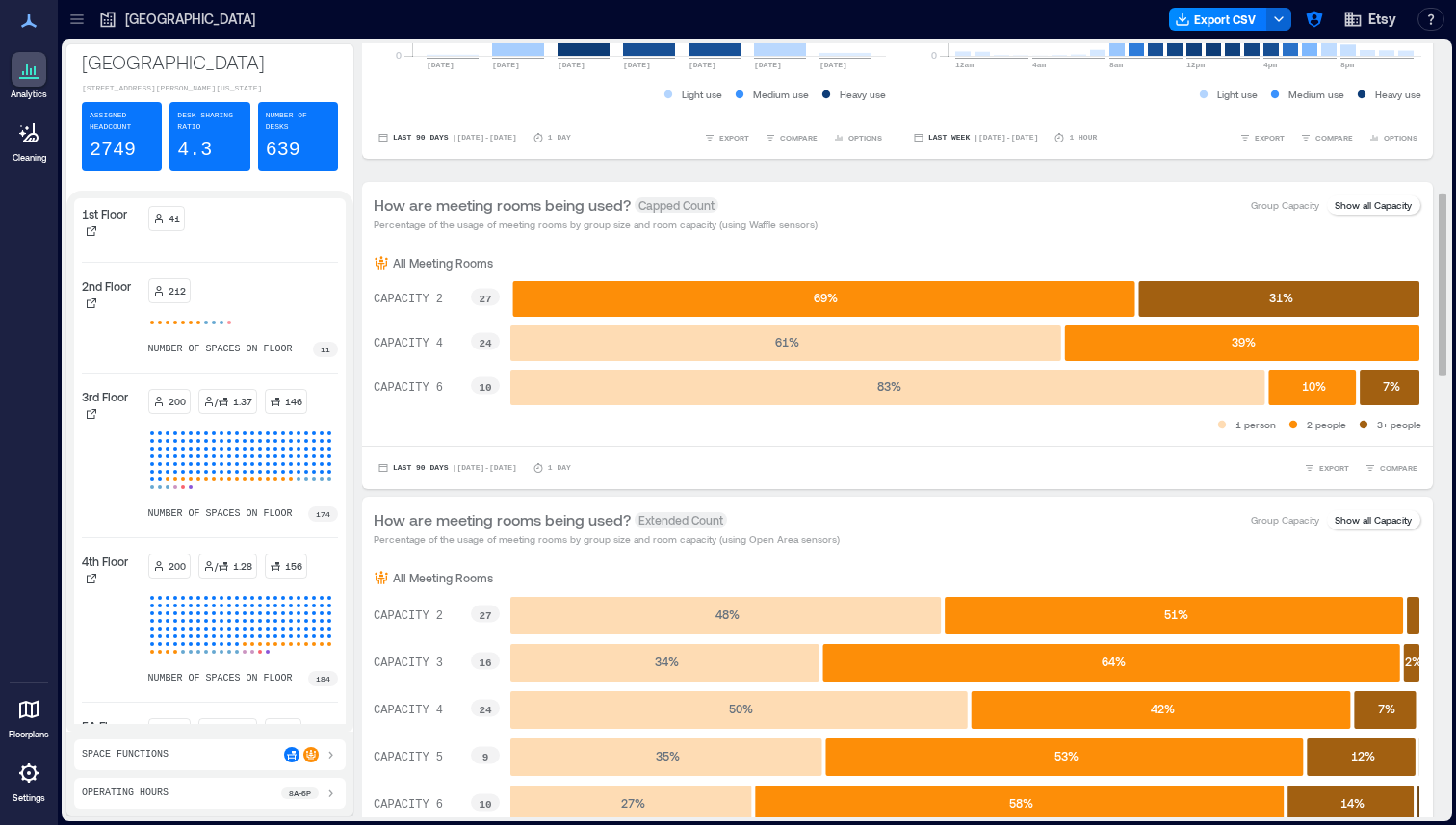scroll, scrollTop: 547, scrollLeft: 0, axis: vertical 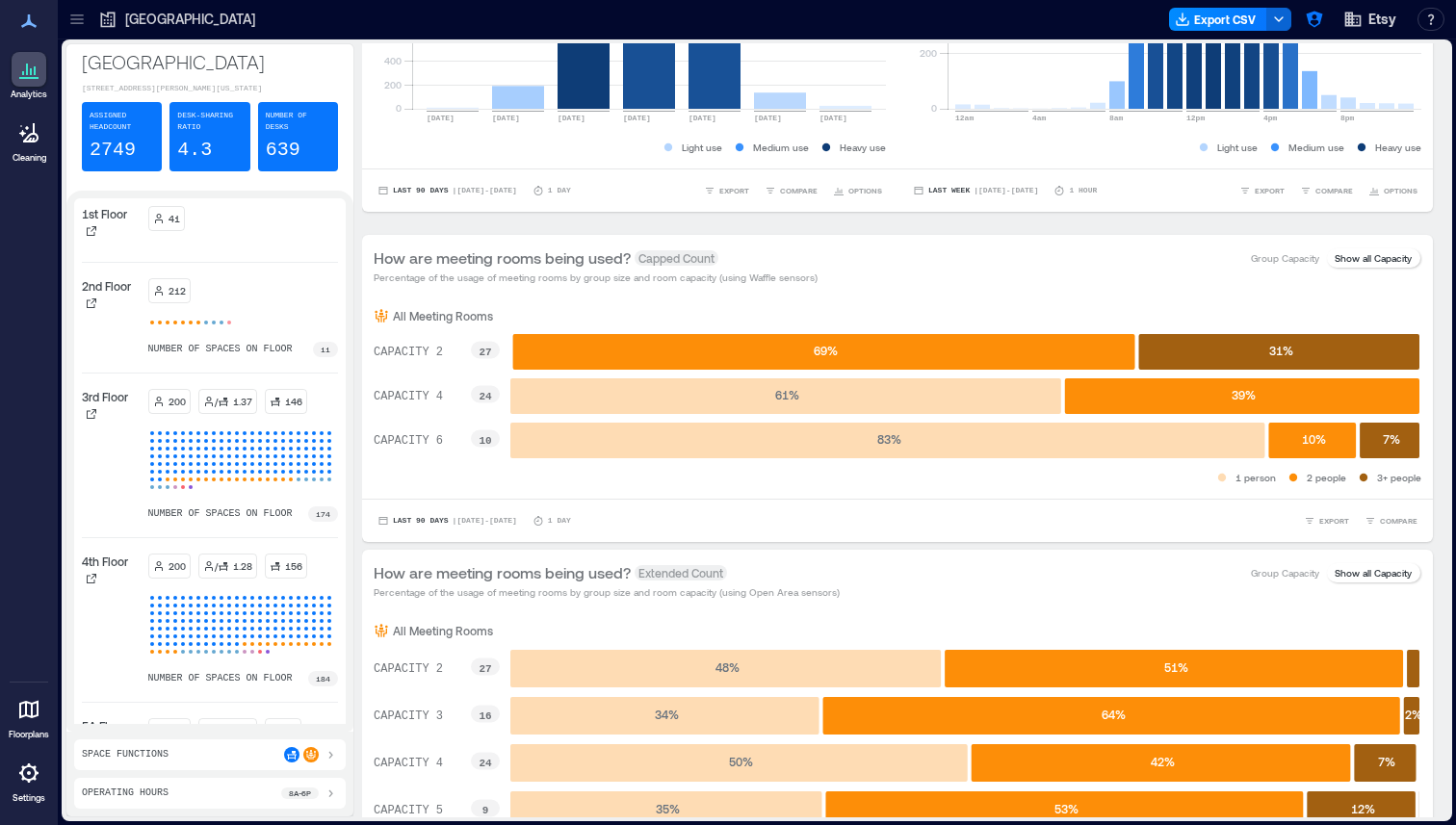 click on "Space Functions" at bounding box center (210, 755) 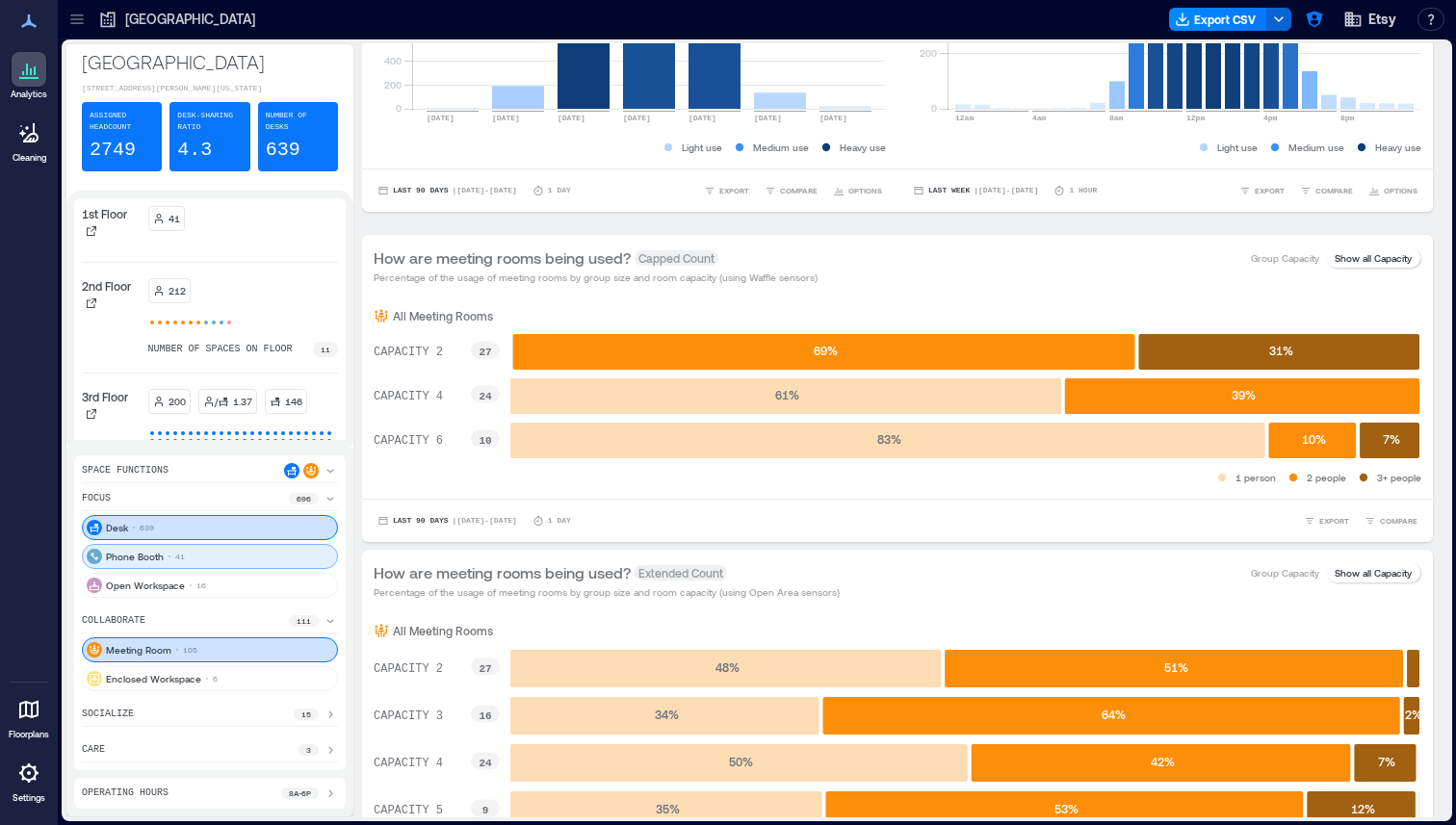 click on "Phone Booth 41" at bounding box center [210, 556] 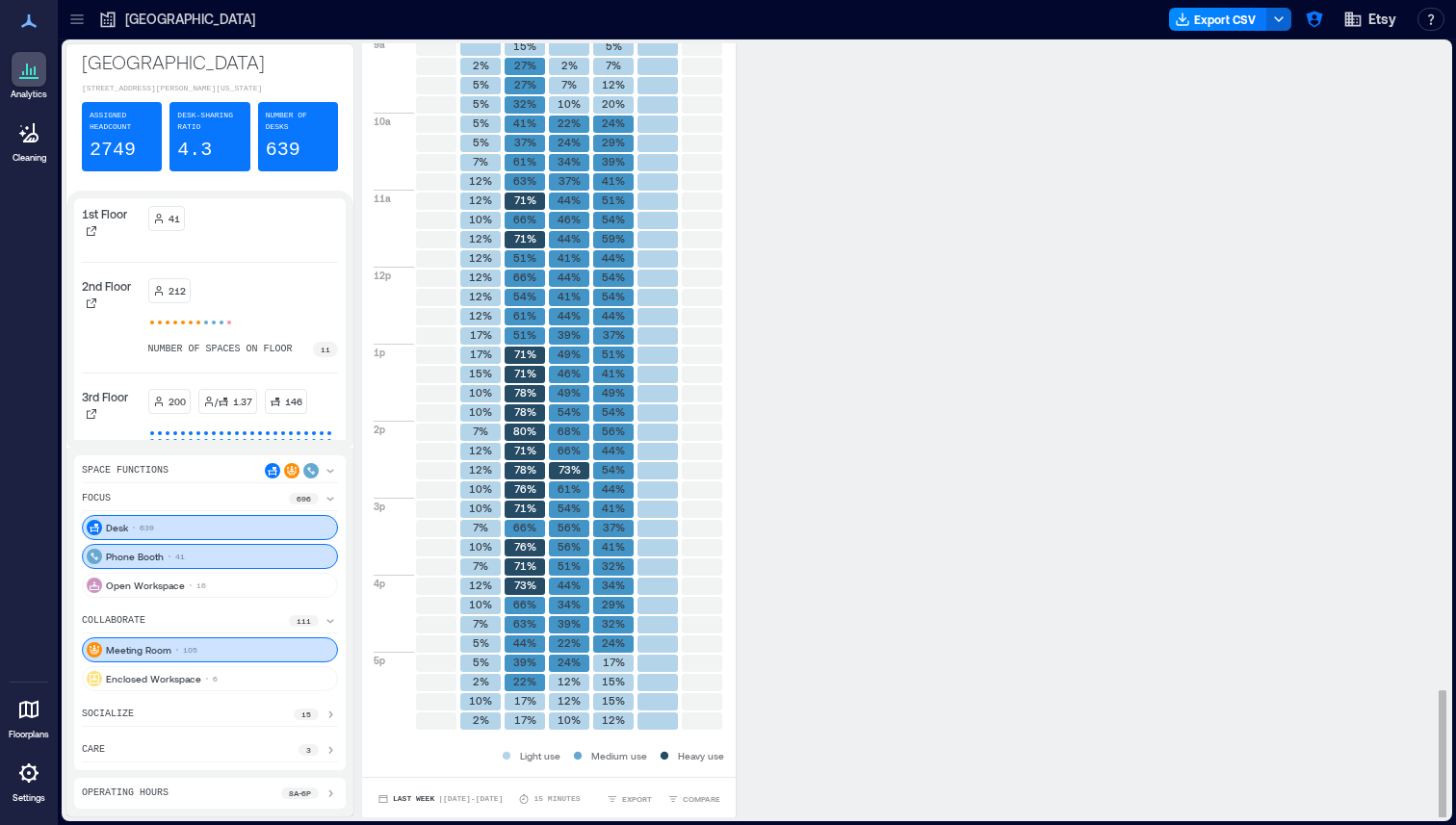 scroll, scrollTop: 3871, scrollLeft: 0, axis: vertical 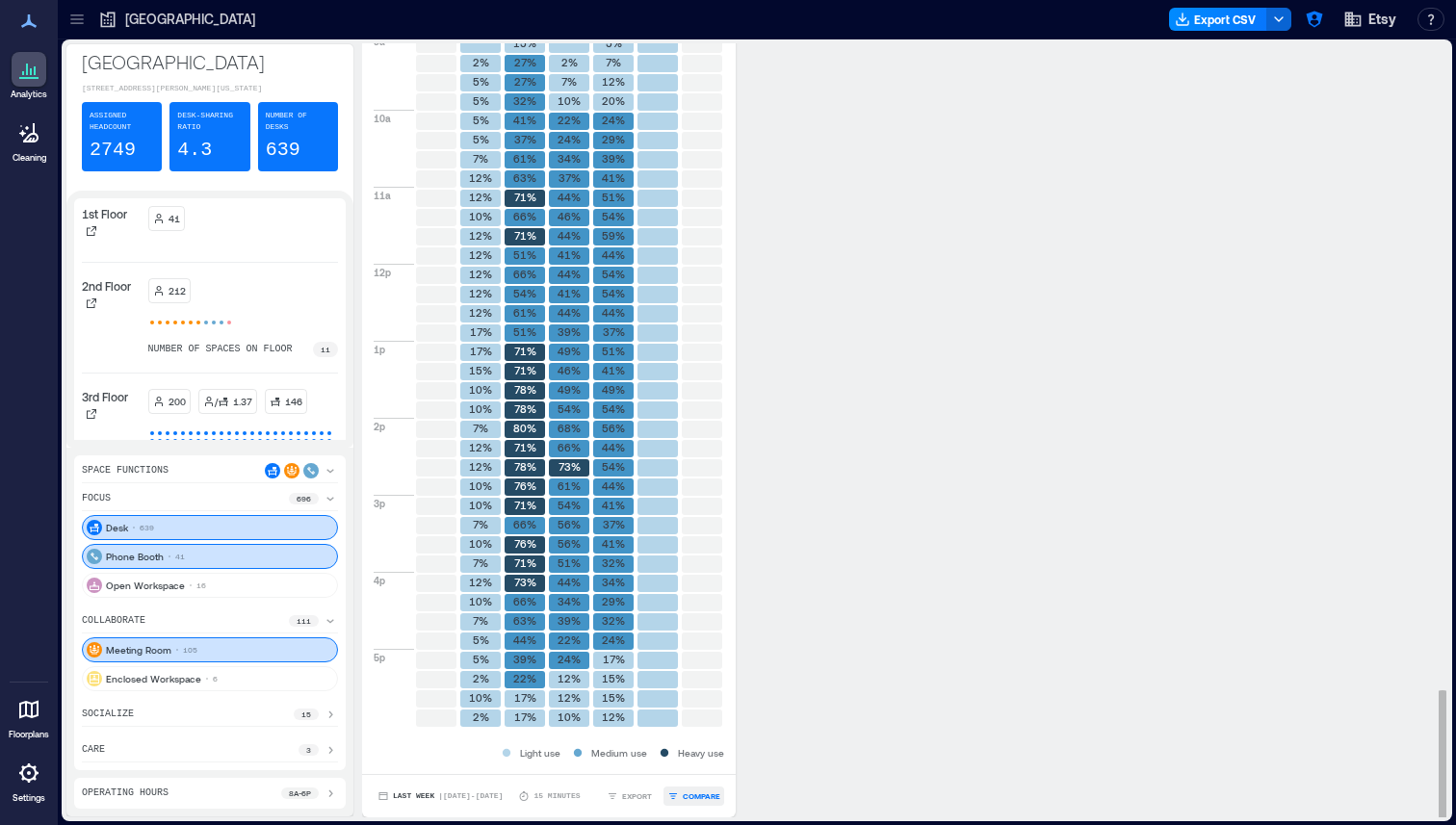 click on "COMPARE" at bounding box center (693, 796) 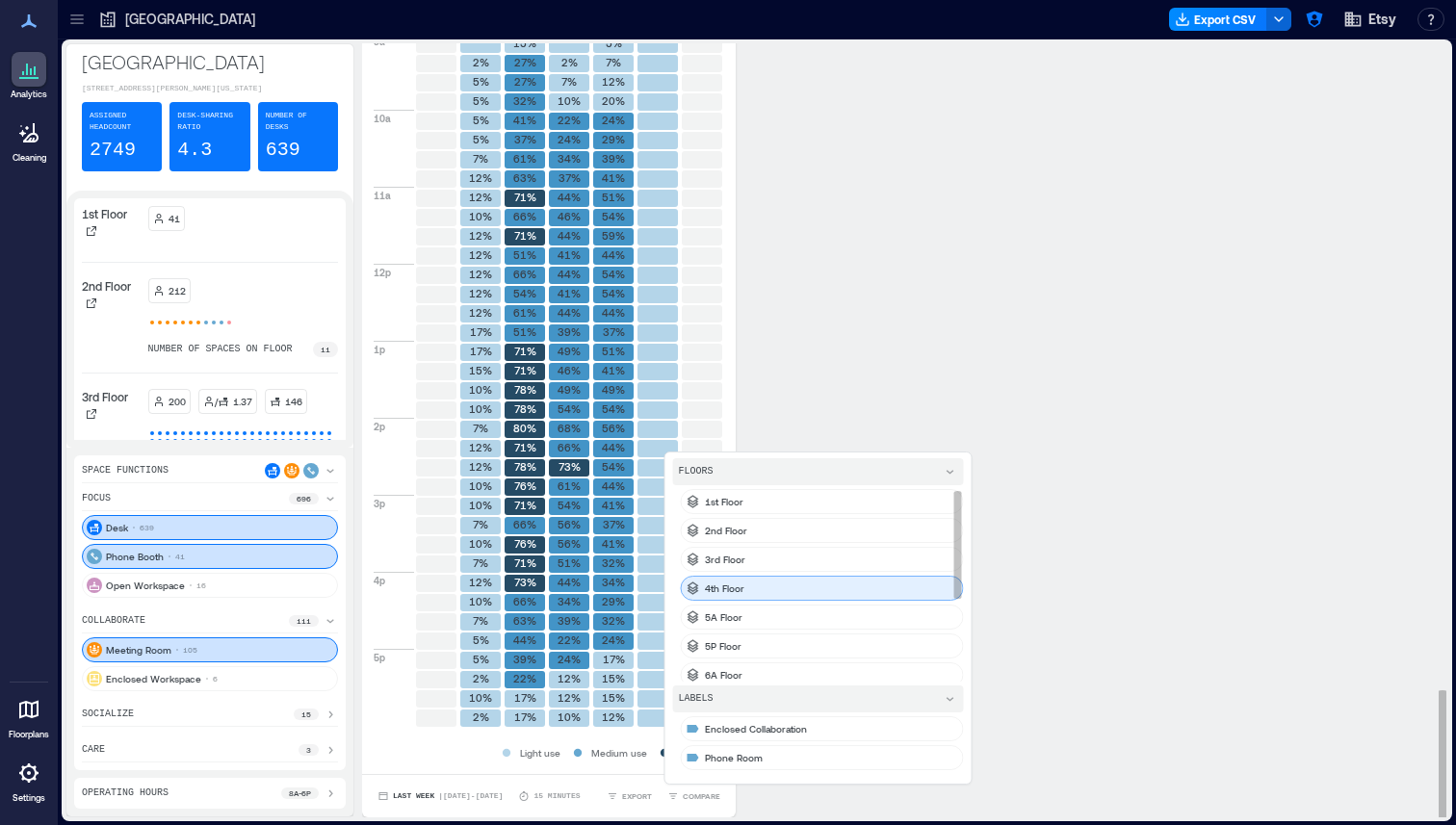 click on "4th Floor" at bounding box center (724, 588) 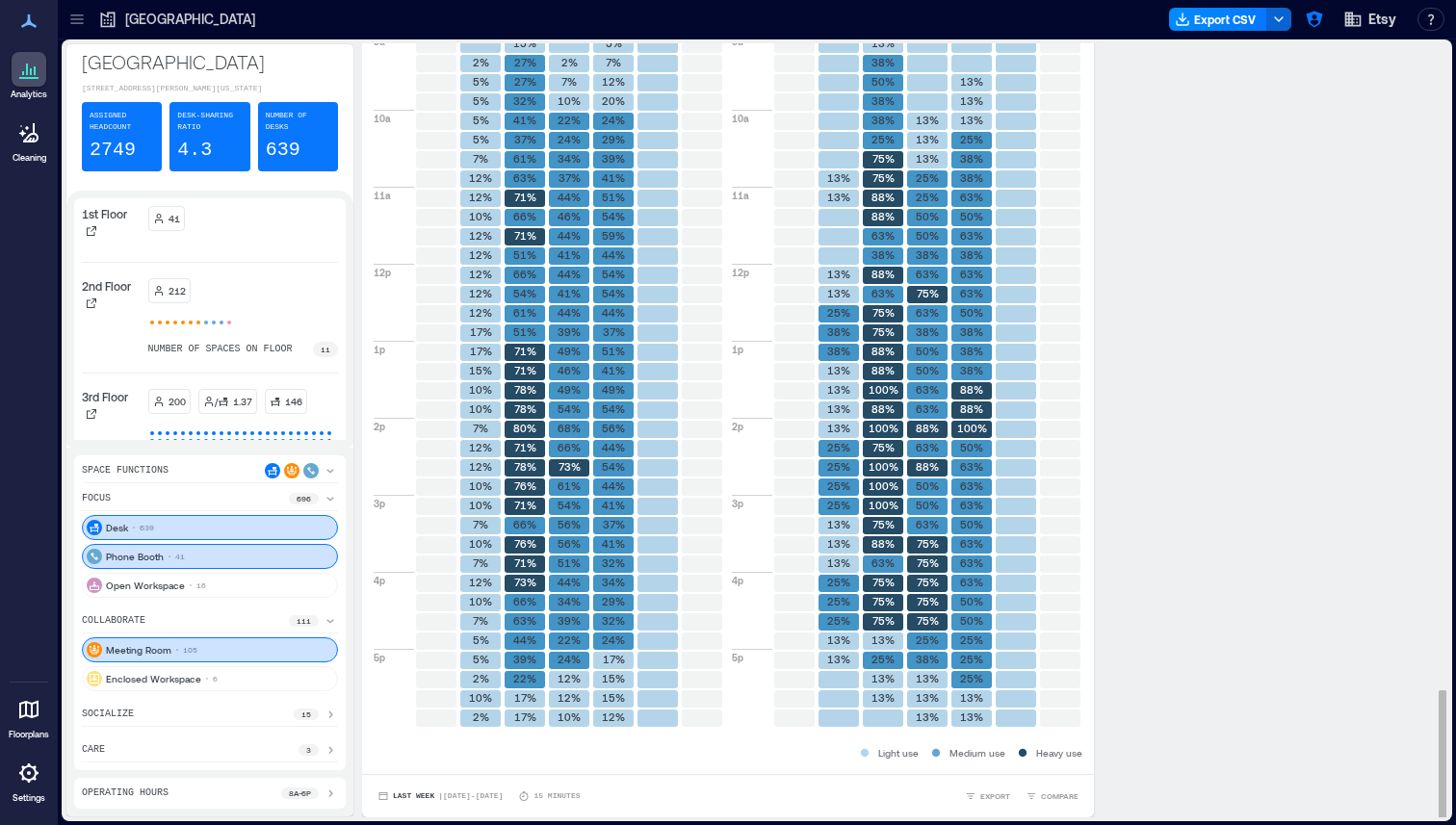 click on "Are there enough desks? Percentage of desks in use for more than 1 minute All Desks Sun 06/29 Mon 06/30 Tue 07/01 Wed 07/02 Thu 07/03 Fri 07/04 Sat 07/05 8a 9a 10a 11a 12p 1p 2p 3p 4p 5p 1% 1% 2% 2% 4% 4% 5% 6% 7% 9% 8% 6% 5% 6% 6% 6% 5% 7% 6% 4% 4% 5% 6% 6% 7% 8% 8% 6% 6% 7% 7% 6% 6% 7% 5% 5% 5% 5% 3% 3% 1% 5% 13% 22% 30% 31% 37% 42% 45% 45% 48% 47% 46% 46% 46% 48% 35% 31% 40% 36% 36% 39% 43% 43% 43% 41% 42% 43% 40% 44% 42% 42% 39% 44% 43% 44% 32% 27% 24% 1% 1% 3% 6% 10% 14% 20% 21% 25% 25% 24% 26% 27% 26% 28% 26% 26% 19% 16% 21% 22% 22% 23% 26% 25% 24% 26% 25% 26% 26% 24% 27% 26% 25% 26% 25% 24% 19% 15% 13% 1% 1% 2% 5% 8% 13% 16% 18% 21% 22% 21% 21% 21% 21% 23% 23% 23% 17% 16% 16% 19% 19% 21% 24% 21% 22% 23% 22% 23% 23% 24% 23% 22% 20% 21% 17% 16% 13% 12% 8% 0 0 Light use Medium use Heavy use Last Week   |  Jun 29  -  Jul 5 15 minutes EXPORT COMPARE Are there enough meeting rooms? Percentage of meeting rooms in use for more than 1 minute All Meeting Rooms Sun 06/29 Mon 06/30 Tue 07/01 Wed 07/02 Thu 07/03 8a" at bounding box center [897, -169] 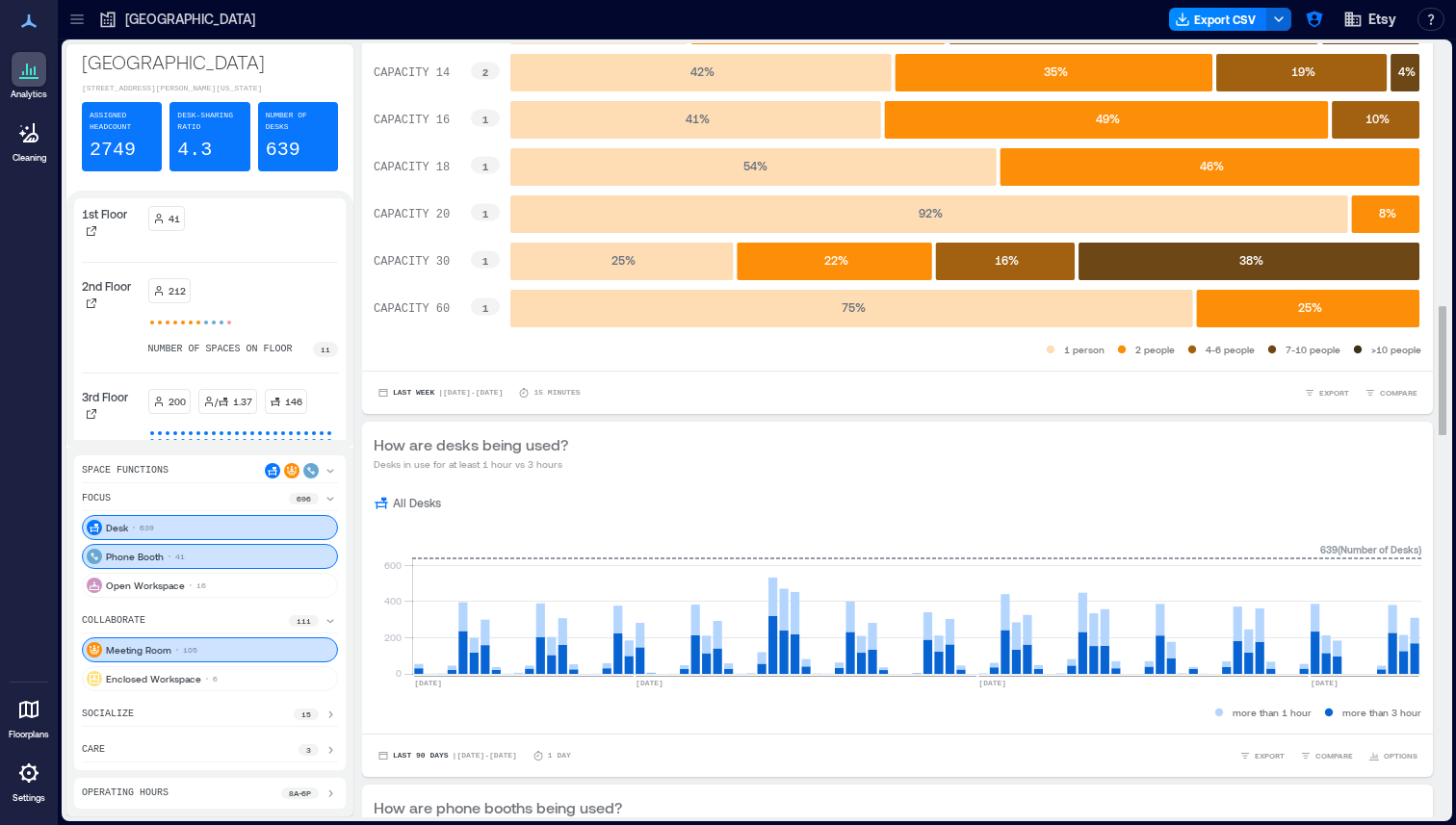 scroll, scrollTop: 1560, scrollLeft: 0, axis: vertical 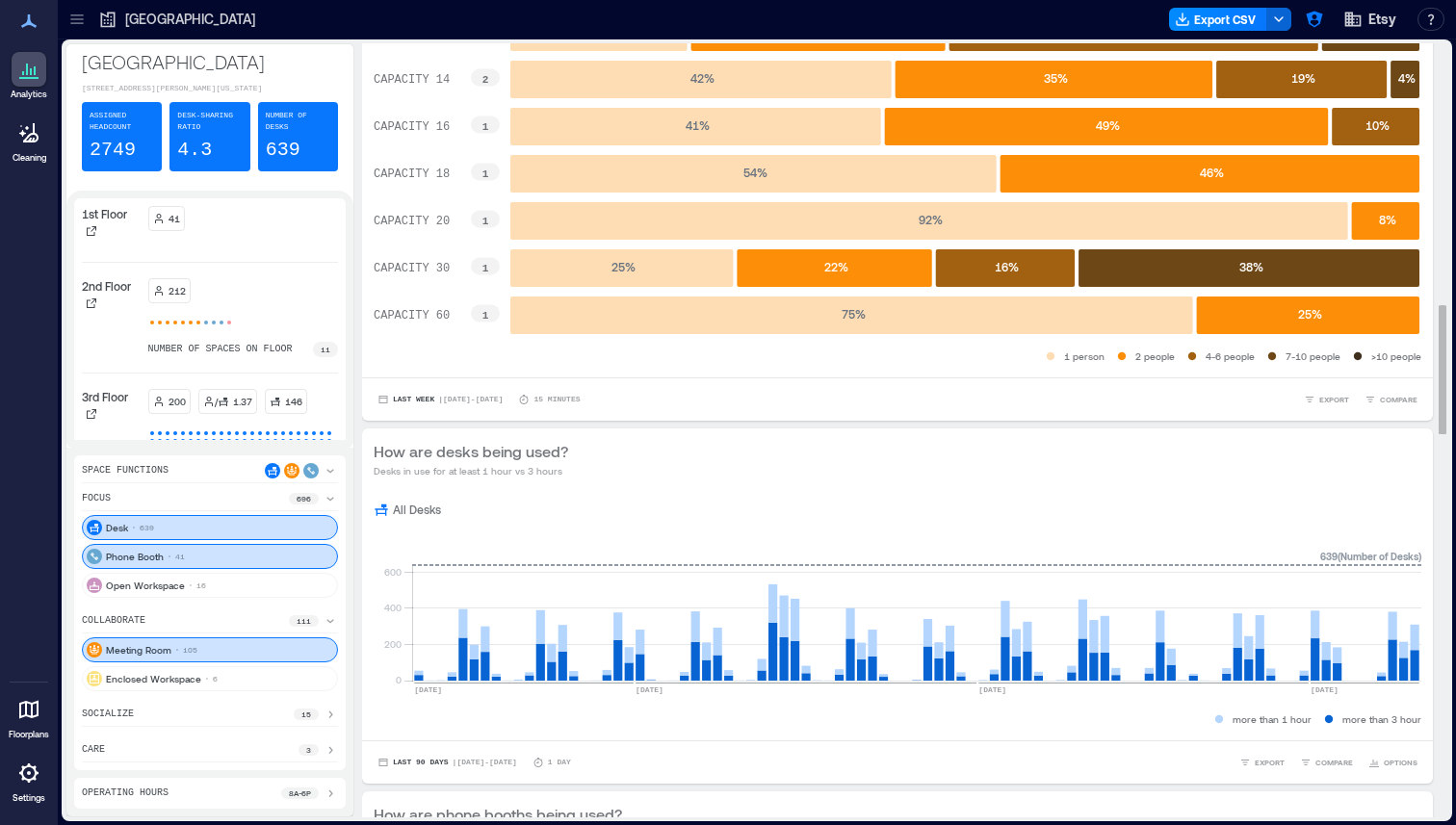 type 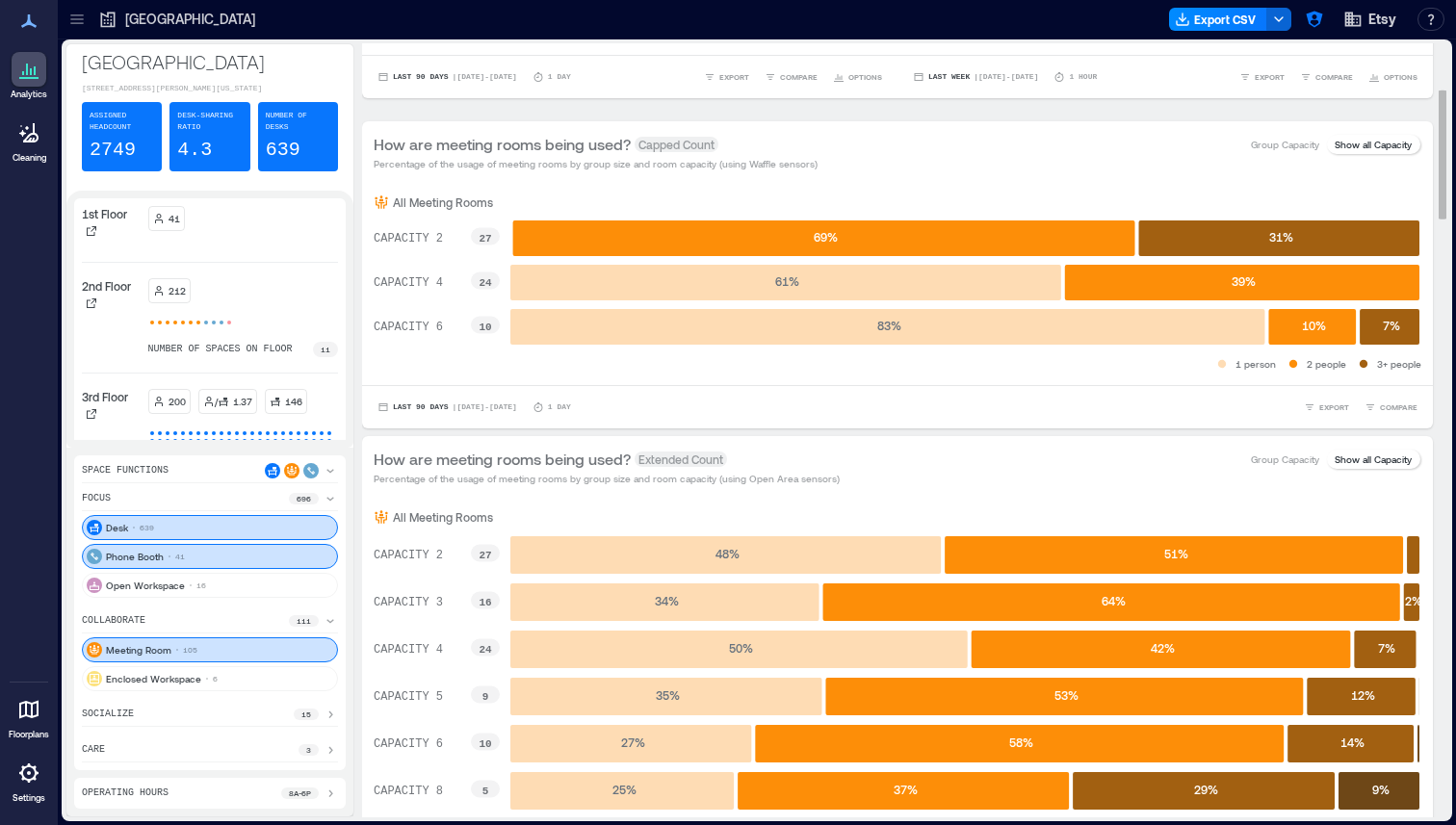 scroll, scrollTop: 848, scrollLeft: 0, axis: vertical 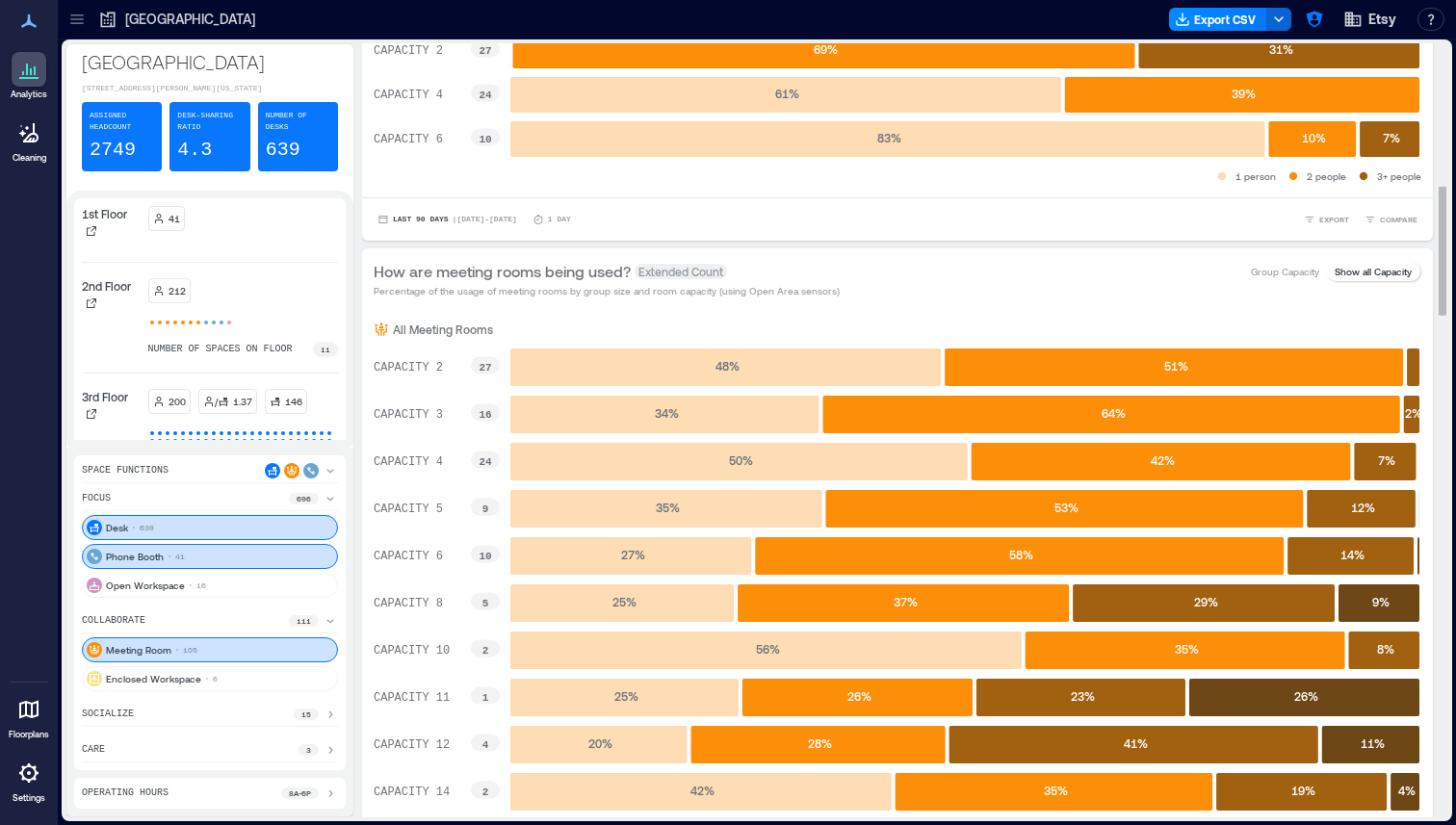 click on "Group Capacity" at bounding box center (1285, 271) 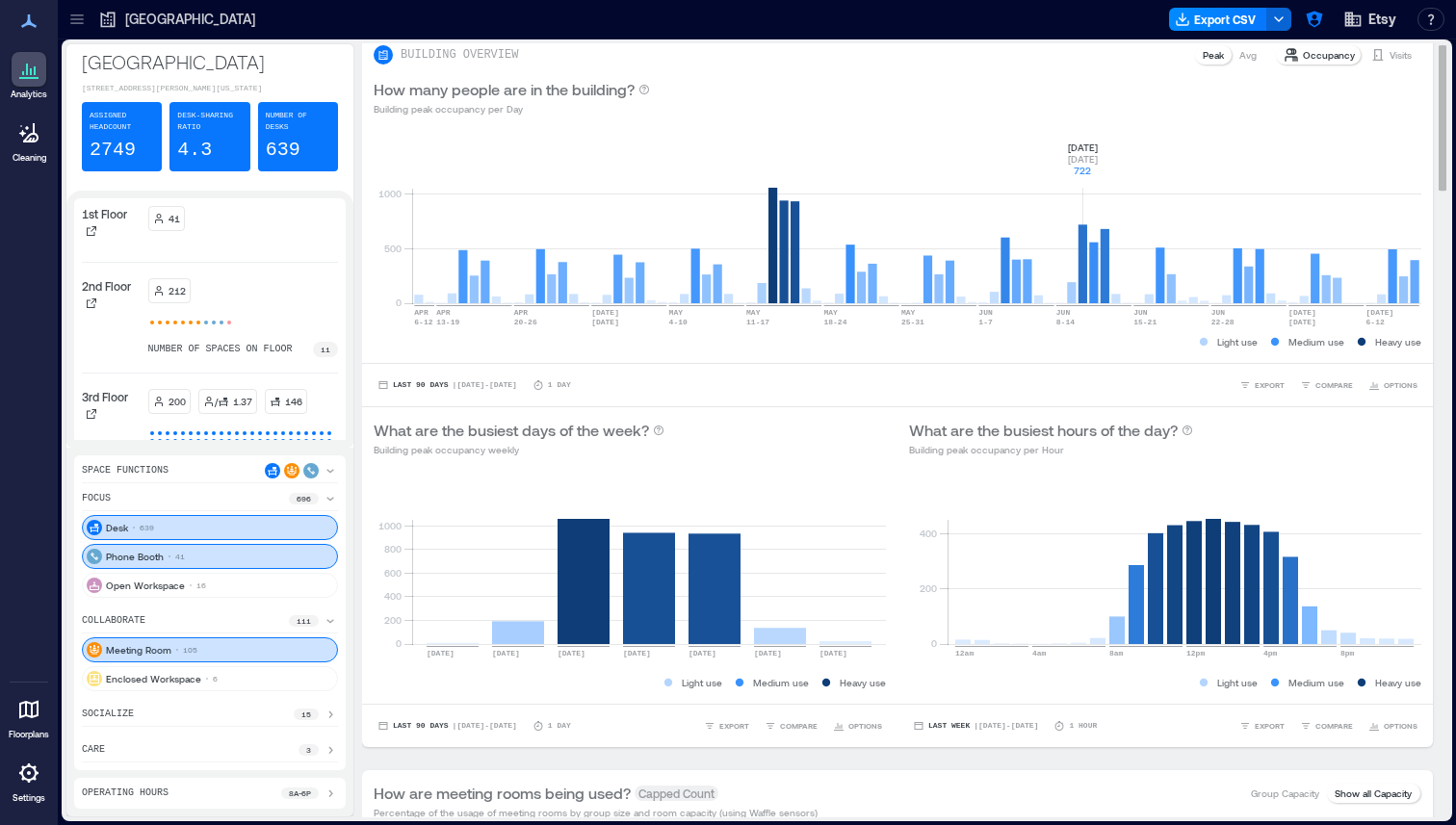 scroll, scrollTop: 0, scrollLeft: 0, axis: both 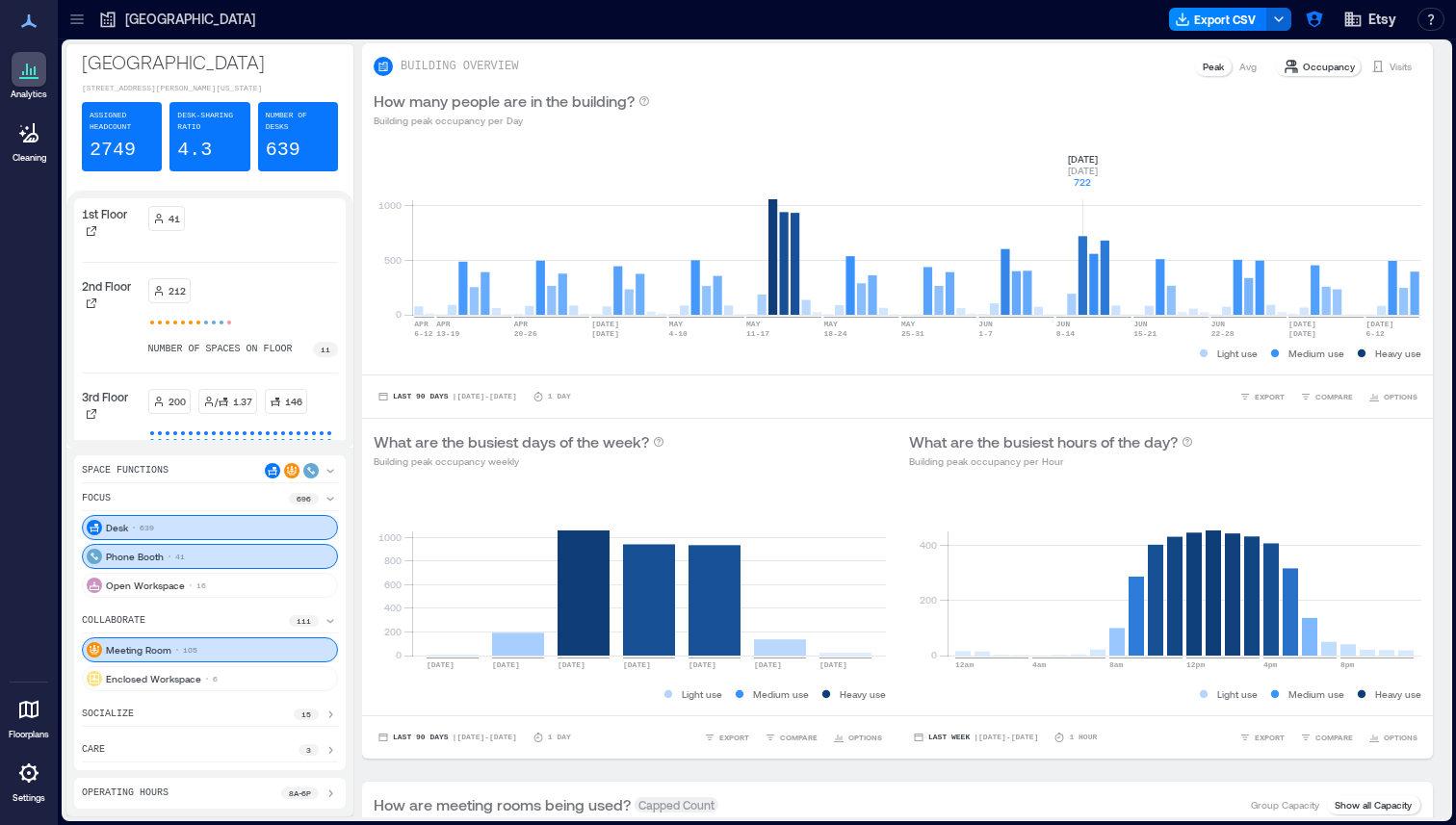click on "Brooklyn 117 Adams Street, Brooklyn, New York 11201, United States Assigned Headcount 2749 Desk-sharing ratio 4.3 Number of Desks 639 1st Floor 41 2nd Floor 212 number of spaces on floor 11 3rd Floor 200 / 1.37 146 number of spaces on floor 174 4th Floor 200 / 1.28 156 number of spaces on floor 184 5A Floor 289 / 3.11 93 number of spaces on floor 121 5P Floor 19 number of spaces on floor 5 6A Floor 340 number of spaces on floor 17 6P Floor 317 number of spaces on floor 10 6th Floor Events 657 7th Floor 200 / 1.85 108 number of spaces on floor 138 8th Floor 200 / 1.47 136 number of spaces on floor 161 9th Floor 74 number of spaces on floor 4 Space Functions focus 696 Desk 639 Phone Booth 41 Open Workspace 16 collaborate 111 Meeting Room 105 Enclosed Workspace 6 socialize 15 care 3 Operating Hours 8a  -  6p BUILDING OVERVIEW Peak Avg Occupancy Visits How many people are in the building? Building peak occupancy per Day 0 500 1000 APR 6-12 APR 13-19 APR 20-26 APR 27 MAY 3 MAY 4-10 MAY 11-17 MAY 18-24 MAY 25-31  (" at bounding box center [757, 432] 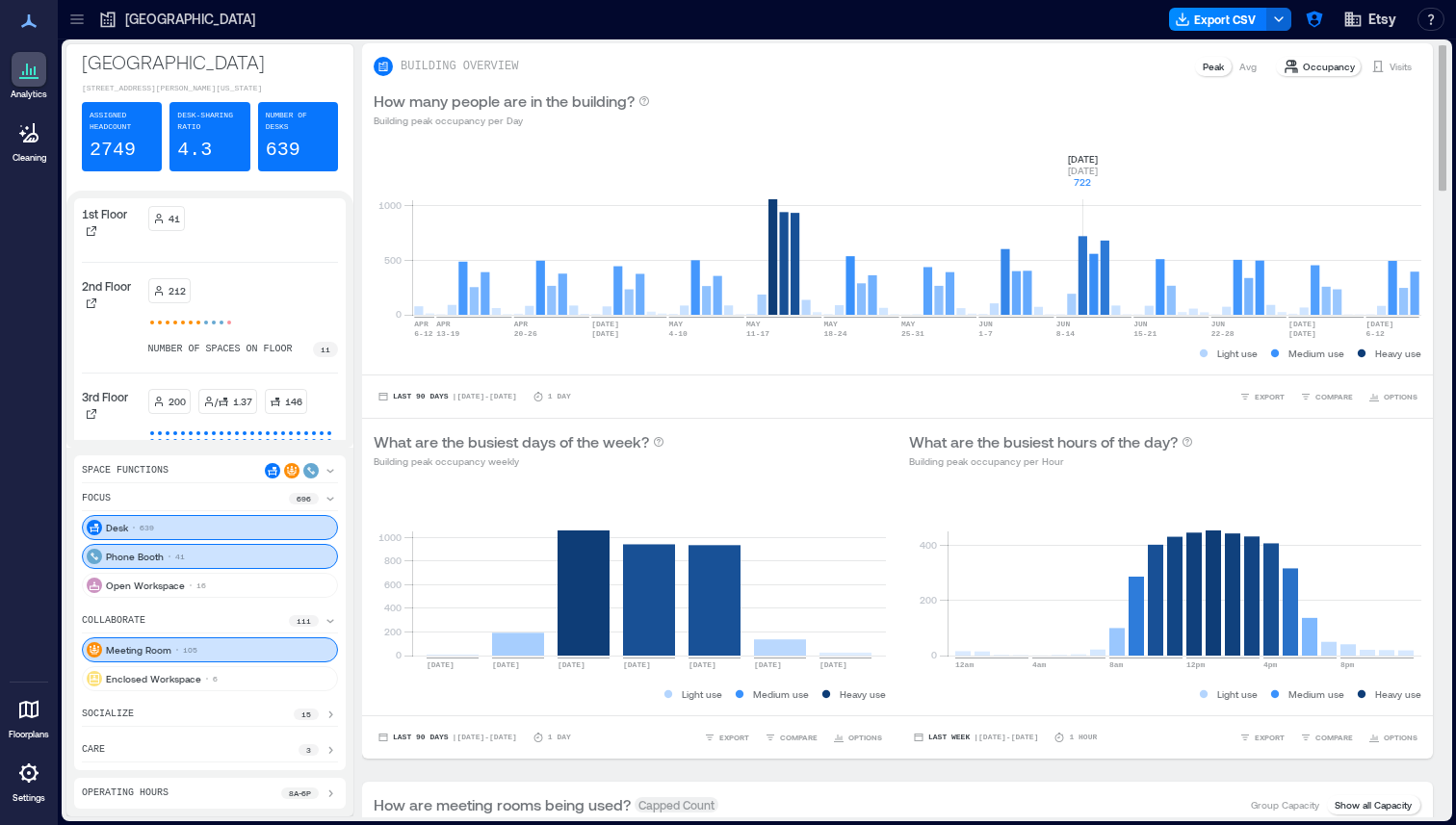 drag, startPoint x: 717, startPoint y: 824, endPoint x: 663, endPoint y: 506, distance: 322.5523 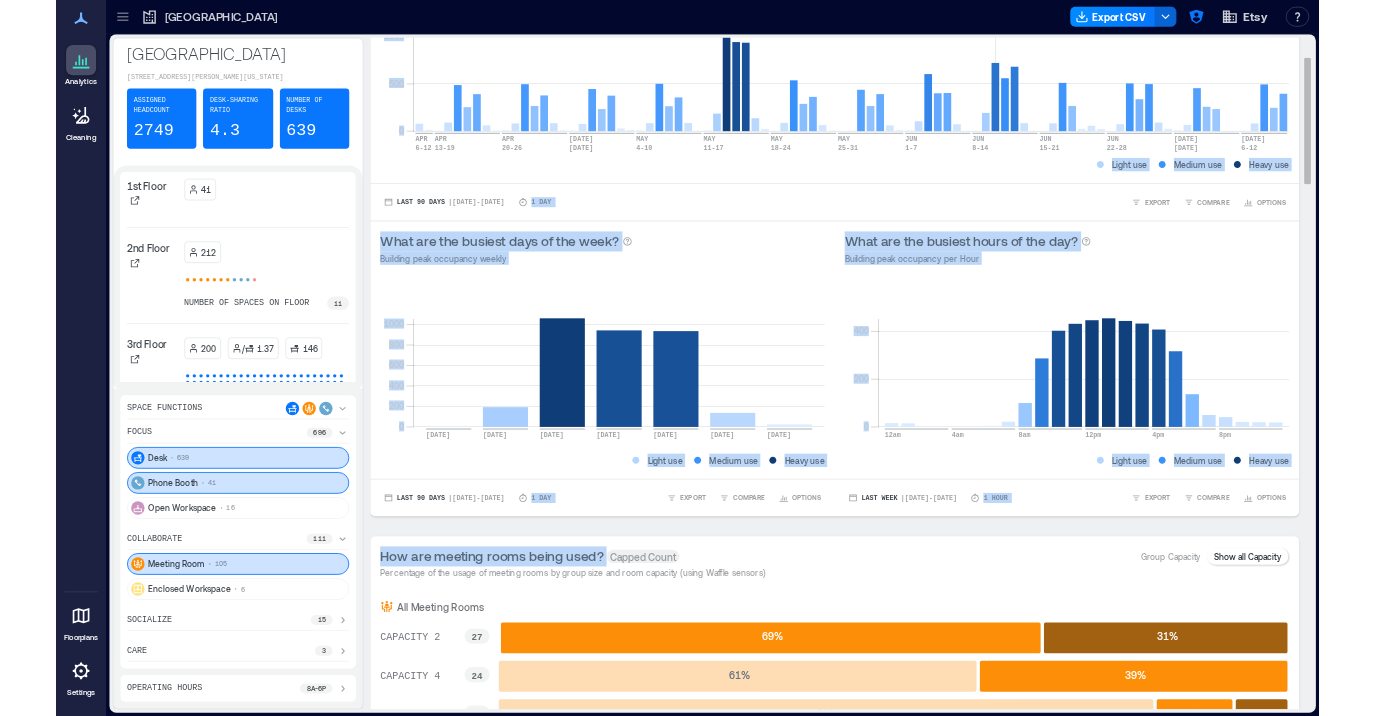scroll, scrollTop: 0, scrollLeft: 0, axis: both 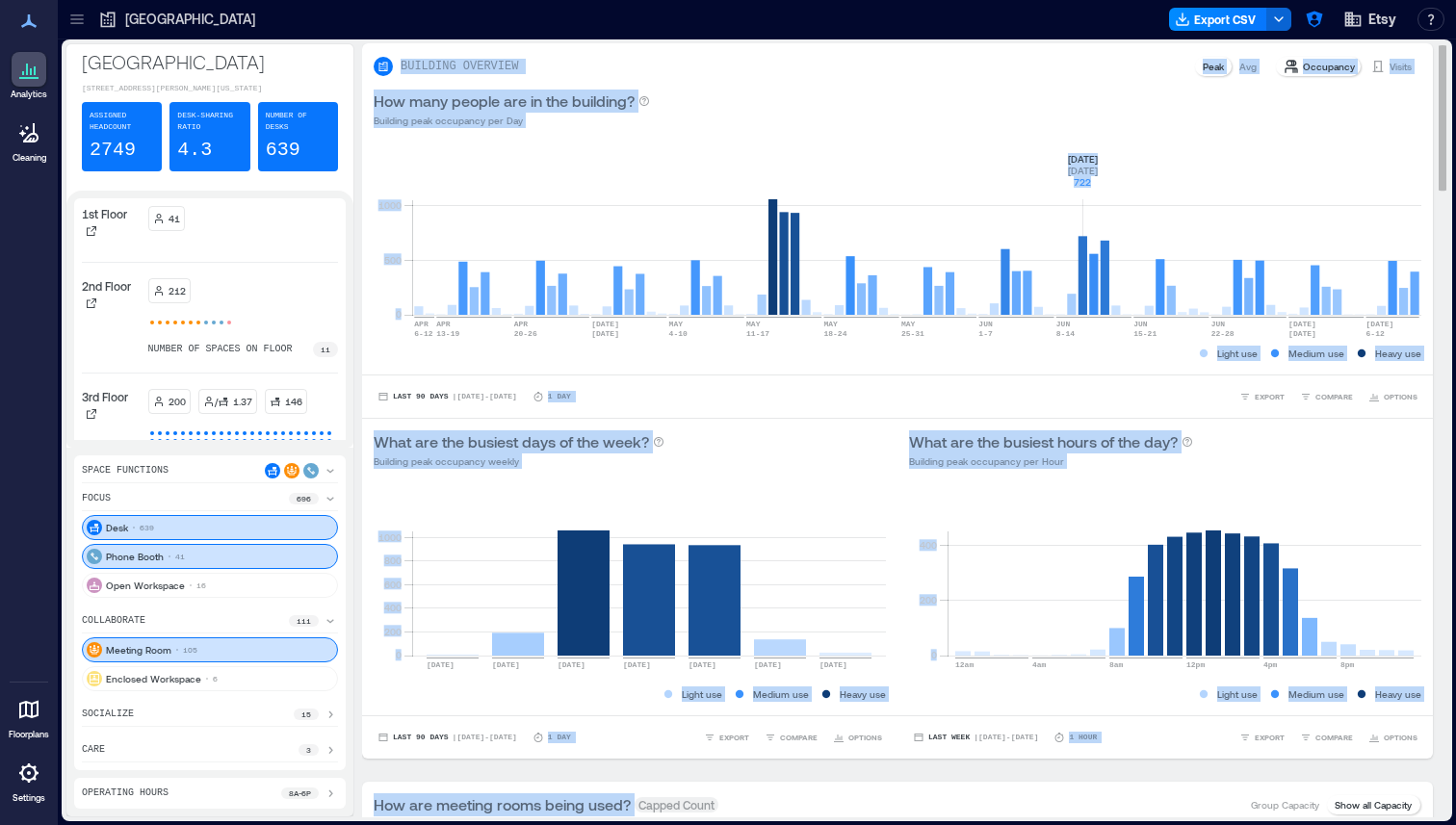 click on "0 200 400 600 800 1000 Sunday Monday Tuesday Wednesday Thursday Friday Saturday 2749  ( Building Capacity )" 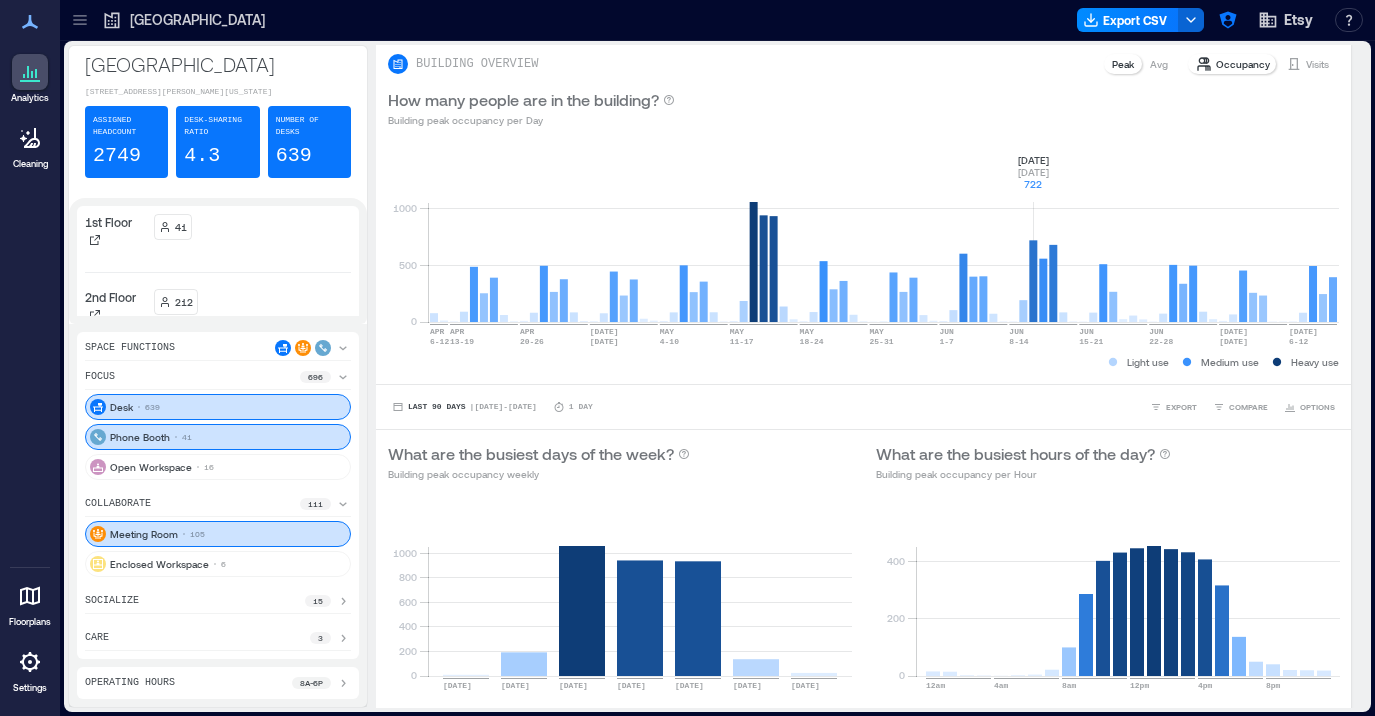 scroll, scrollTop: 0, scrollLeft: 0, axis: both 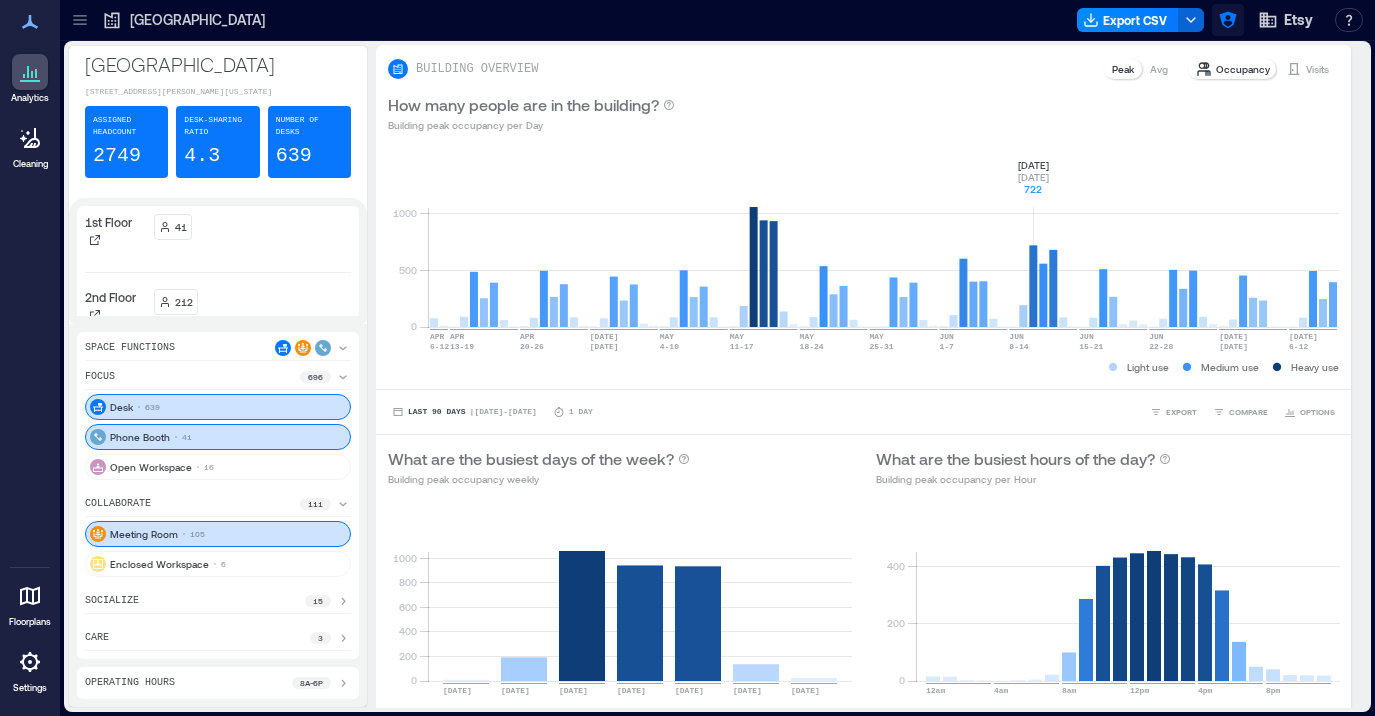 click 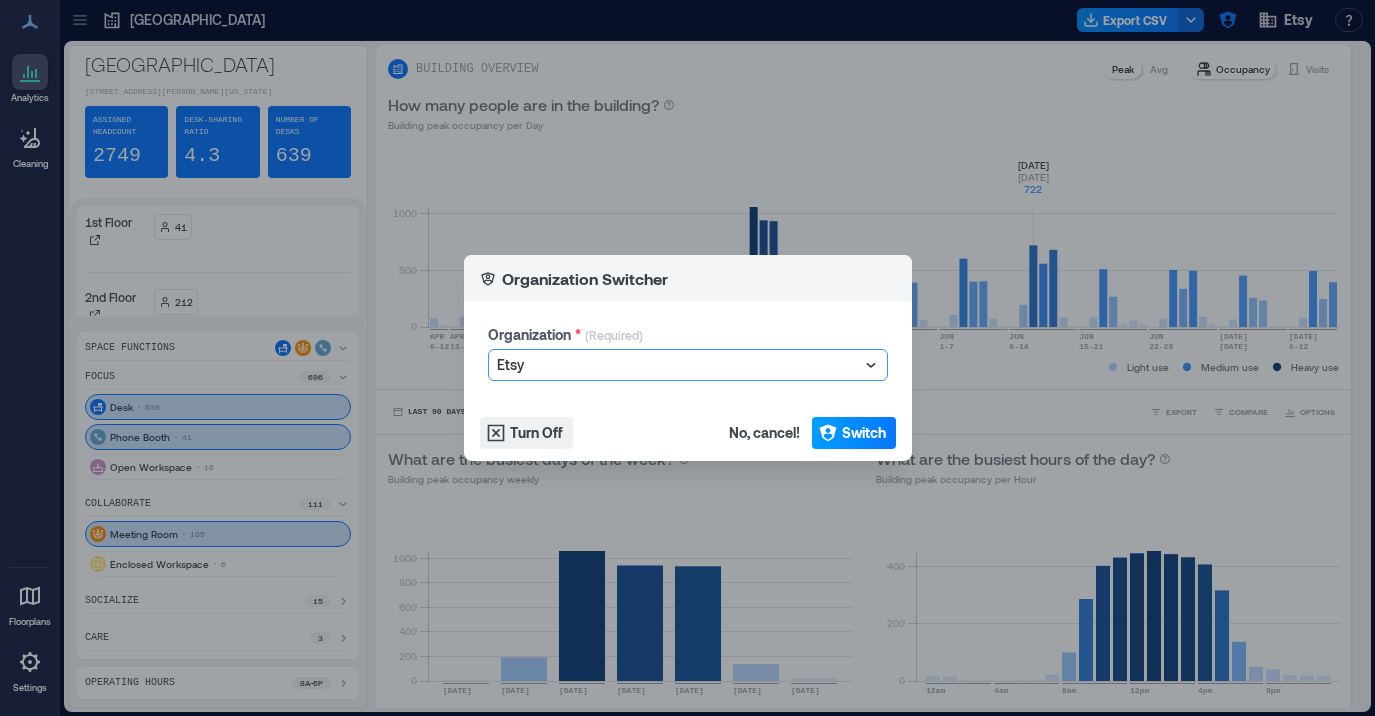 click on "Switch" at bounding box center [864, 433] 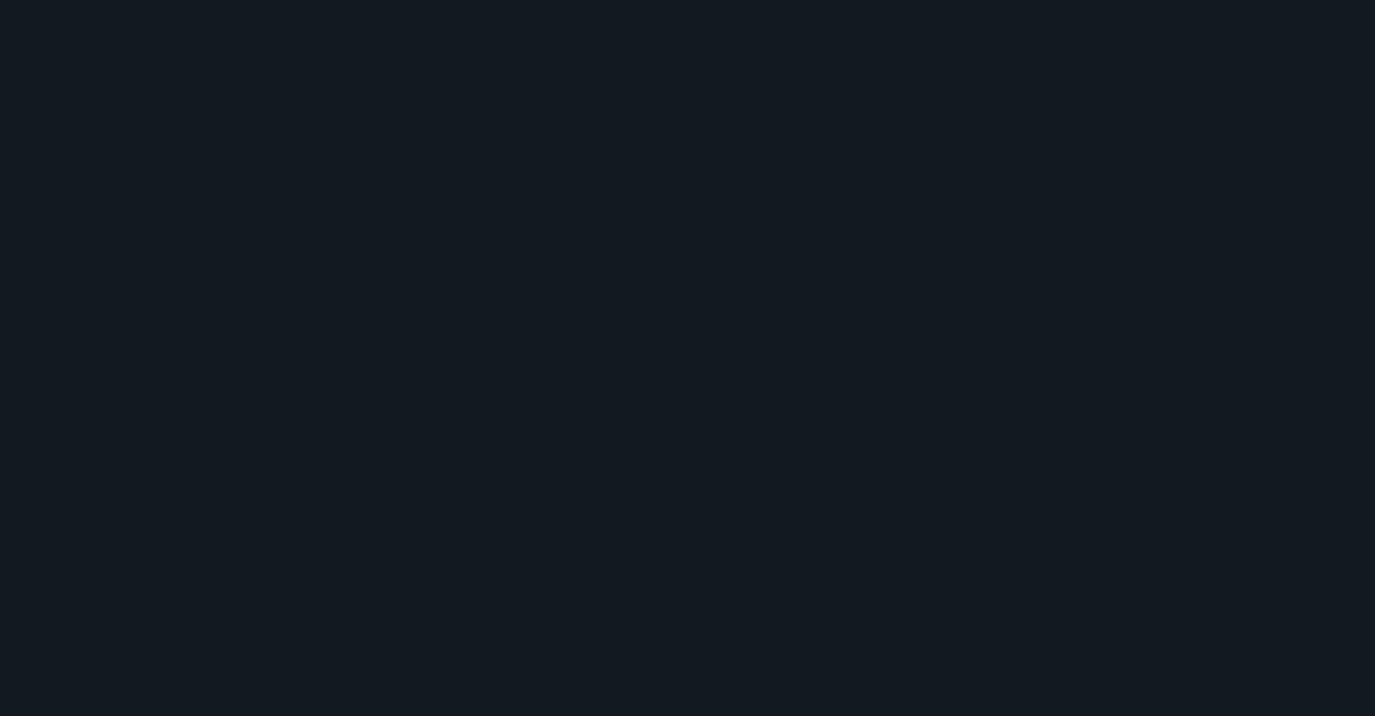 scroll, scrollTop: 0, scrollLeft: 0, axis: both 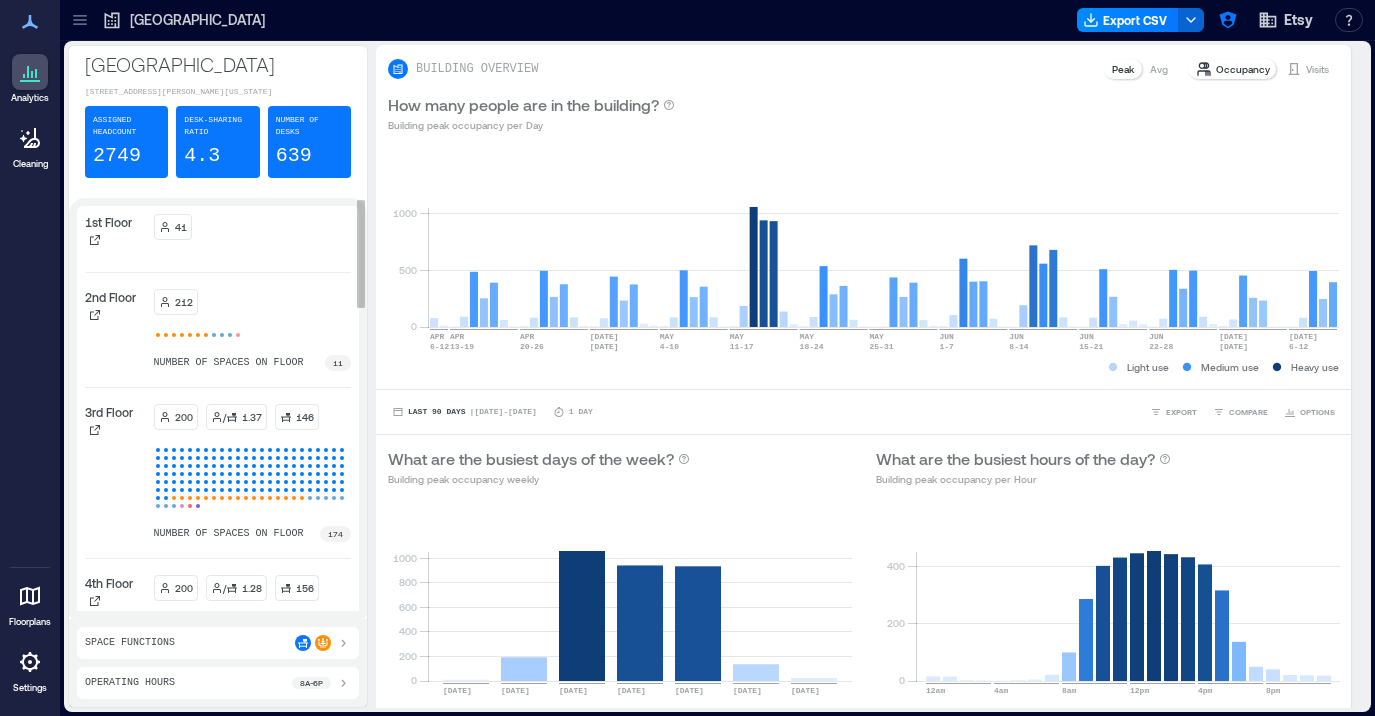 click on "3rd Floor" at bounding box center [115, 473] 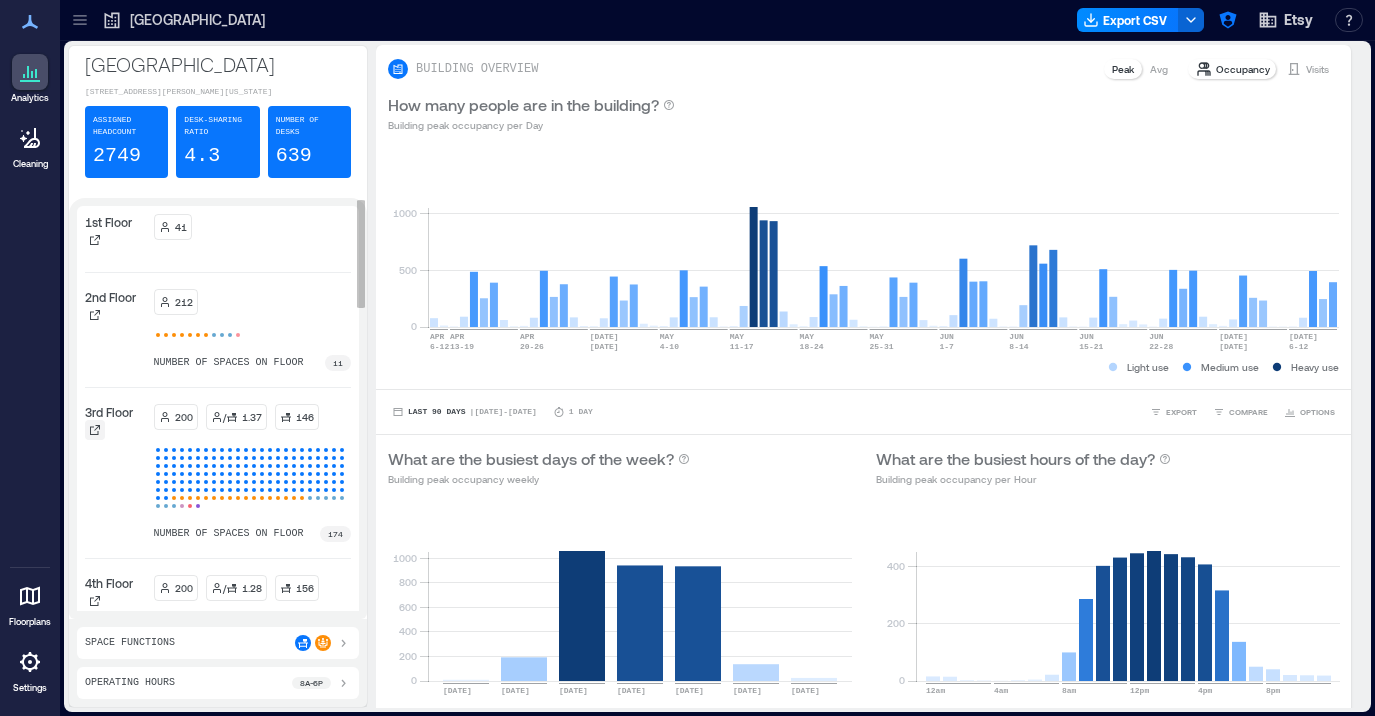 click 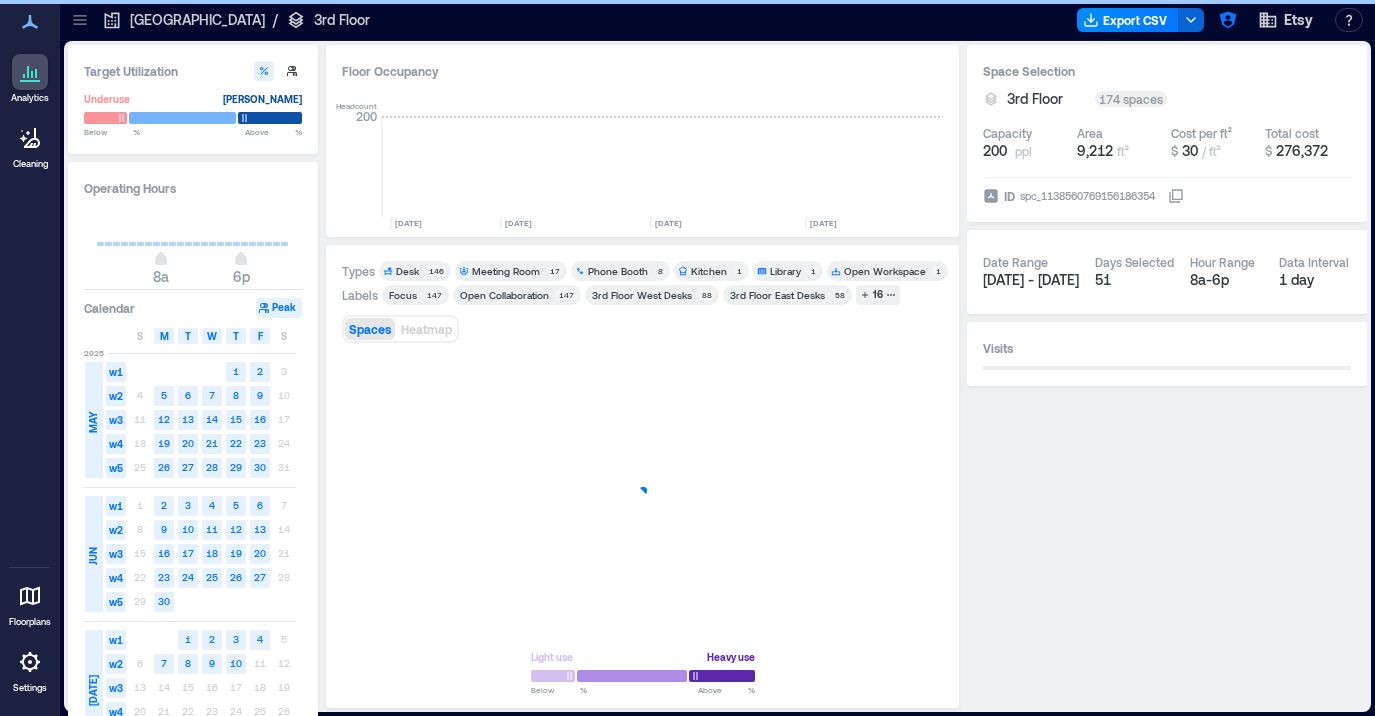 scroll, scrollTop: 0, scrollLeft: 2957, axis: horizontal 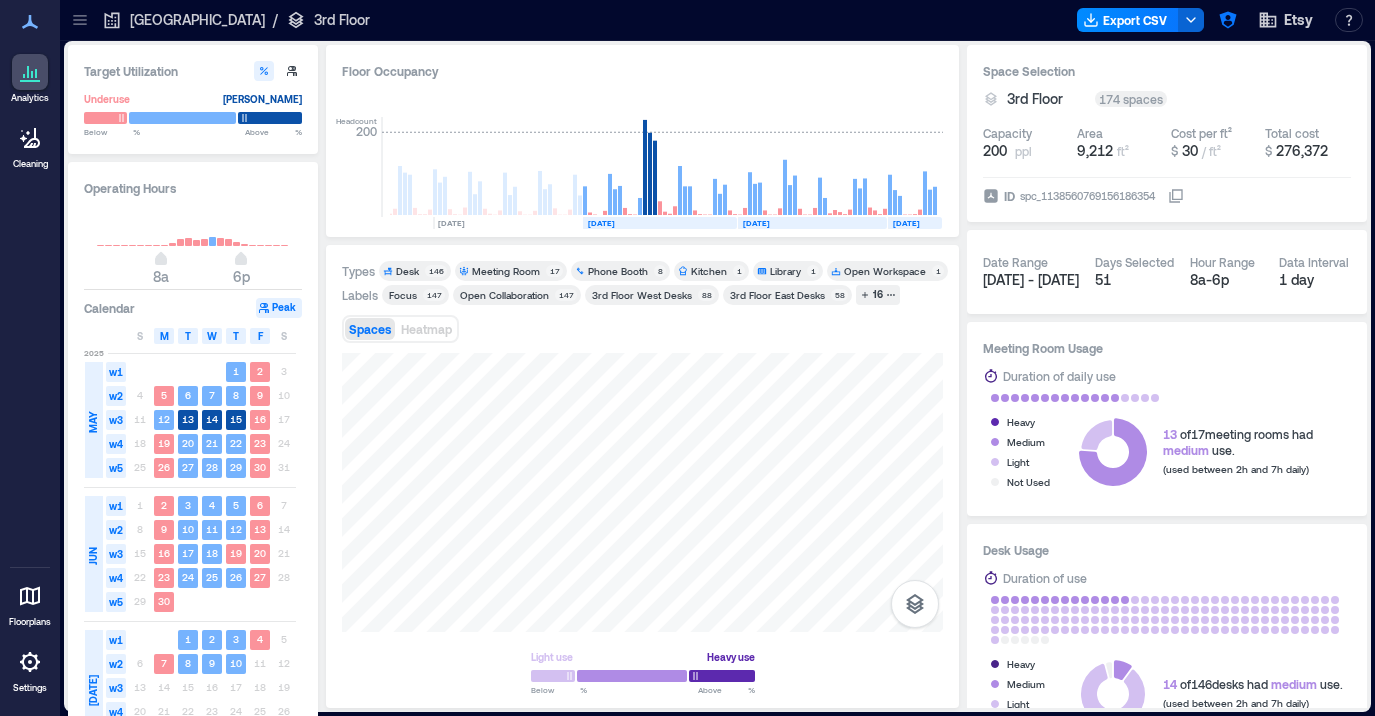 click on "146" at bounding box center (436, 271) 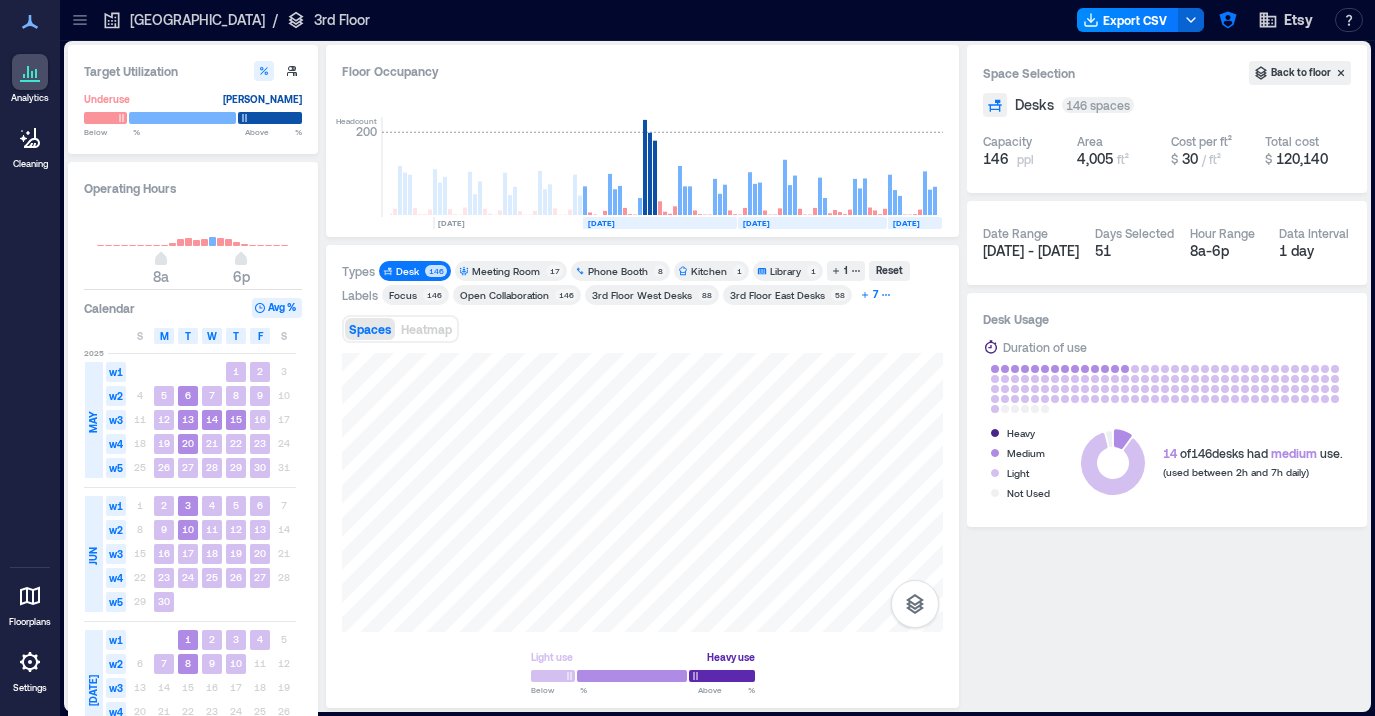 click 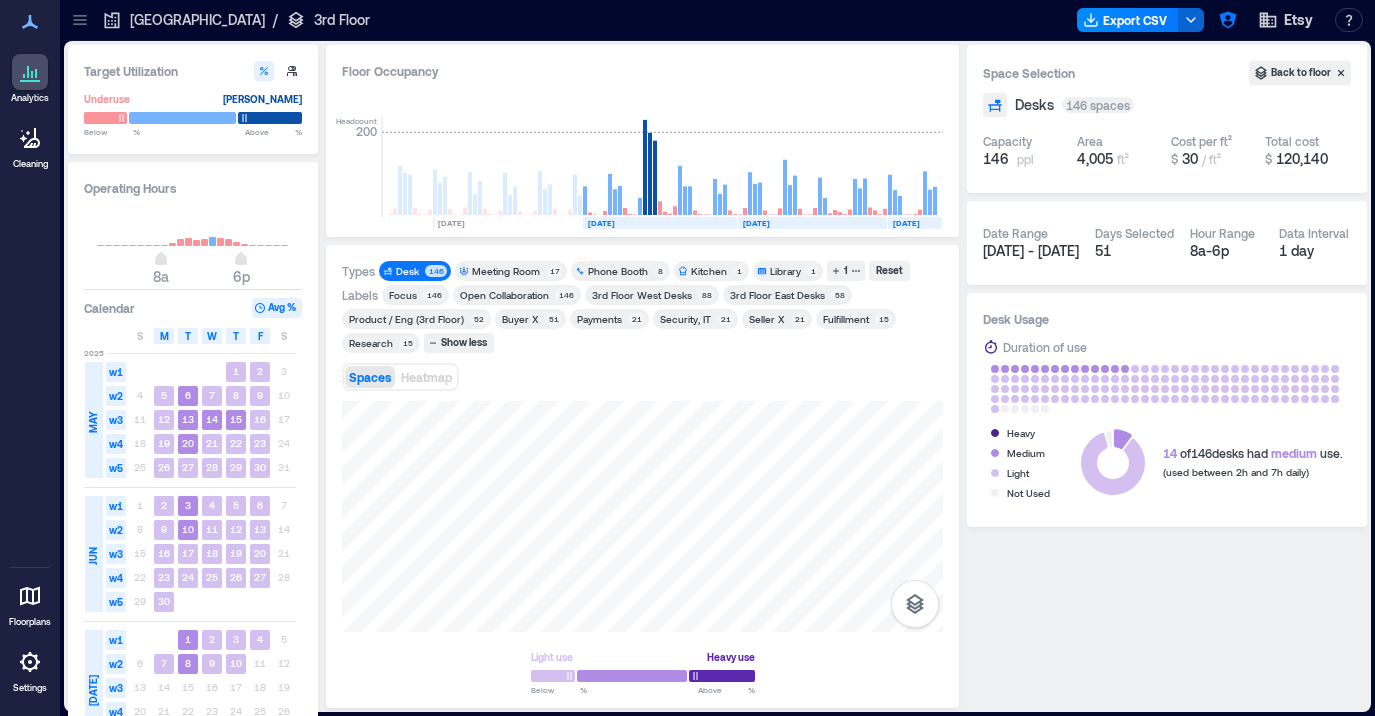 click on "Payments" at bounding box center (599, 319) 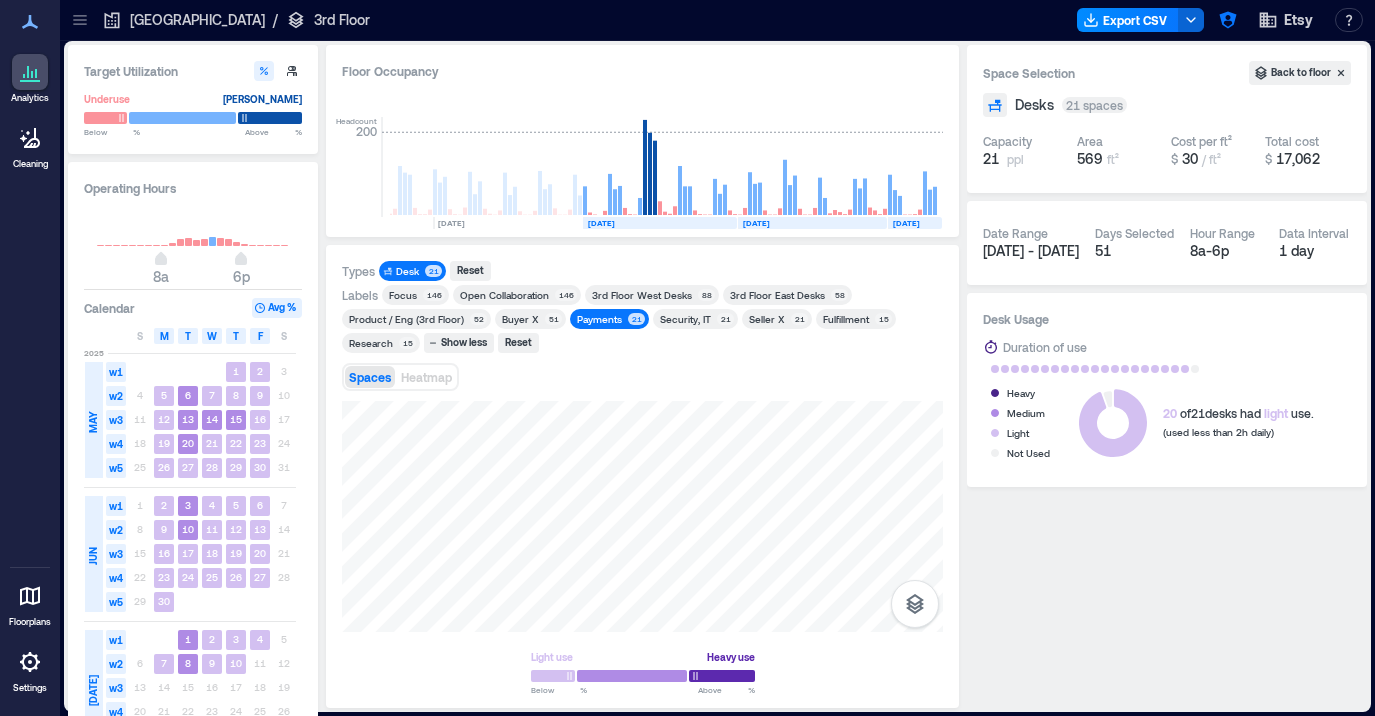 click on "Payments" at bounding box center [599, 319] 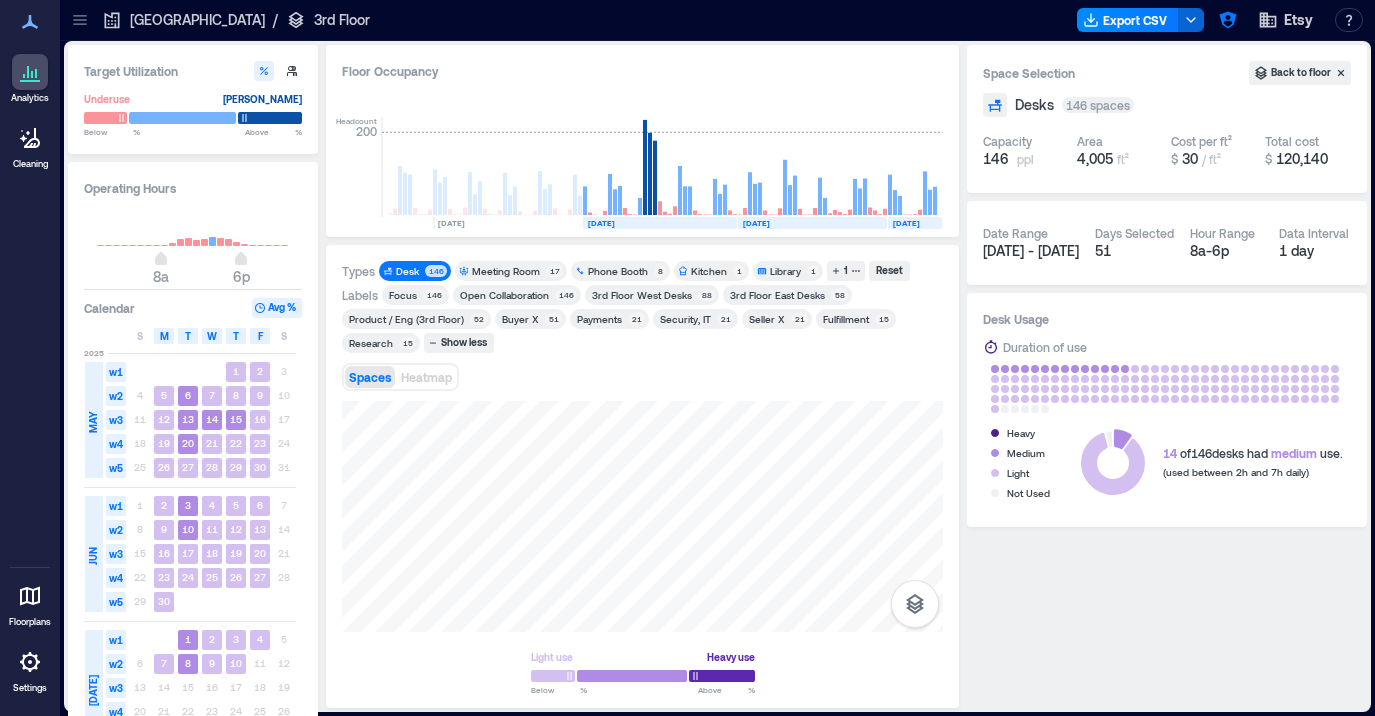 click on "Desk 146" at bounding box center (415, 271) 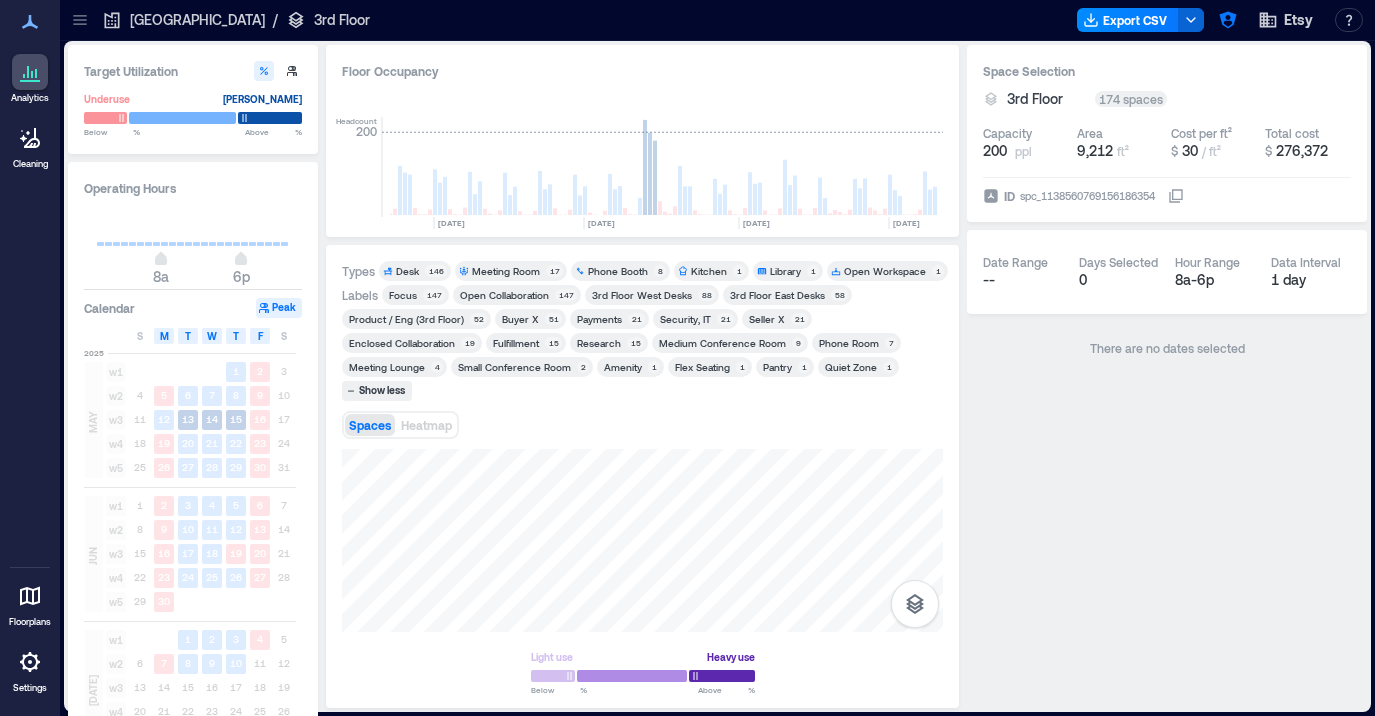 click 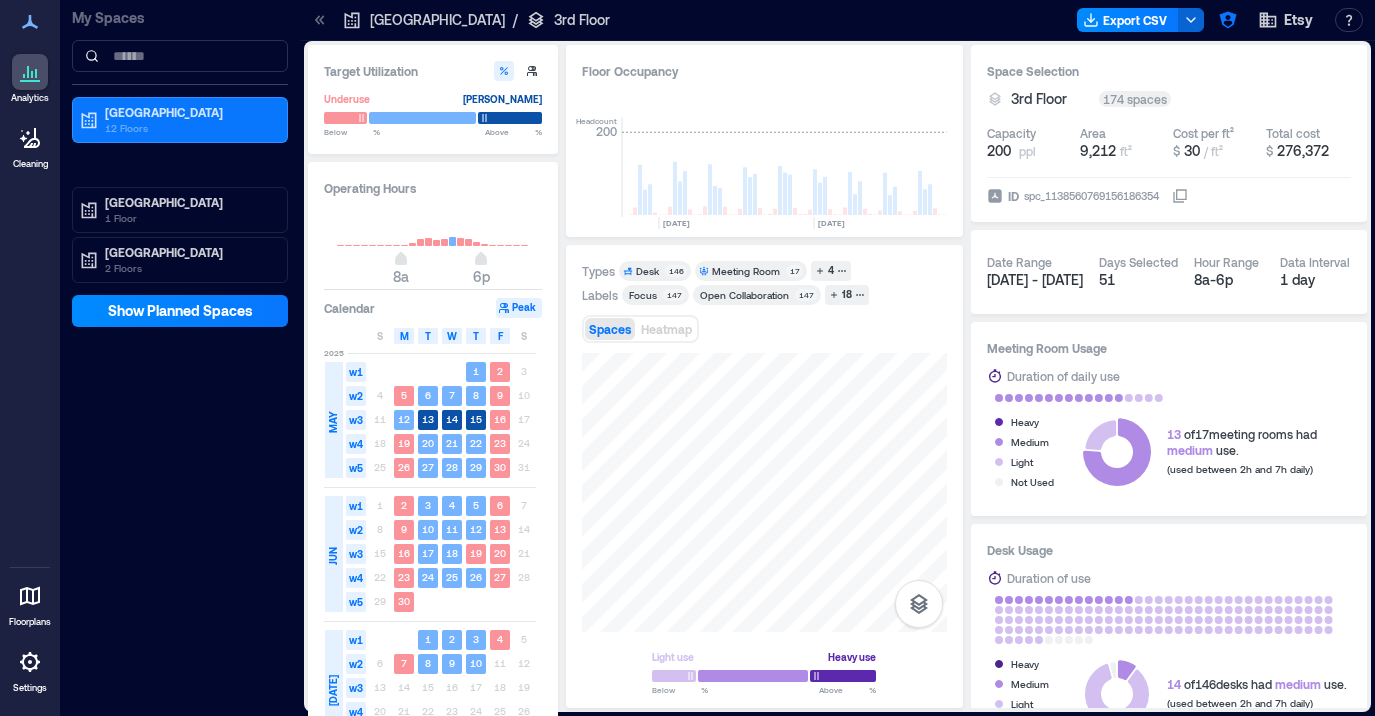 scroll, scrollTop: 0, scrollLeft: 3171, axis: horizontal 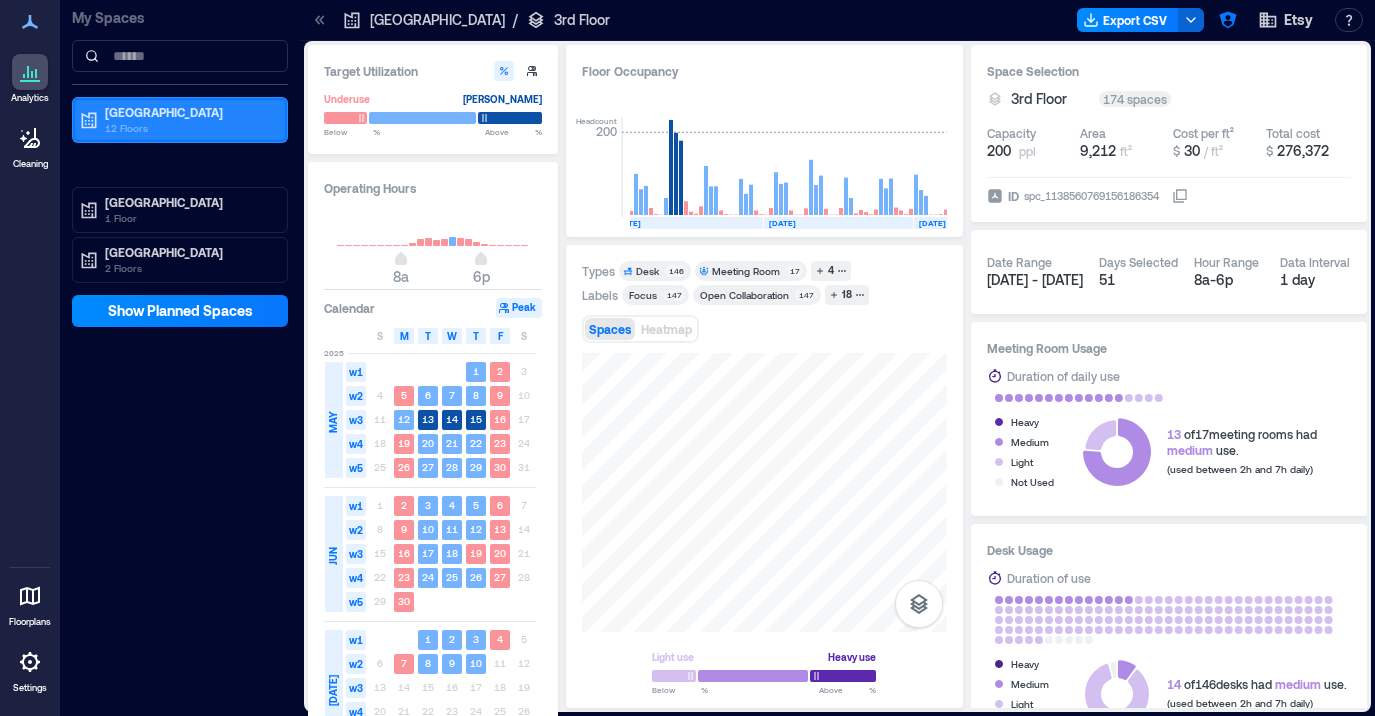 click on "Brooklyn 12 Floors" at bounding box center [180, 120] 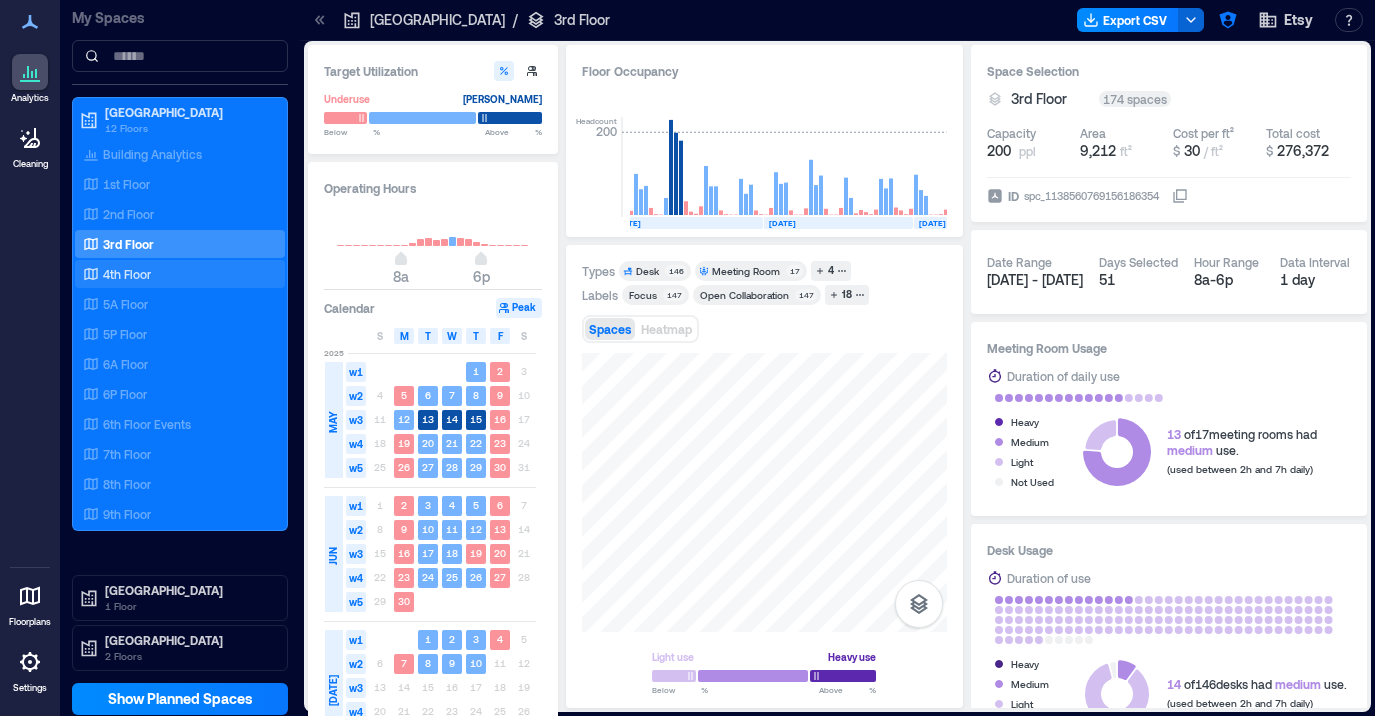 click on "4th Floor" at bounding box center (127, 274) 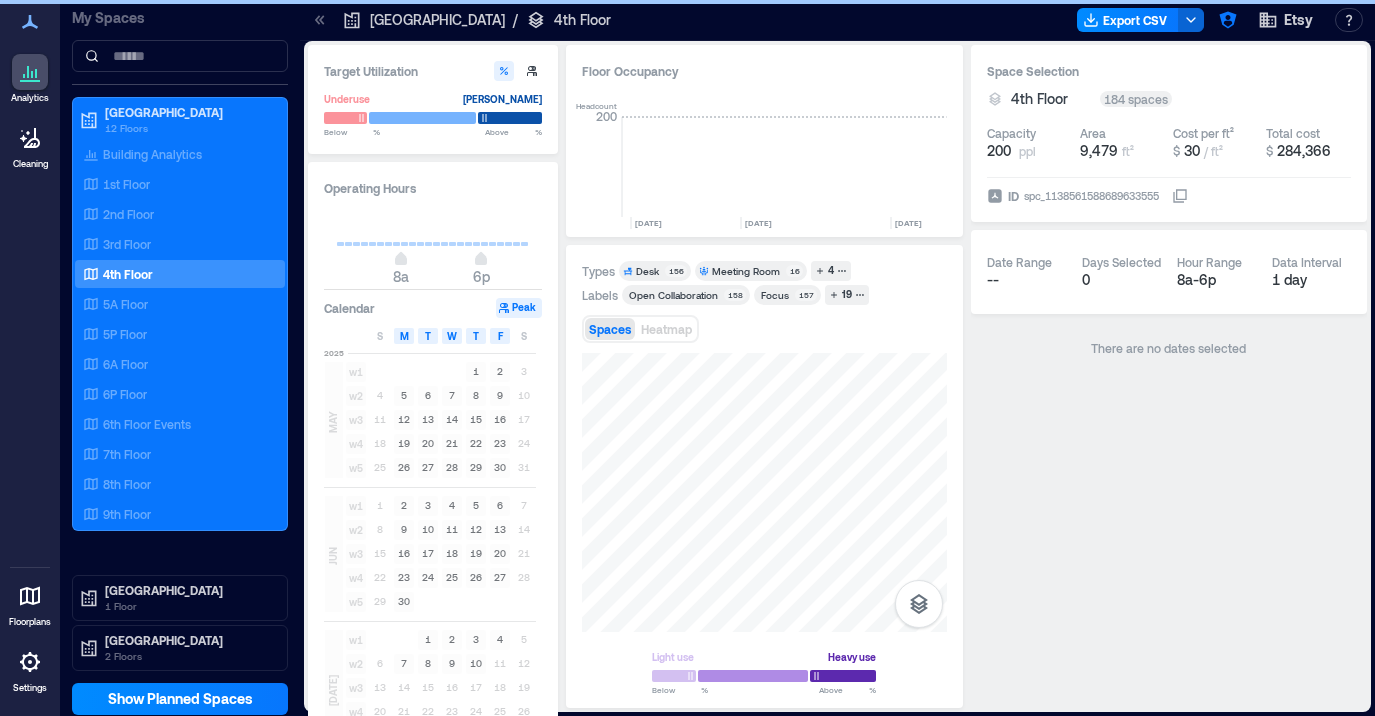 scroll, scrollTop: 0, scrollLeft: 3193, axis: horizontal 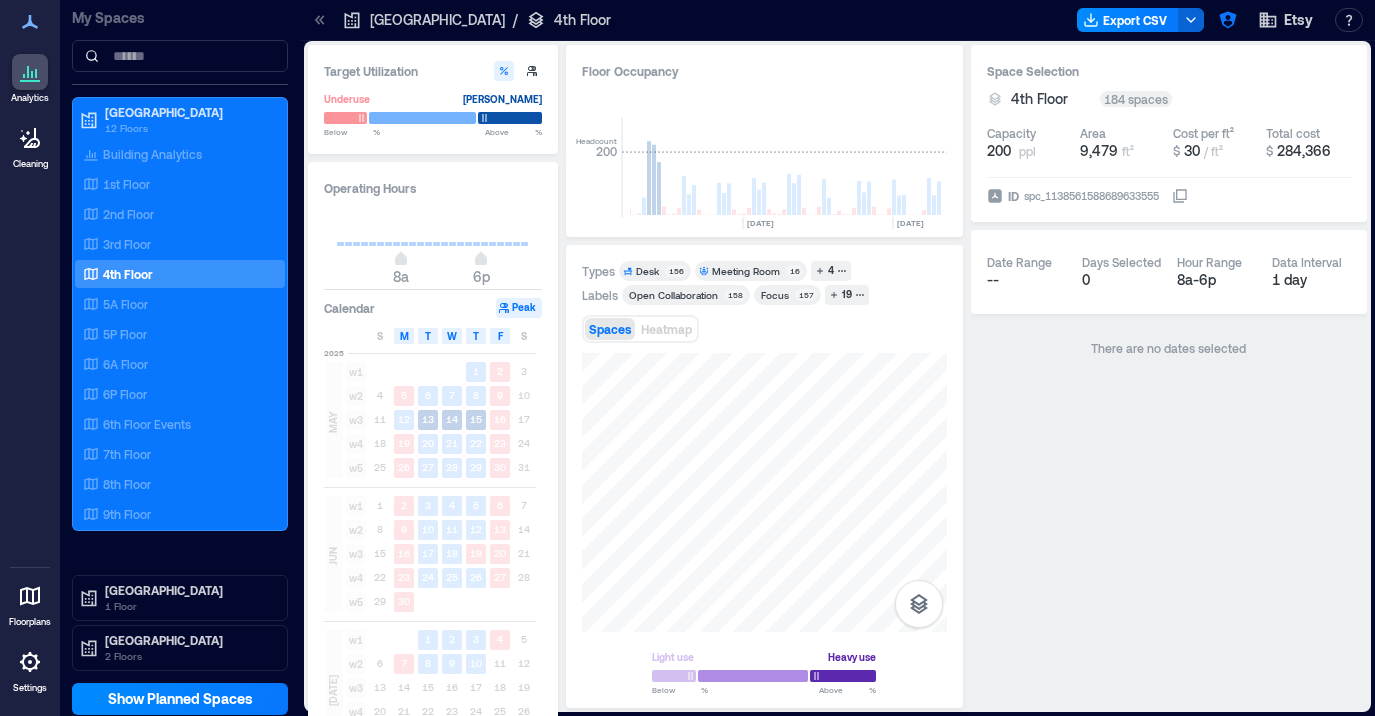 click 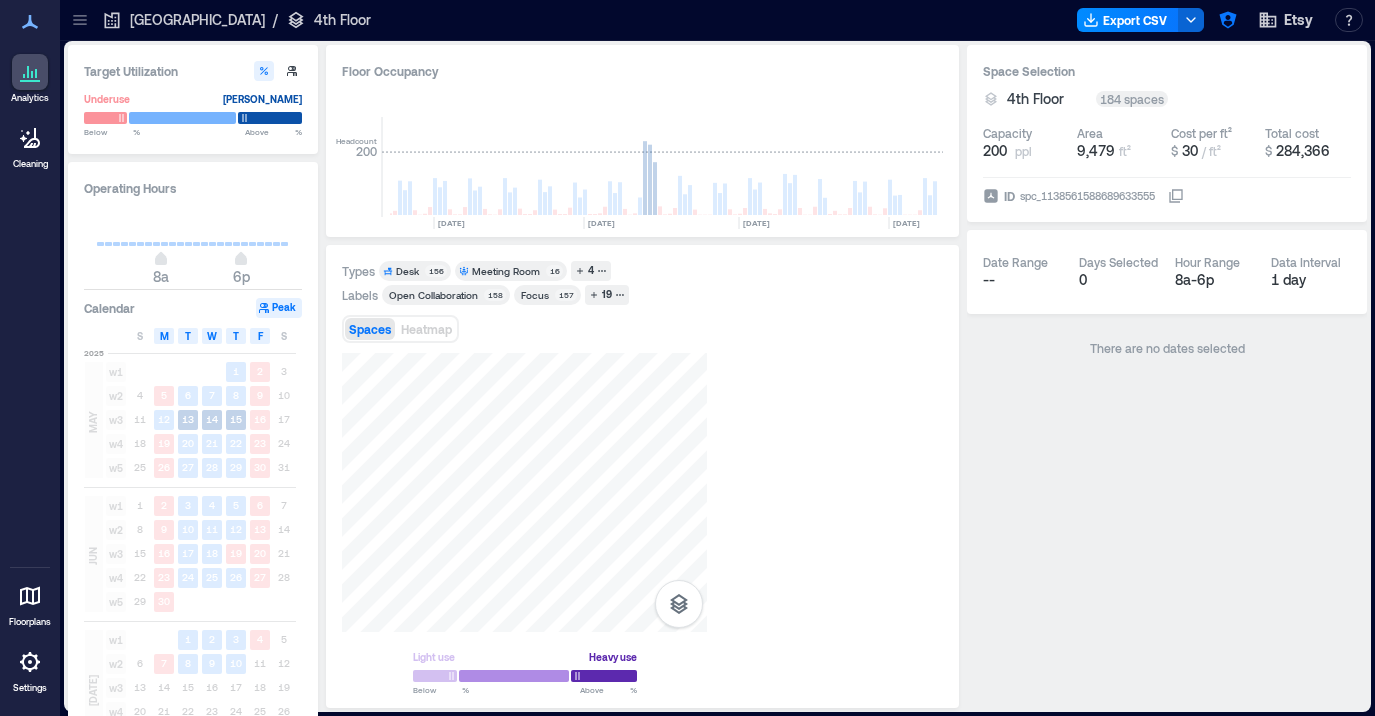 scroll, scrollTop: 0, scrollLeft: 2957, axis: horizontal 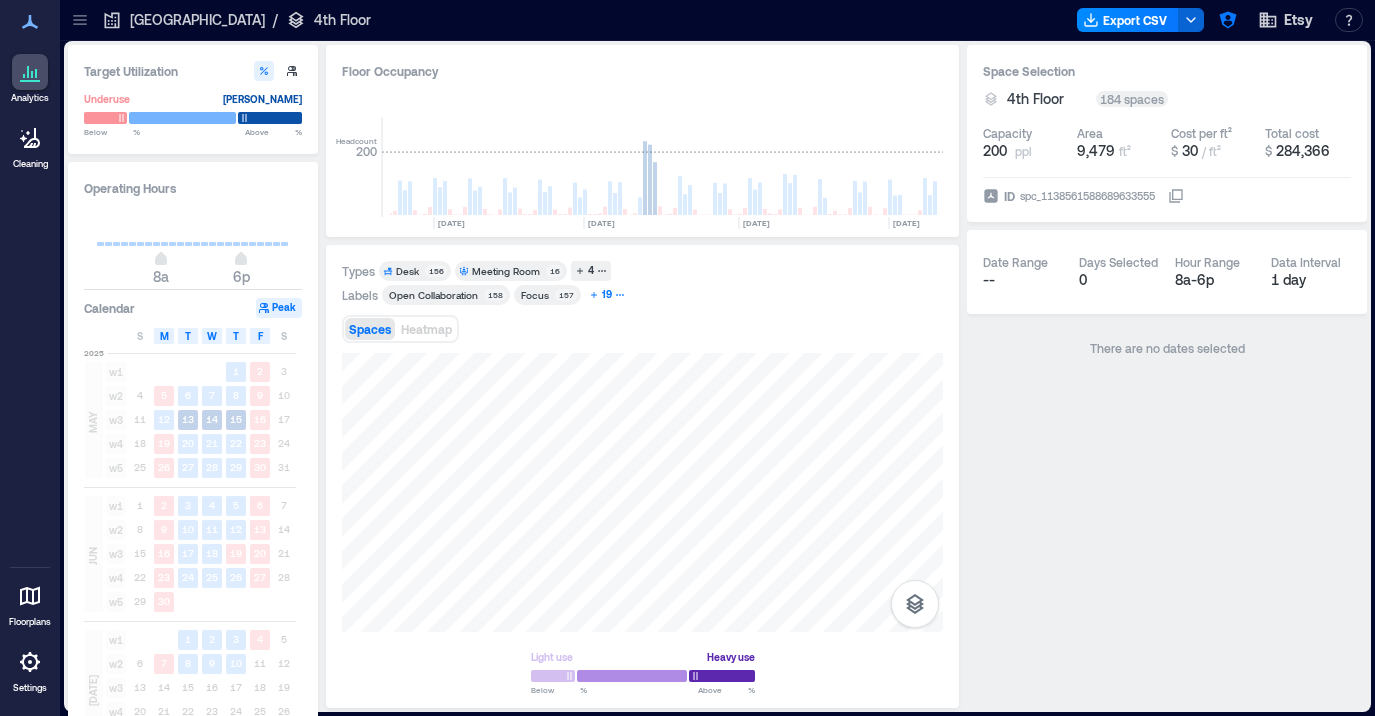 click on "19" at bounding box center [607, 295] 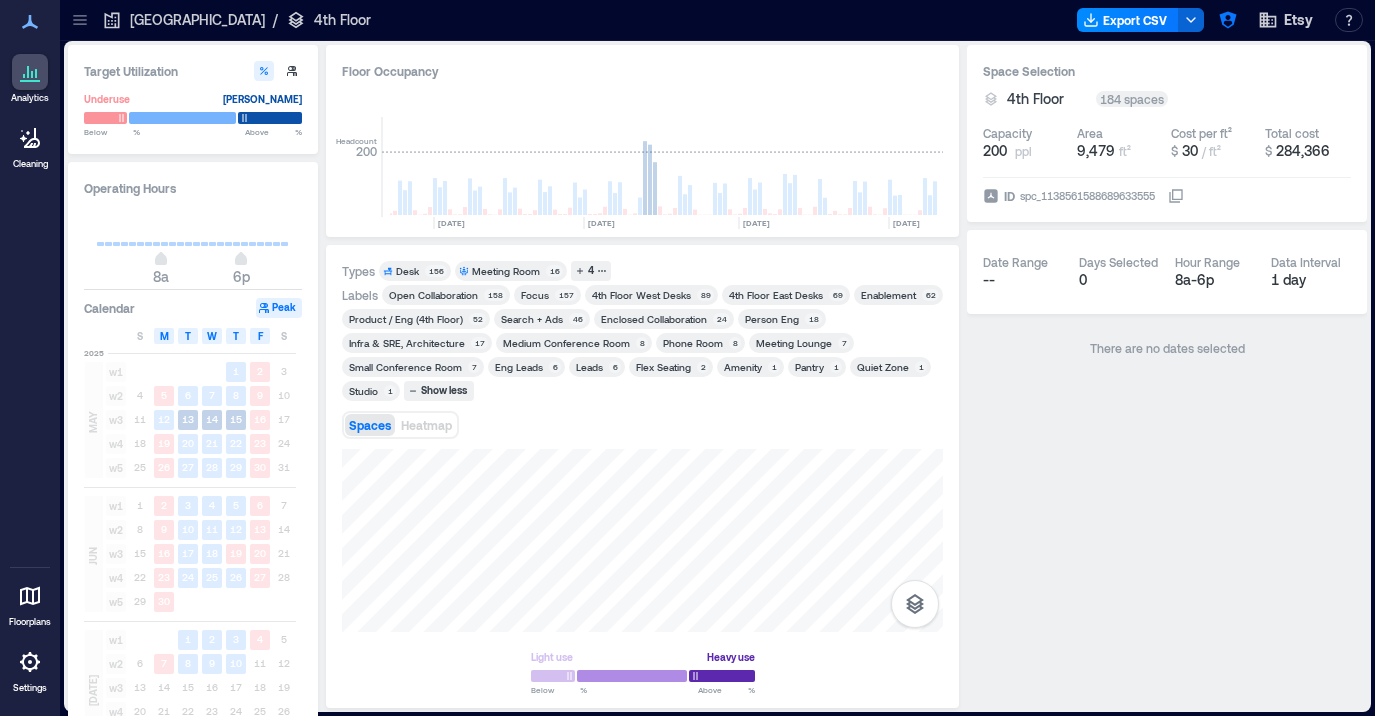 click on "Space Selection 4th Floor 184 spaces Capacity 200   ppl Area 9,479   ft² Cost per ft² $   30   / ft² Total cost $   284,366 ID spc_1138561588689633555 Date Range -- Days Selected 0 Hour Range 8a  -  6p Data Interval 1 day There are no dates selected" at bounding box center (1167, 376) 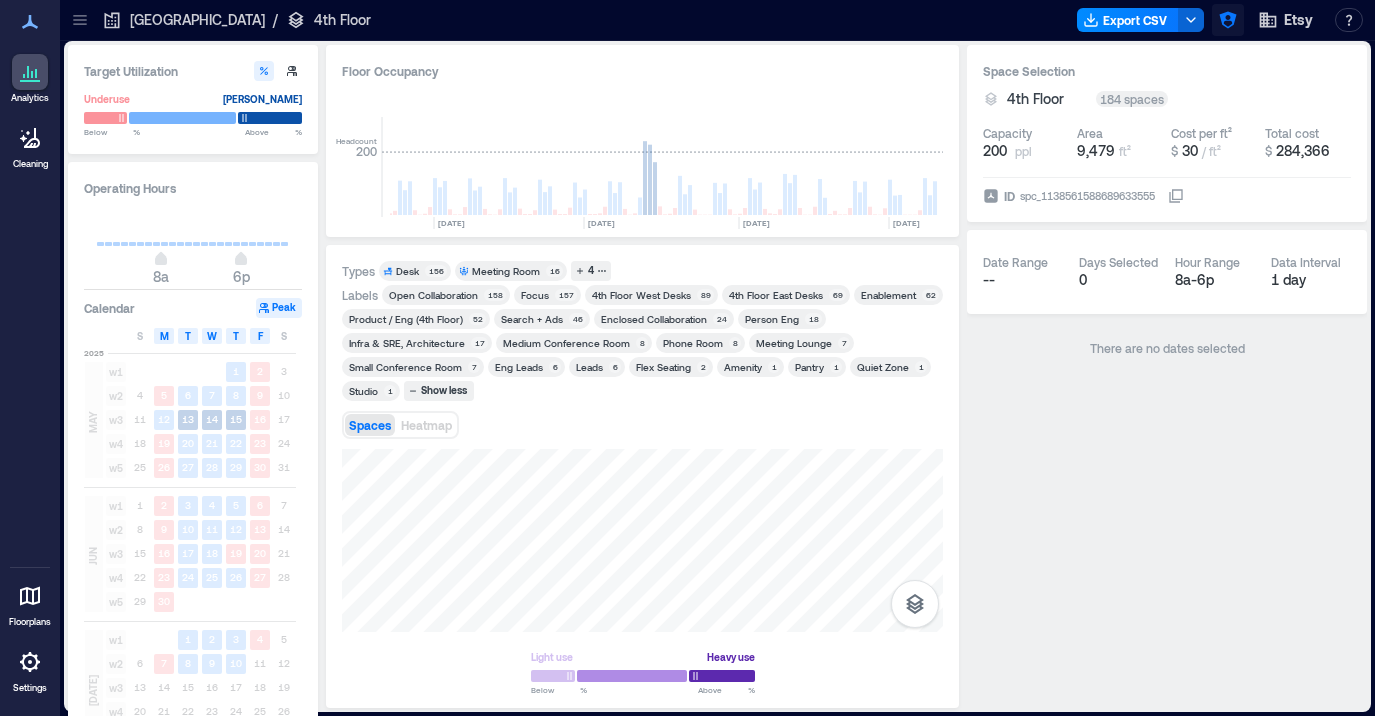 click 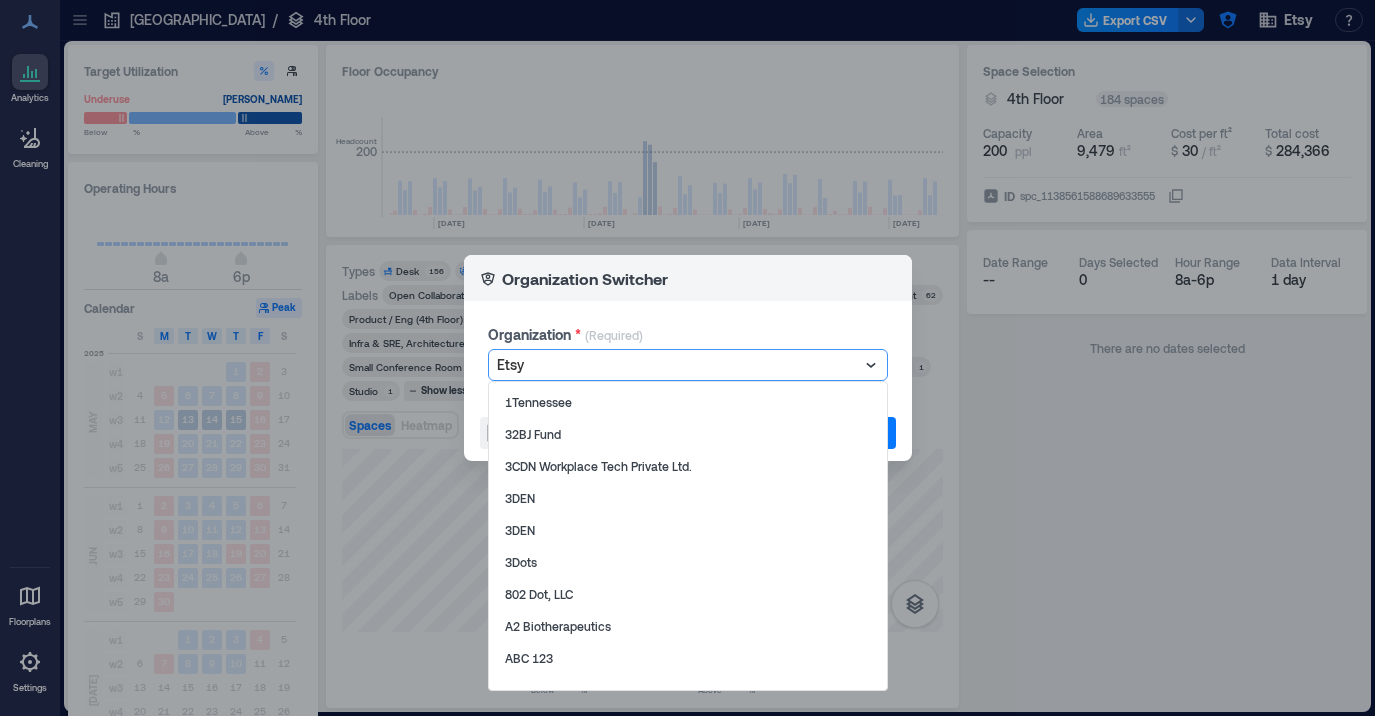 click at bounding box center [678, 365] 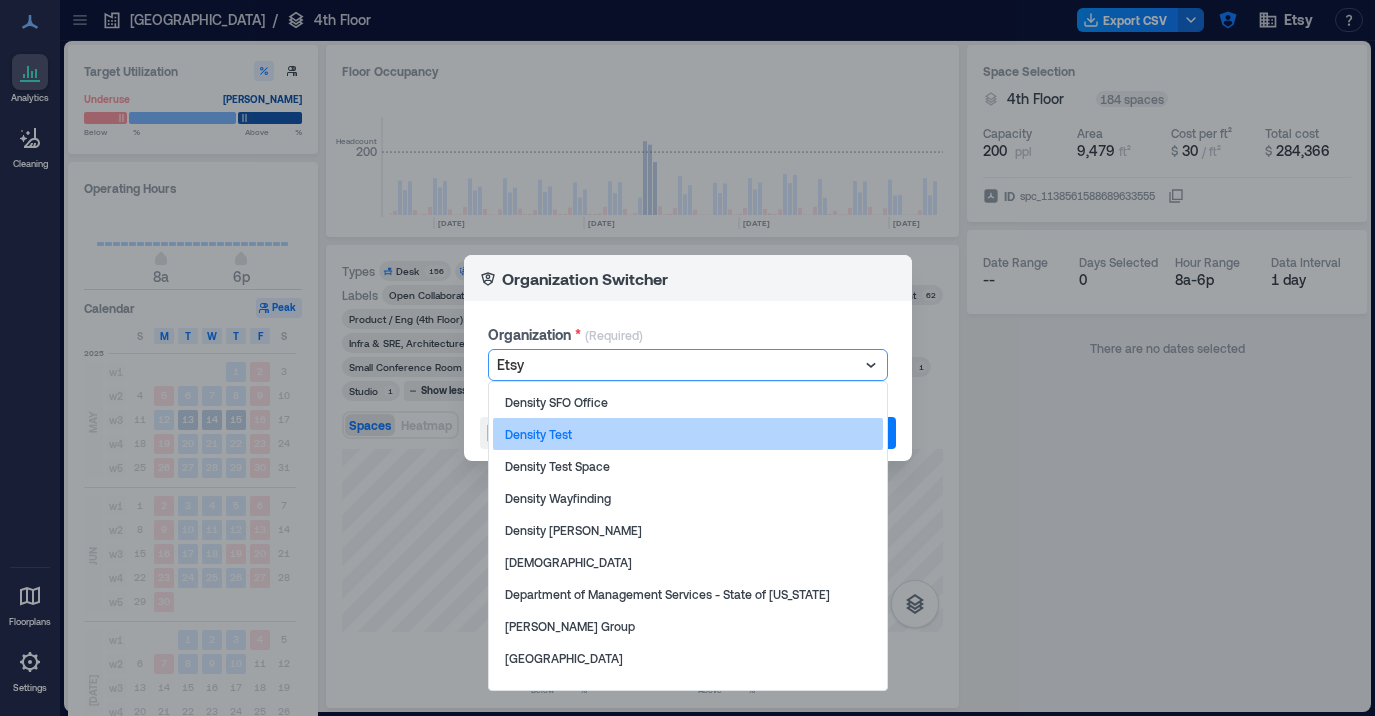 scroll, scrollTop: 9059, scrollLeft: 0, axis: vertical 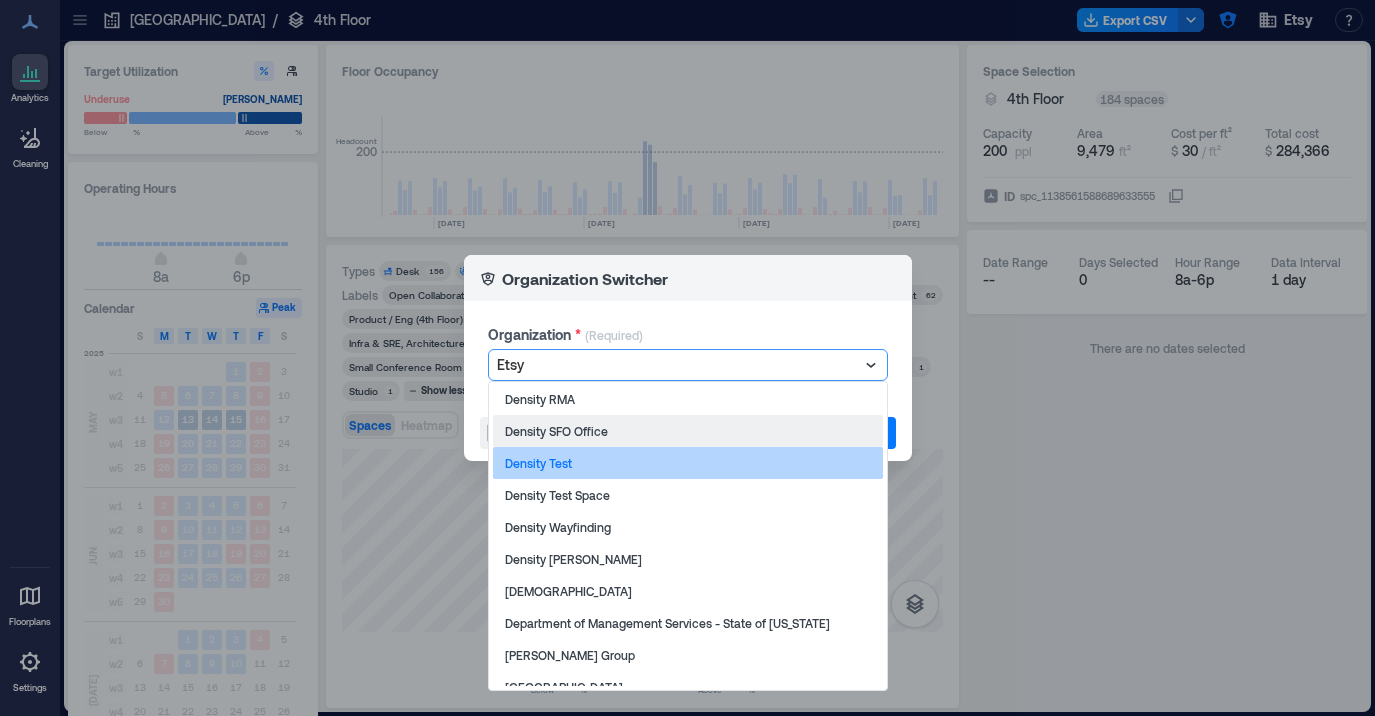 click on "Density SFO Office" at bounding box center [688, 431] 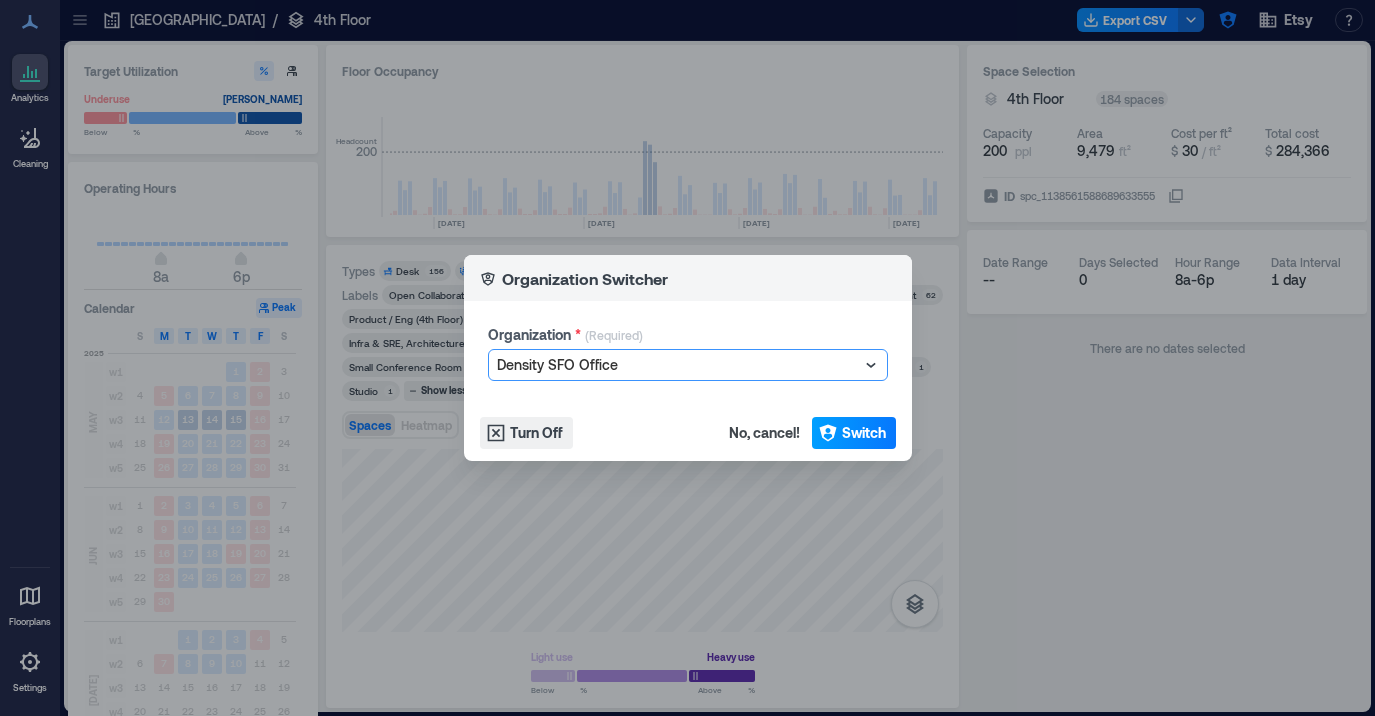 click on "Switch" at bounding box center (864, 433) 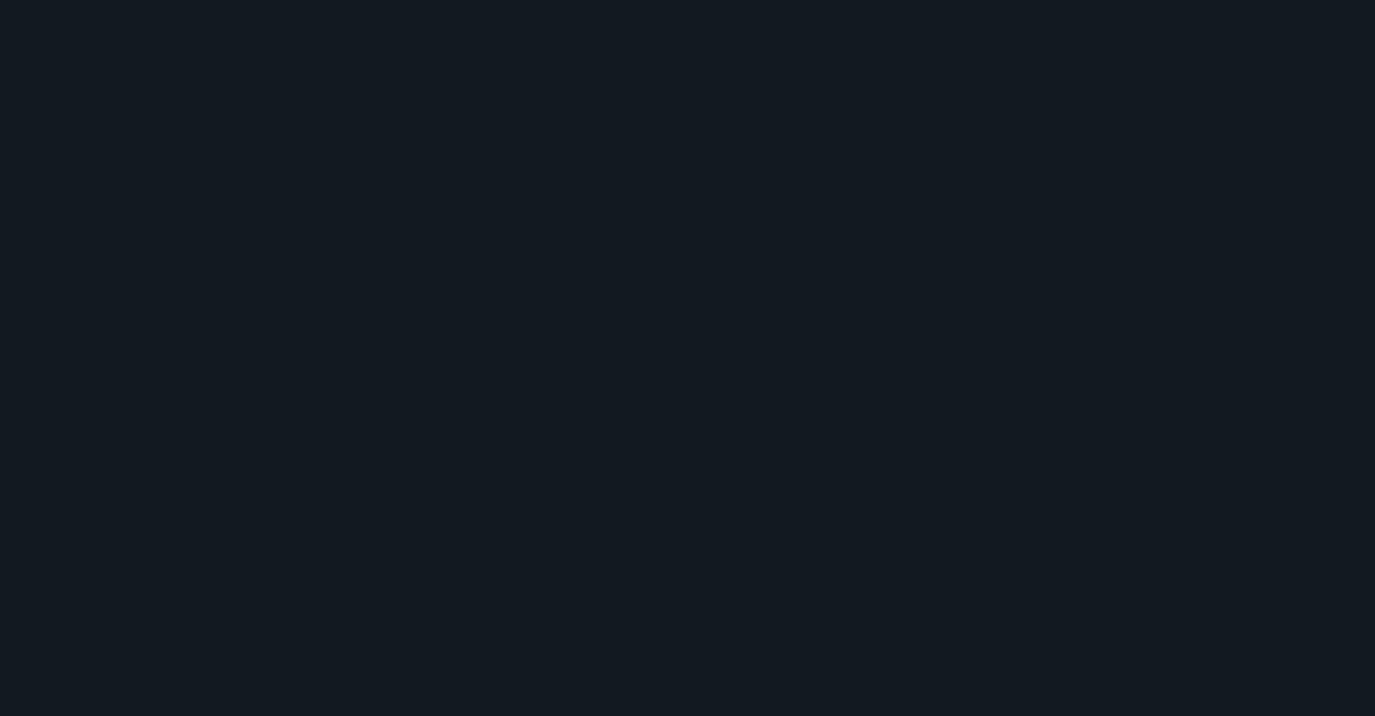 scroll, scrollTop: 0, scrollLeft: 0, axis: both 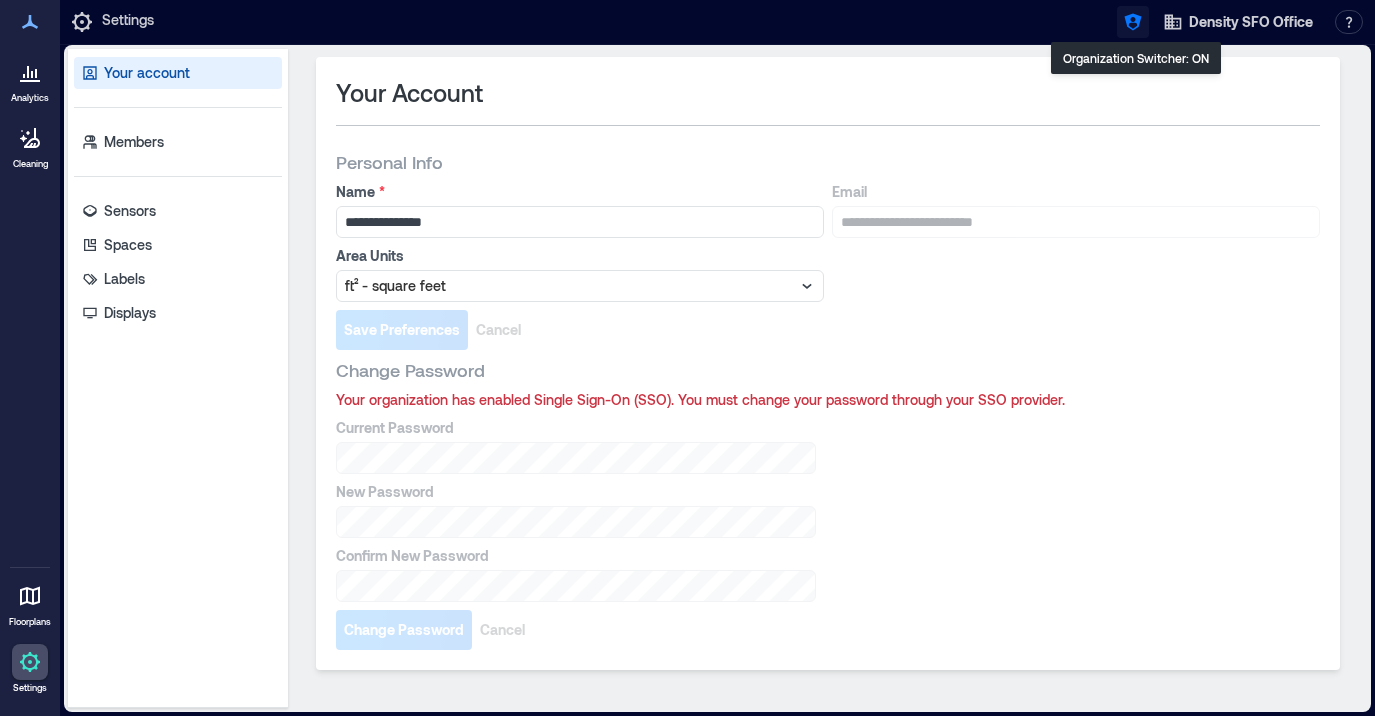 click 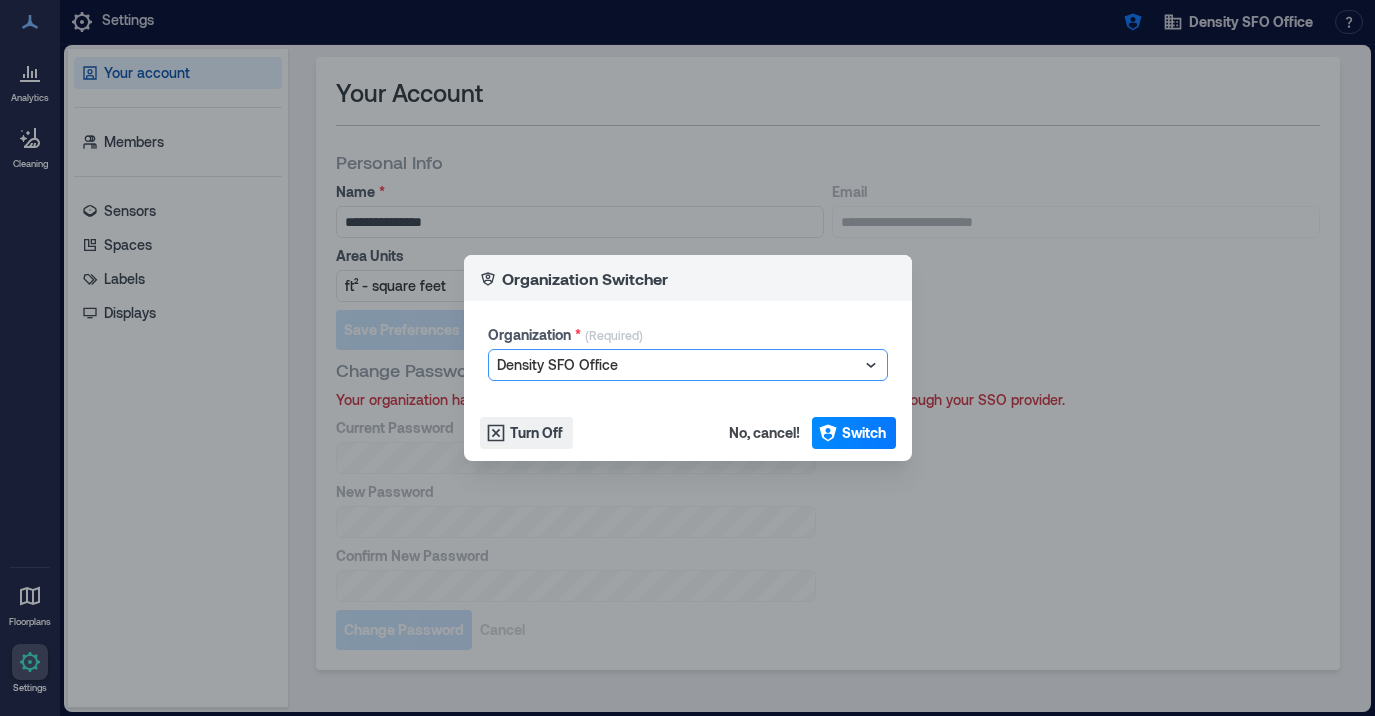 click at bounding box center [678, 365] 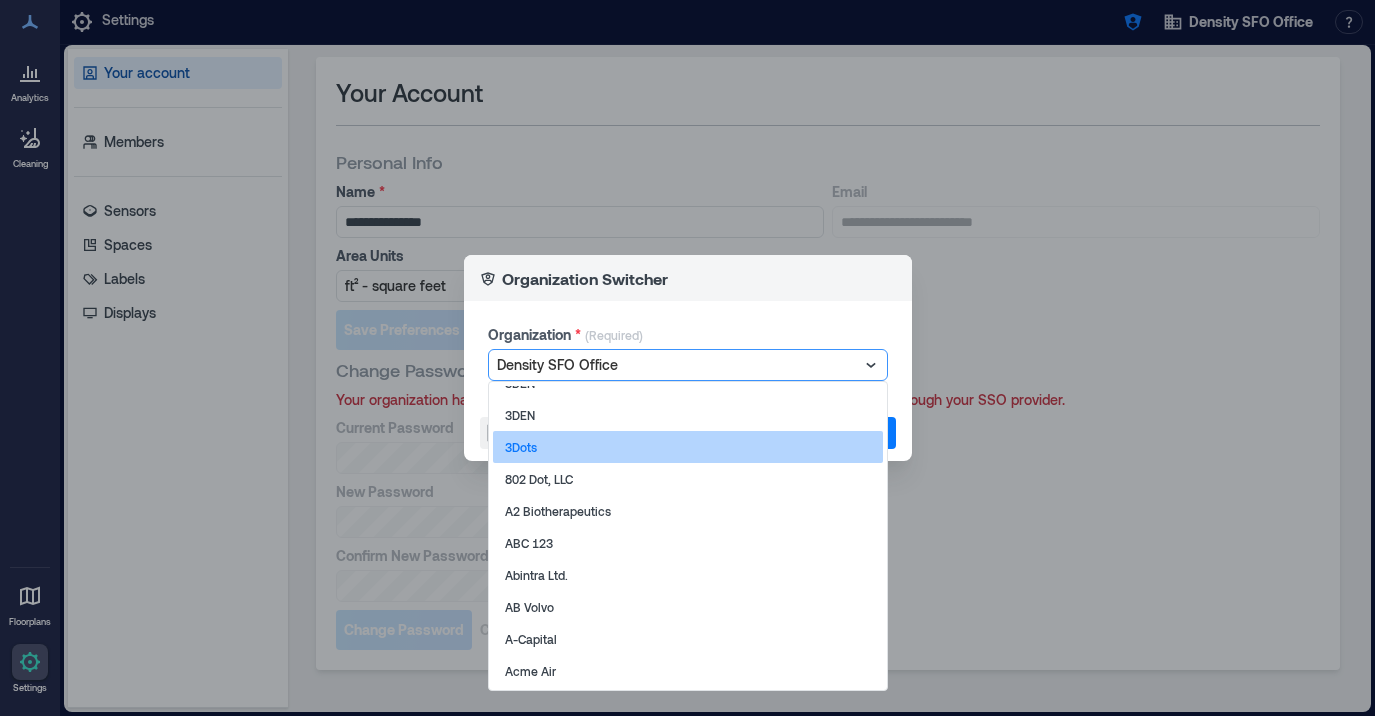 scroll, scrollTop: 206, scrollLeft: 0, axis: vertical 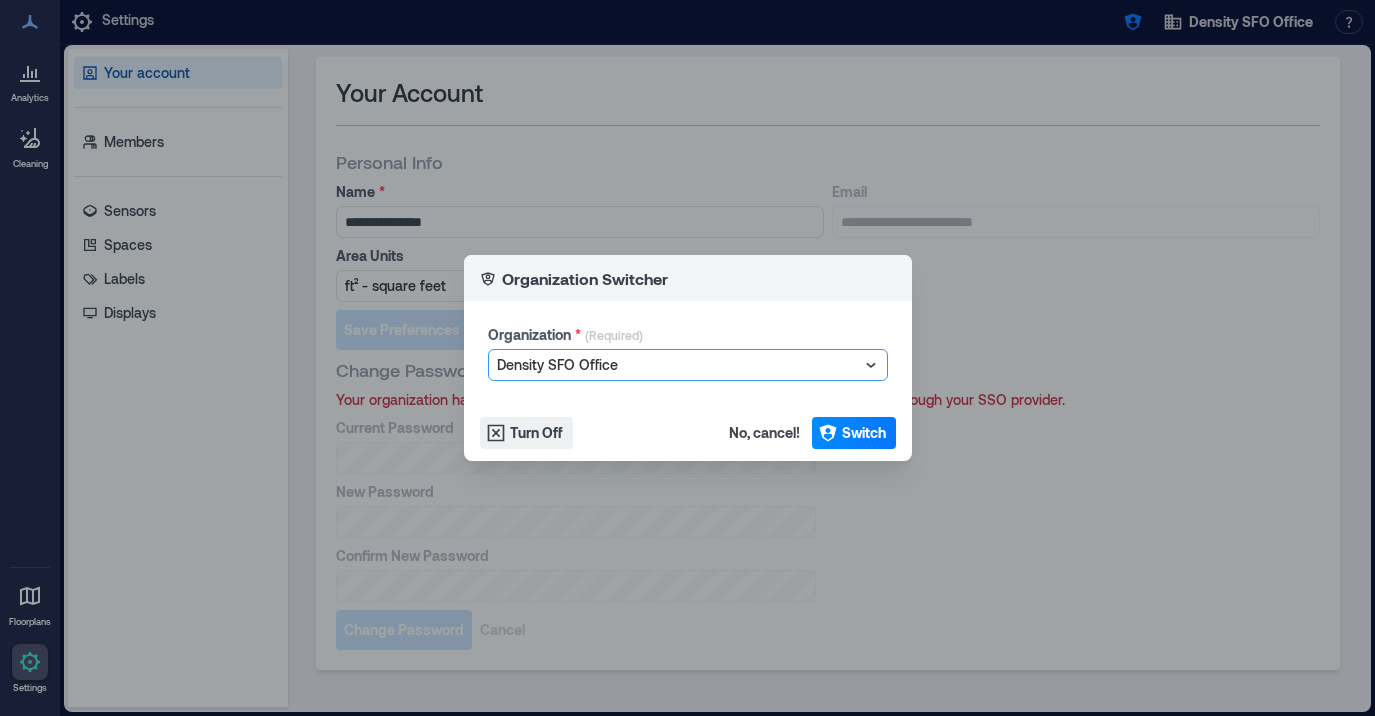 click at bounding box center [678, 365] 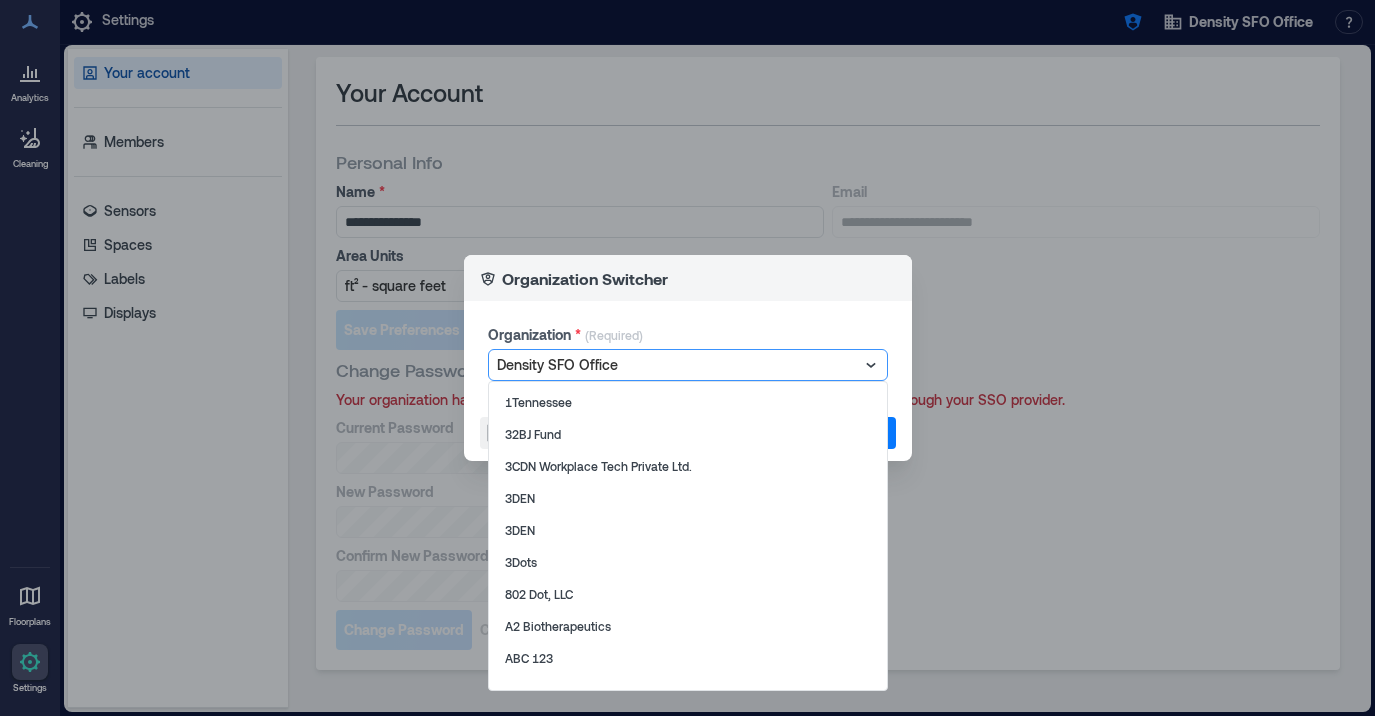 click at bounding box center [678, 365] 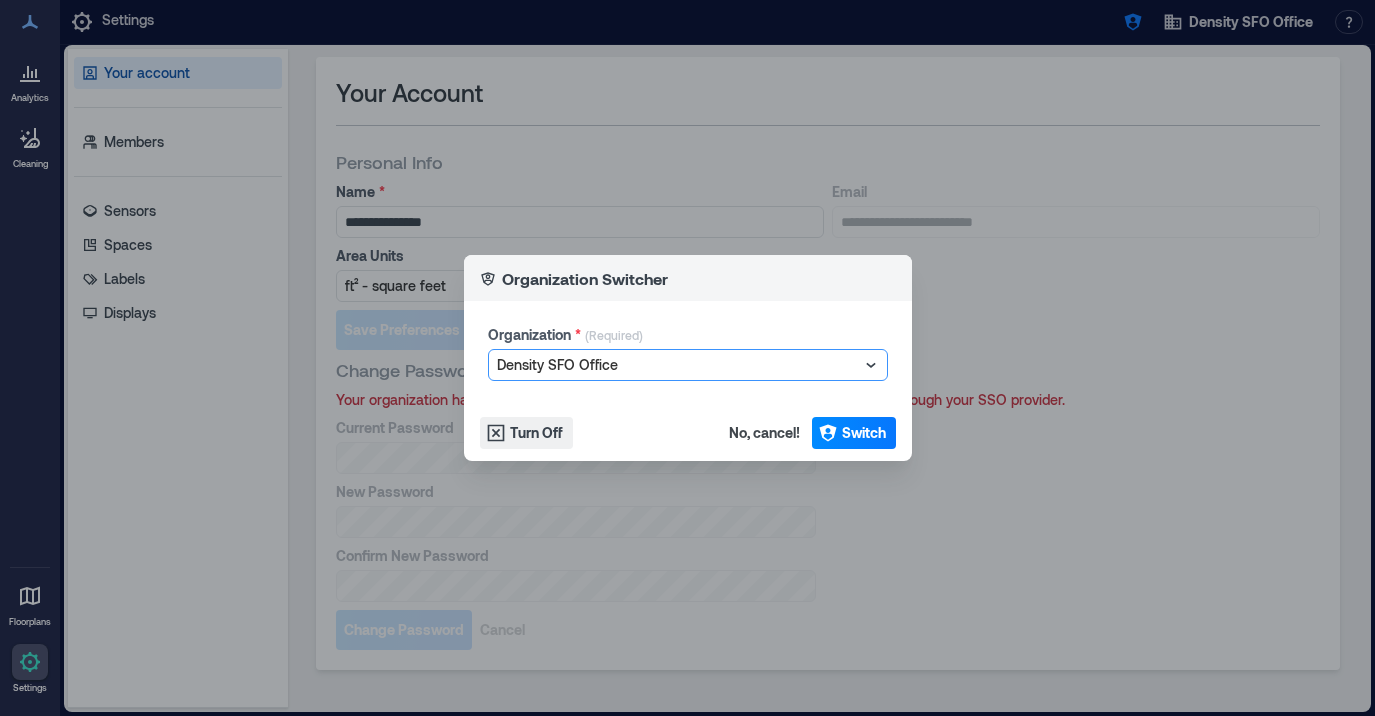 click at bounding box center (678, 365) 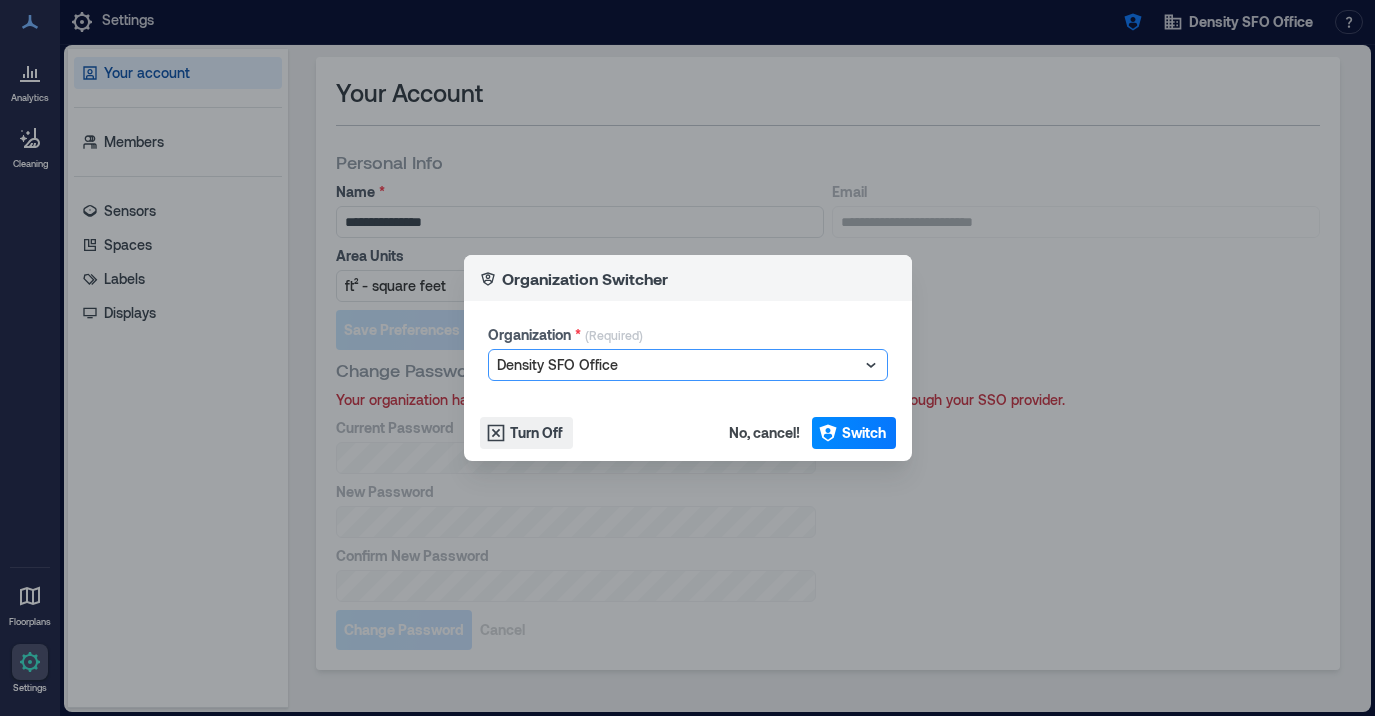 click at bounding box center (678, 365) 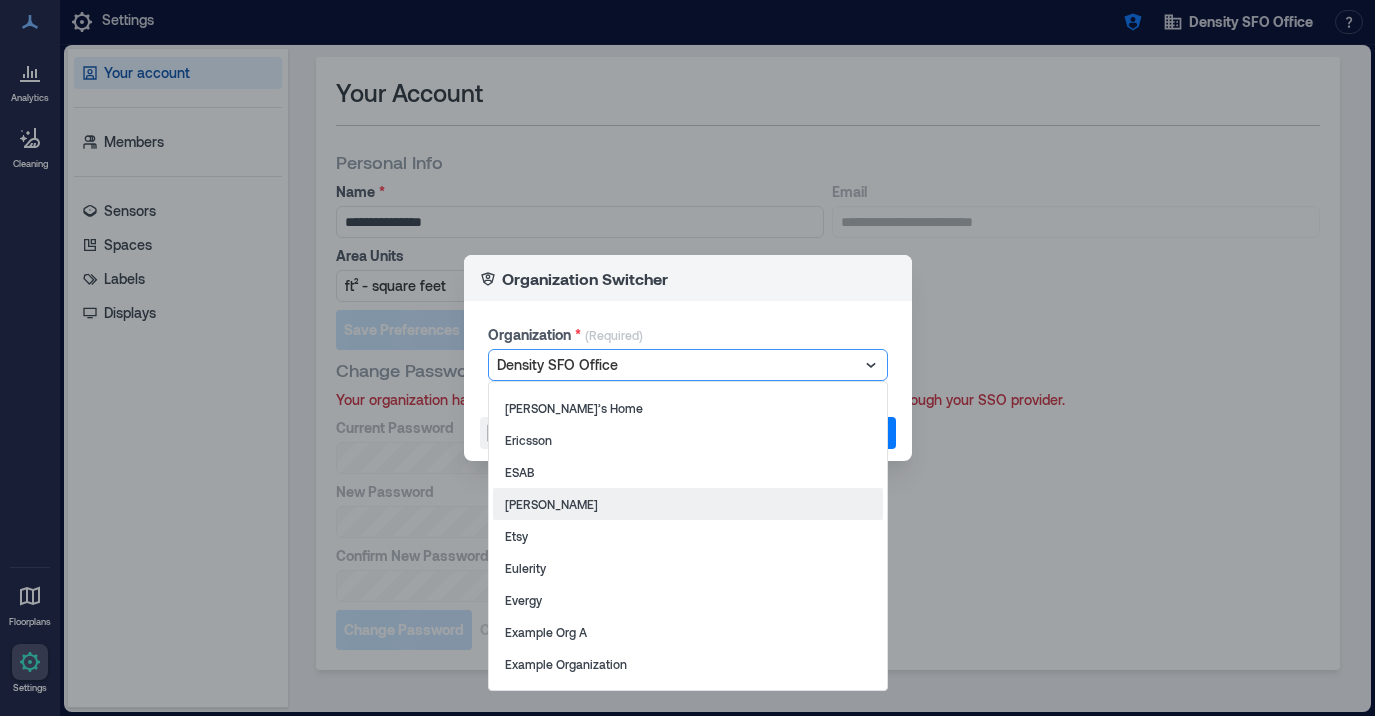 scroll, scrollTop: 10691, scrollLeft: 0, axis: vertical 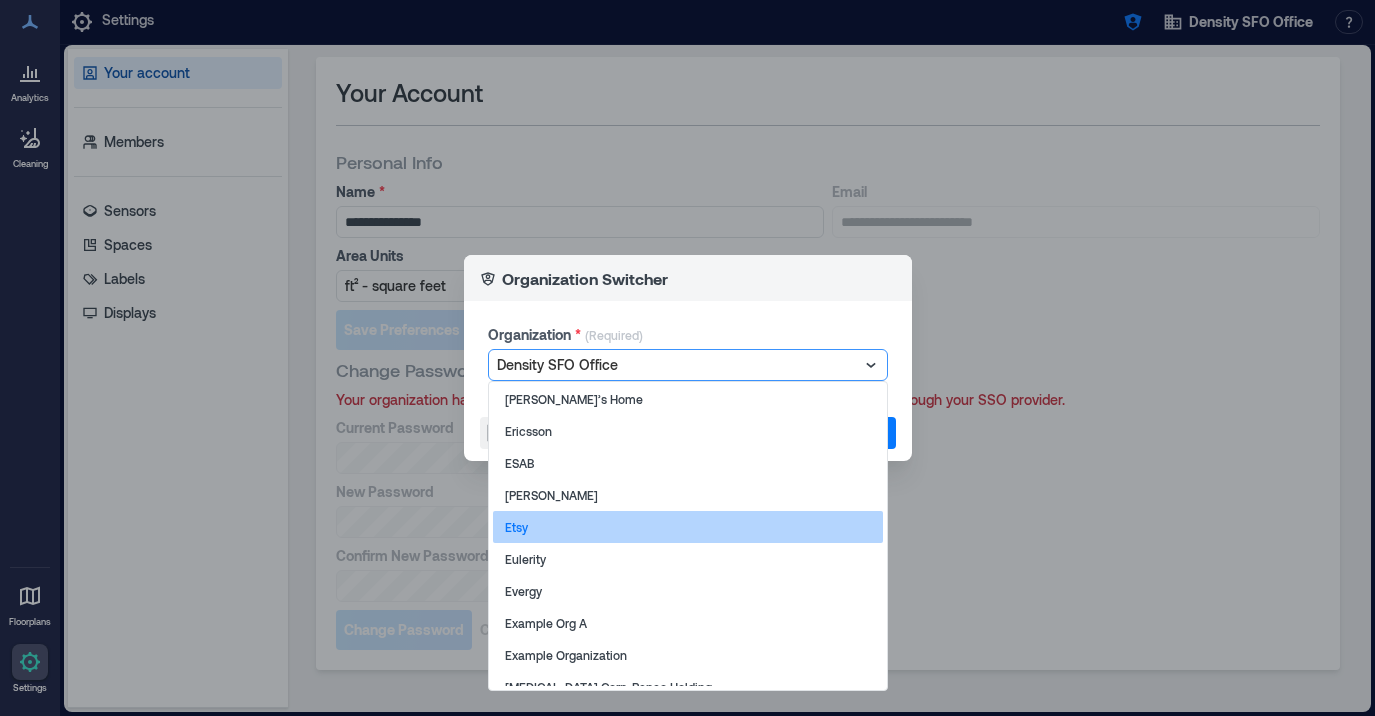 click on "Etsy" at bounding box center (688, 527) 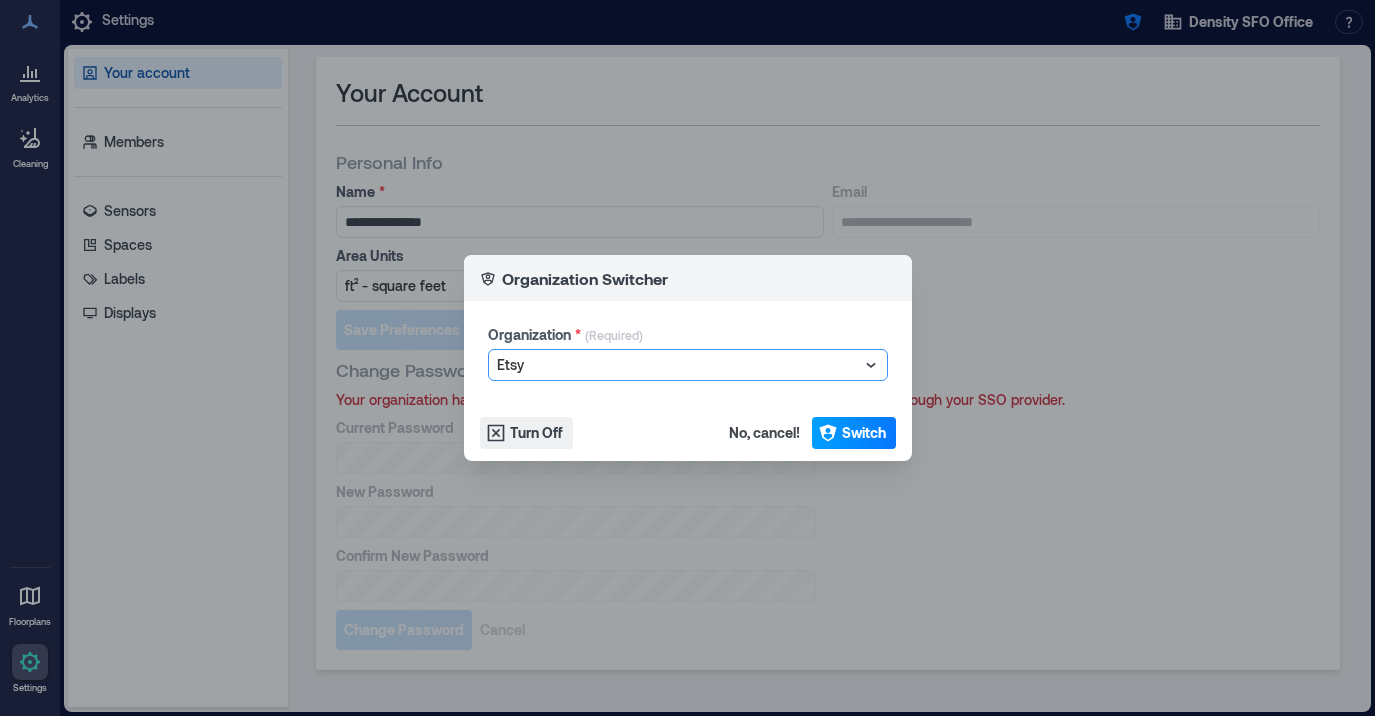 click on "Switch" at bounding box center [864, 433] 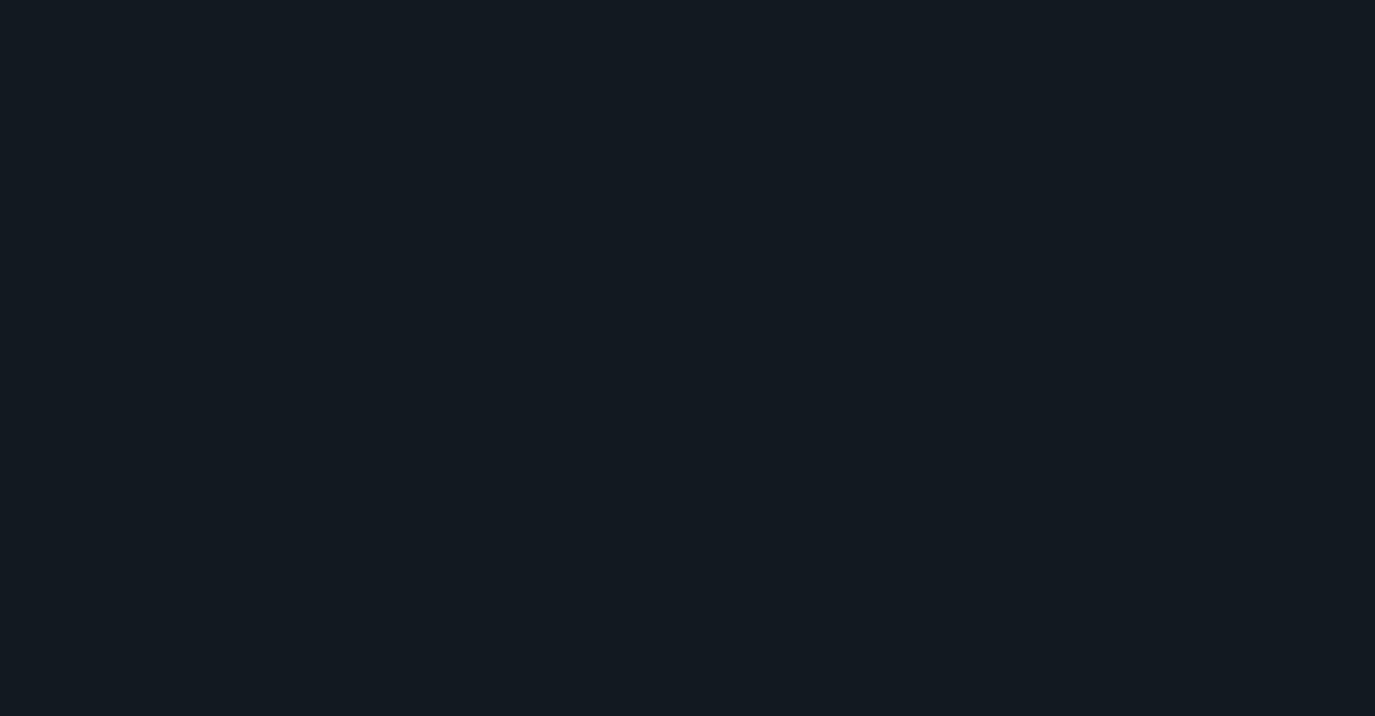 scroll, scrollTop: 0, scrollLeft: 0, axis: both 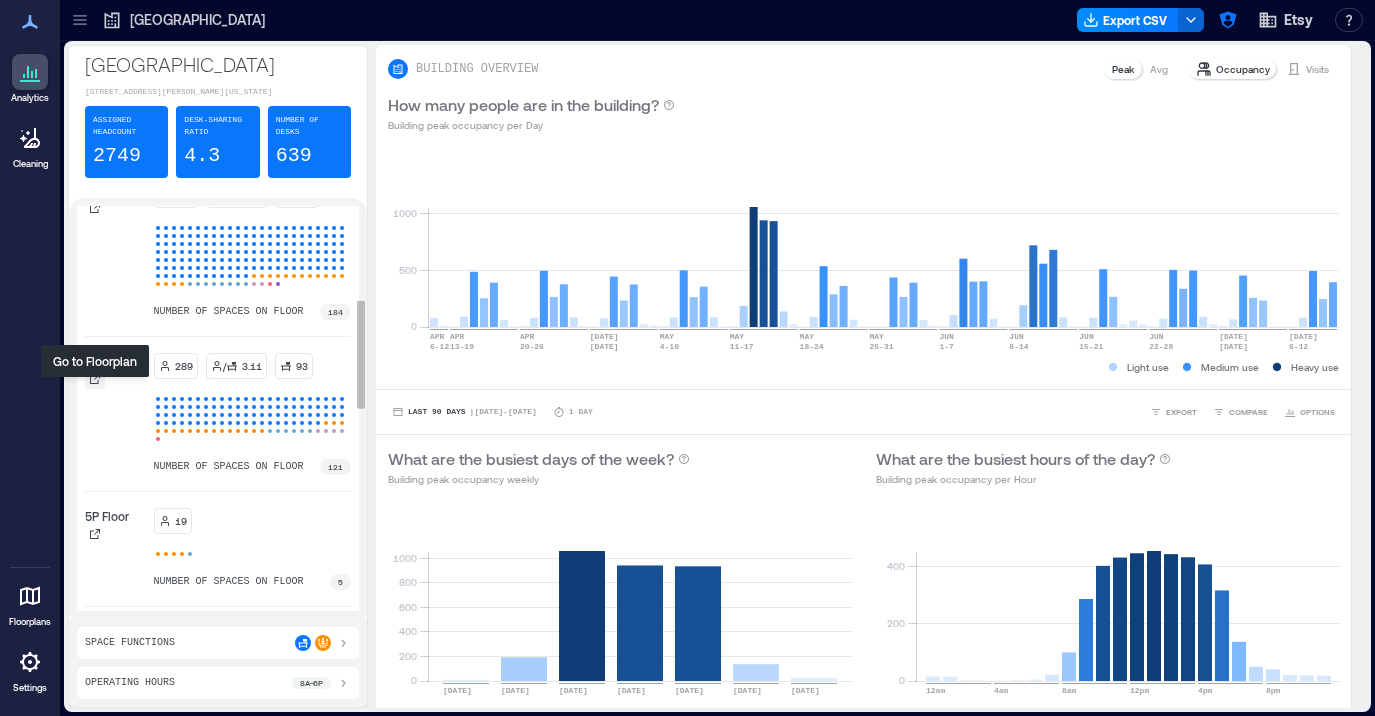click 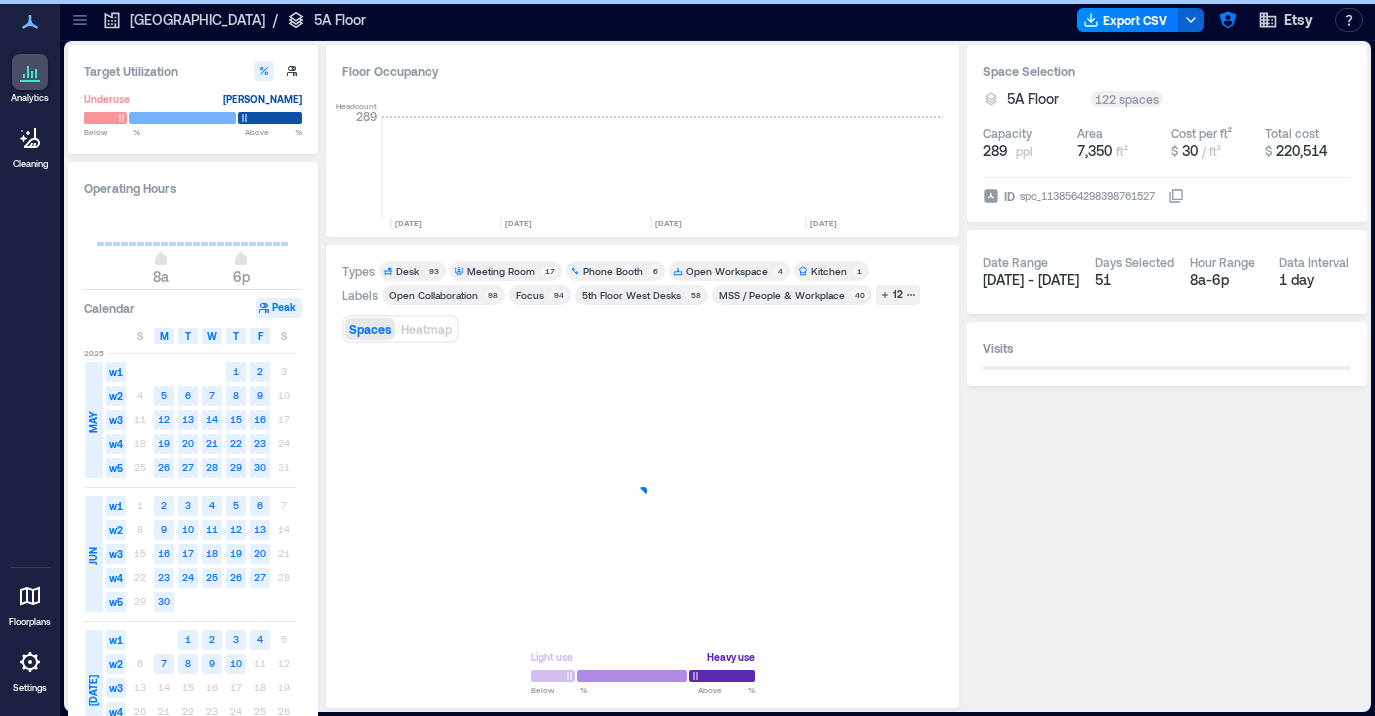 scroll, scrollTop: 0, scrollLeft: 2957, axis: horizontal 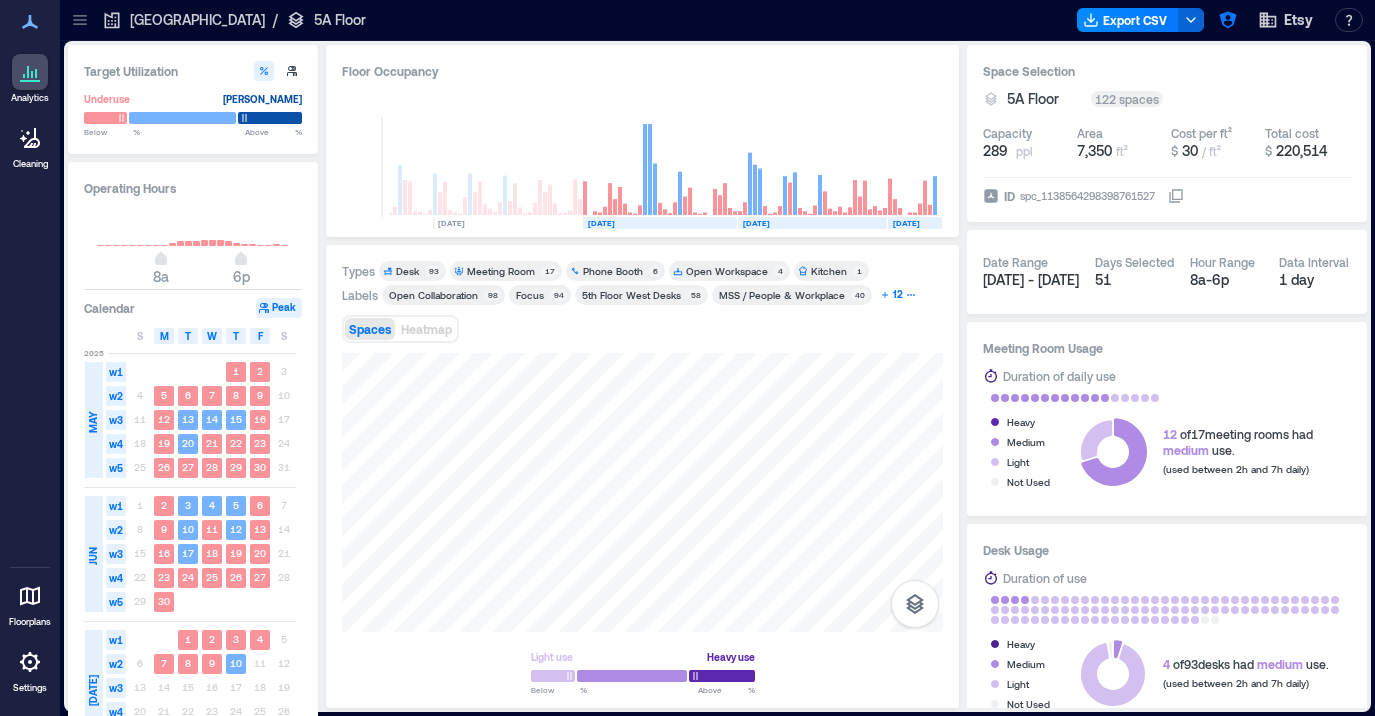 click on "12" at bounding box center [898, 295] 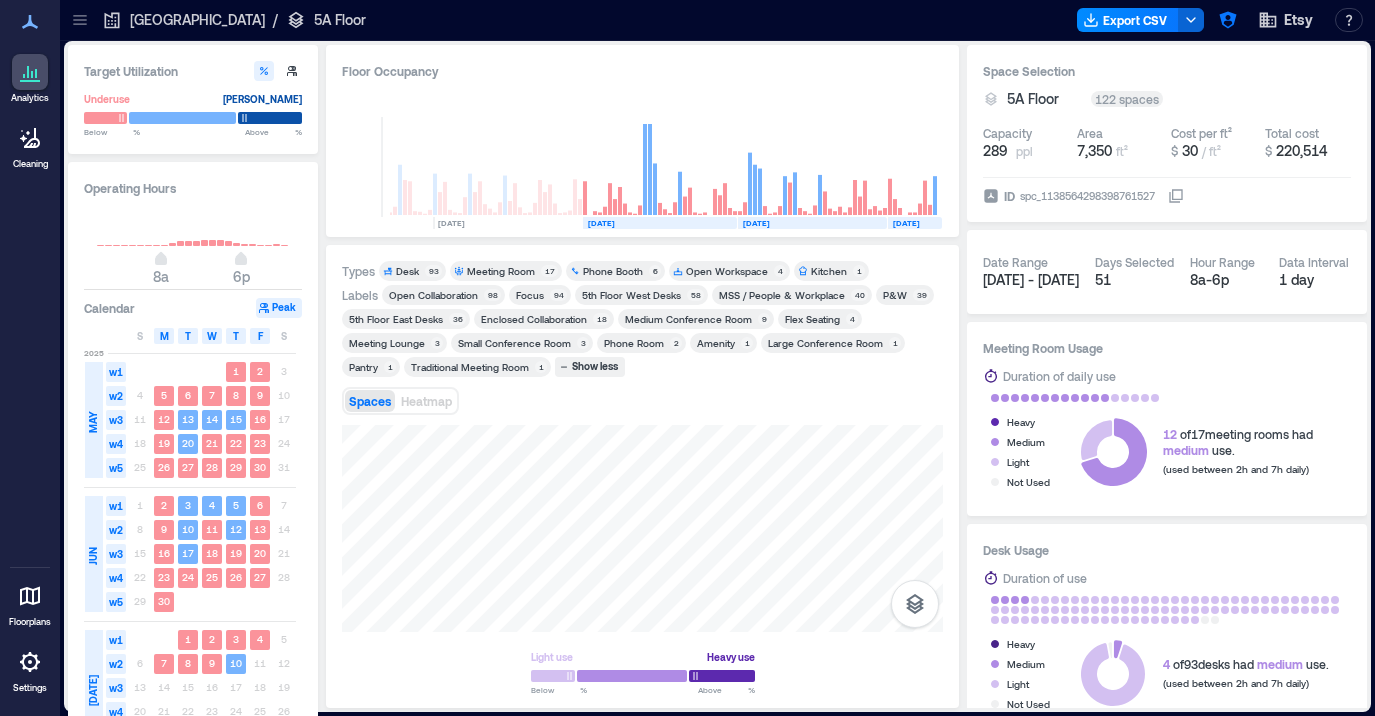 click on "Desk" at bounding box center [407, 271] 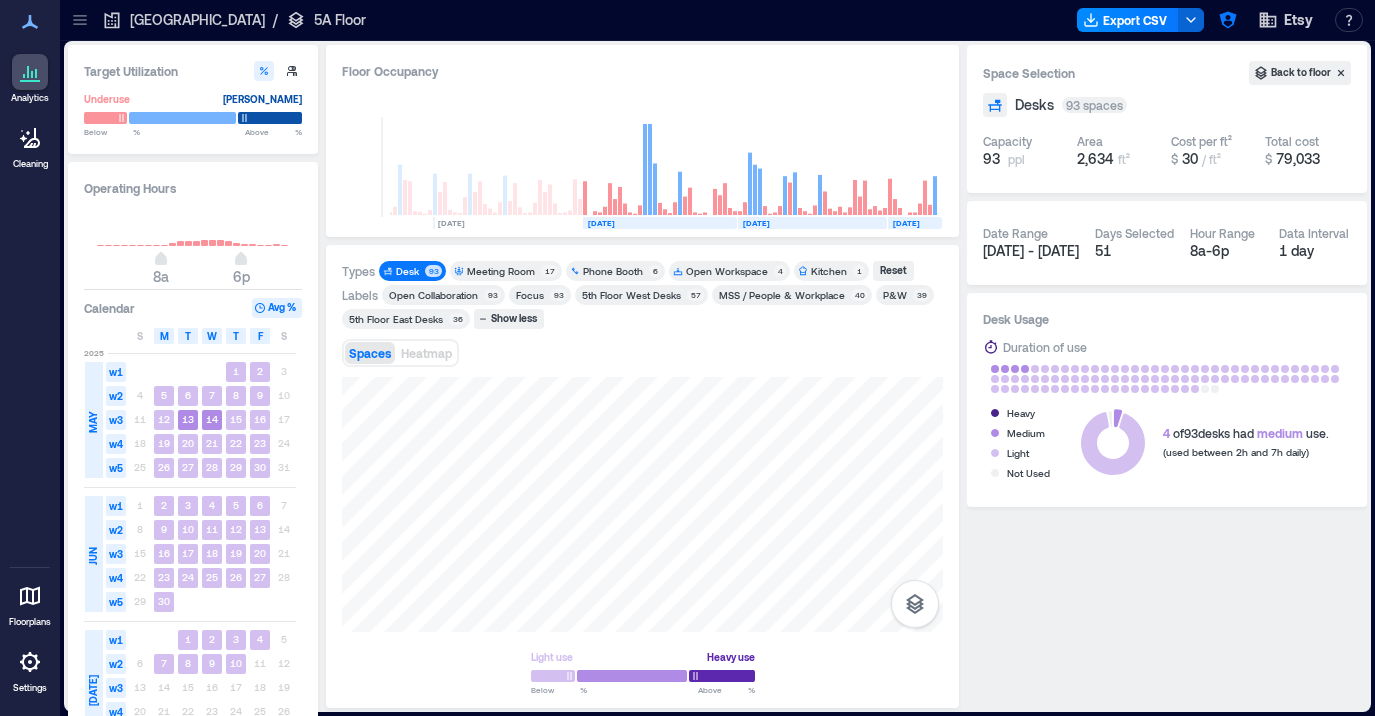 click on "93" at bounding box center [433, 271] 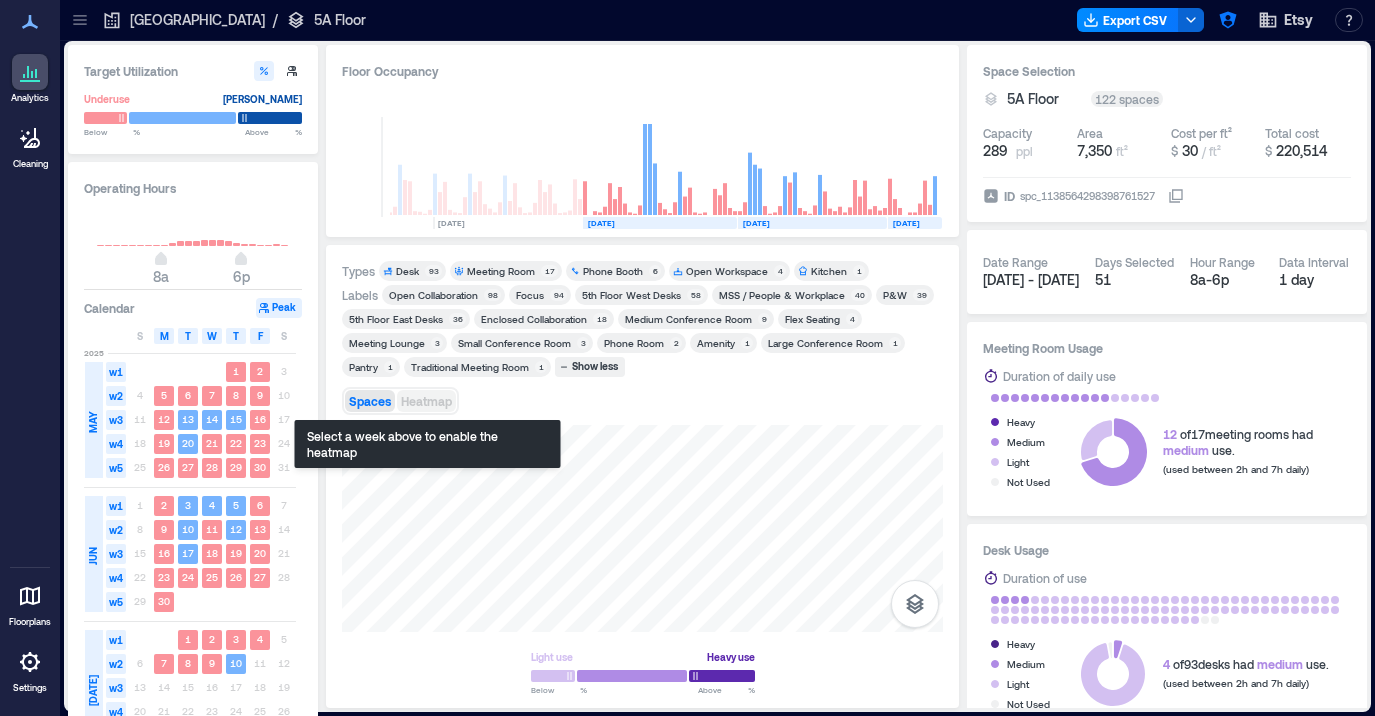 click on "Heatmap" at bounding box center (426, 401) 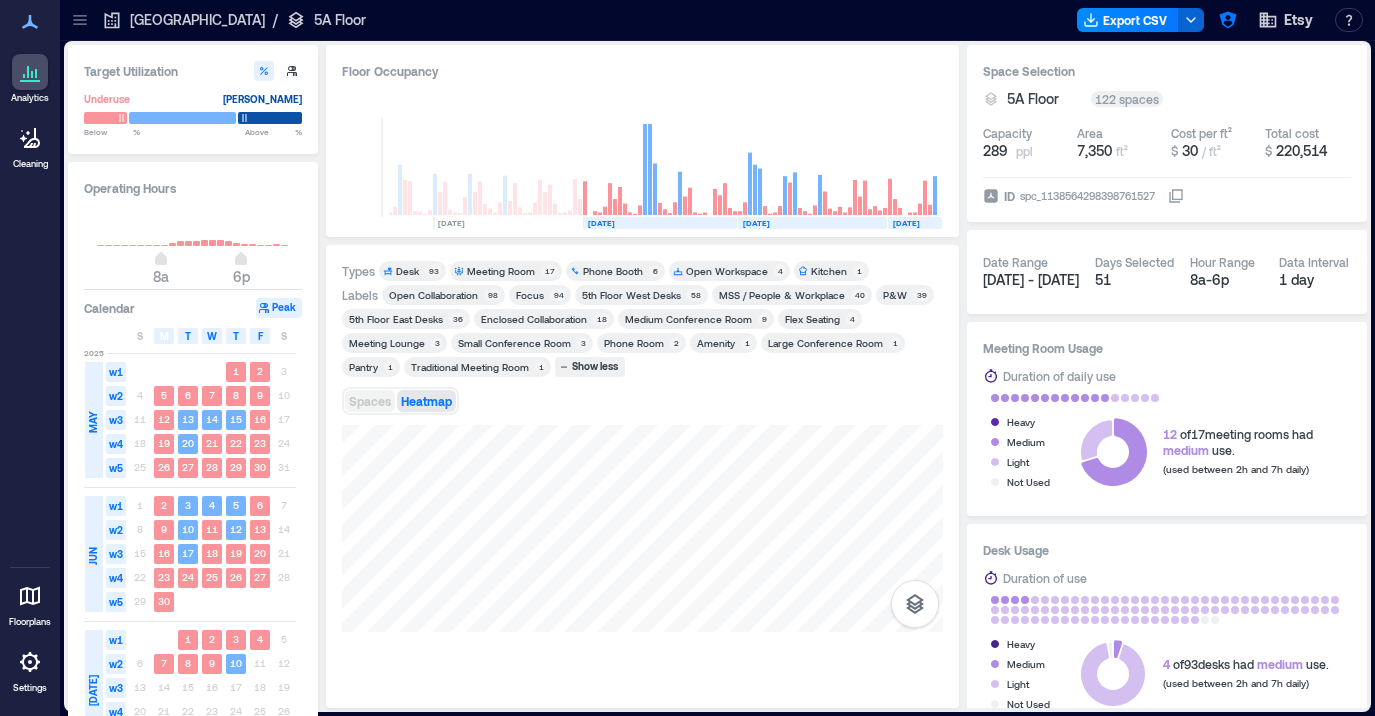 click on "Spaces" at bounding box center (370, 401) 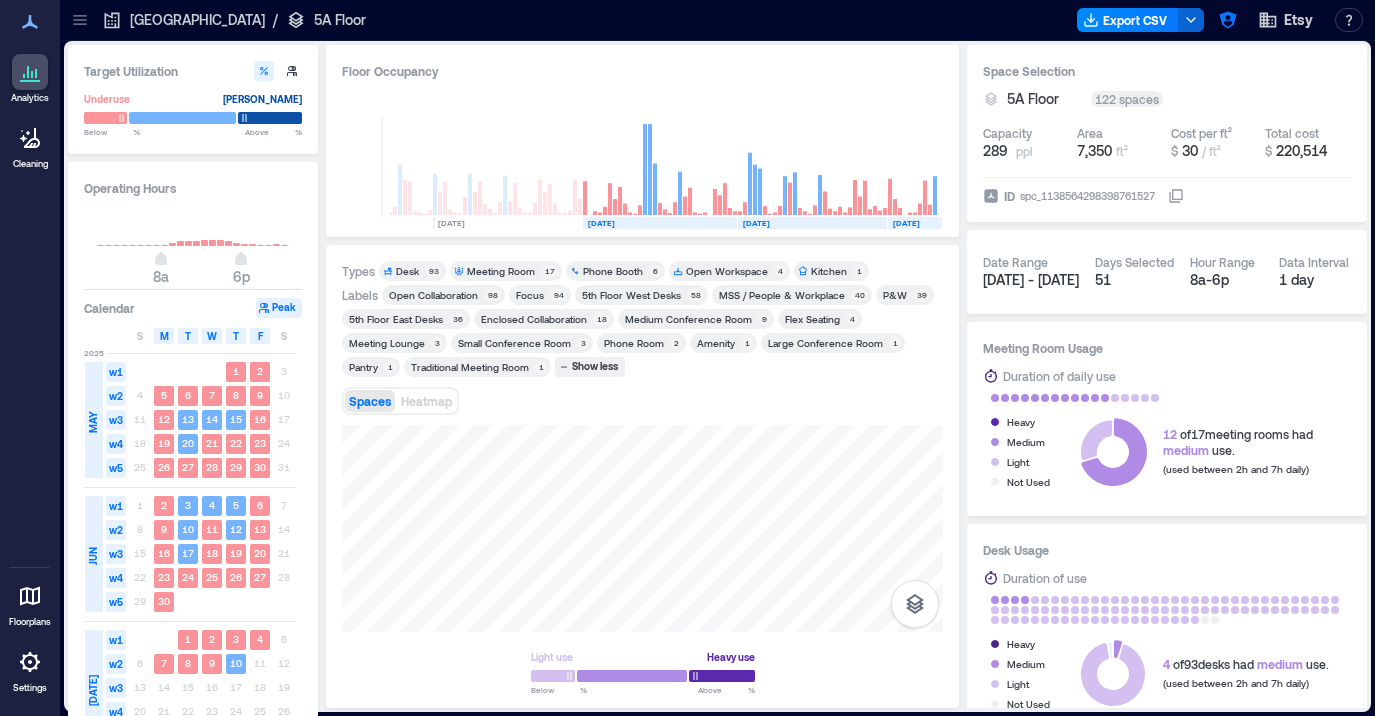 click on "[GEOGRAPHIC_DATA]" at bounding box center [197, 20] 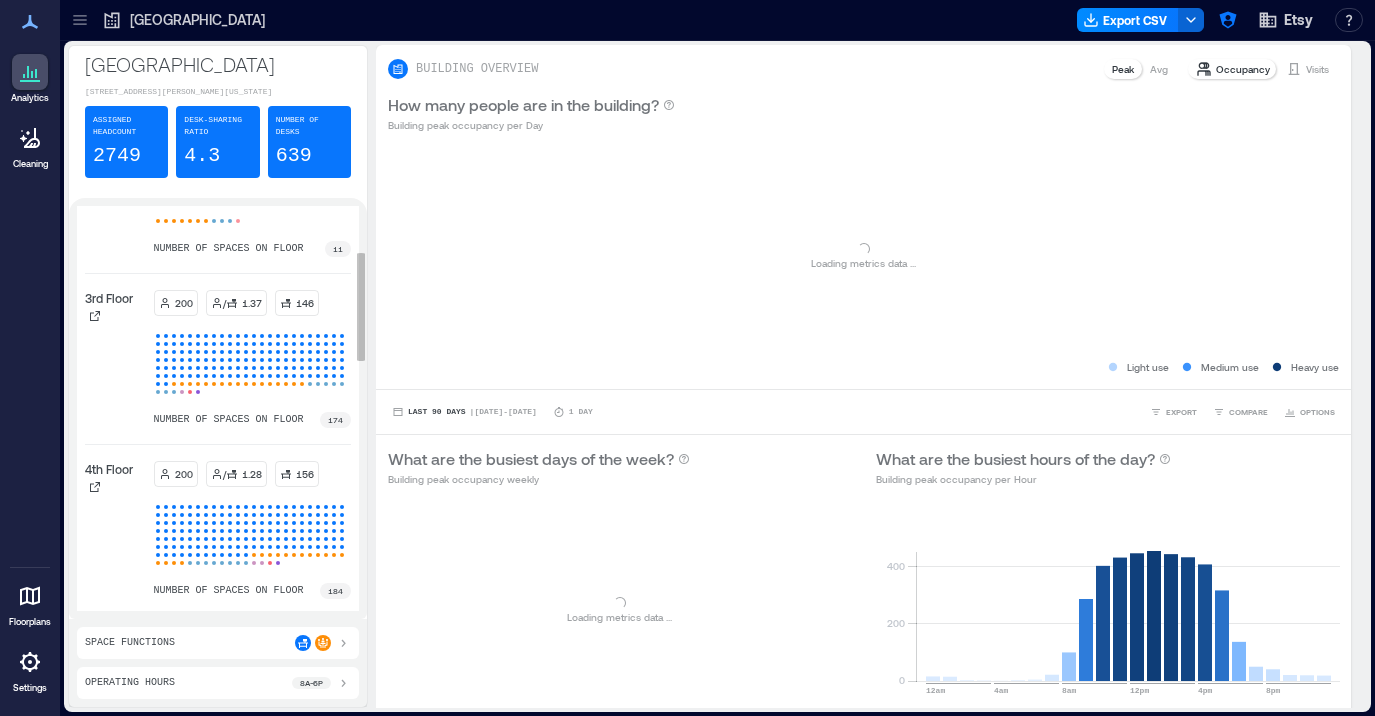 scroll, scrollTop: 328, scrollLeft: 0, axis: vertical 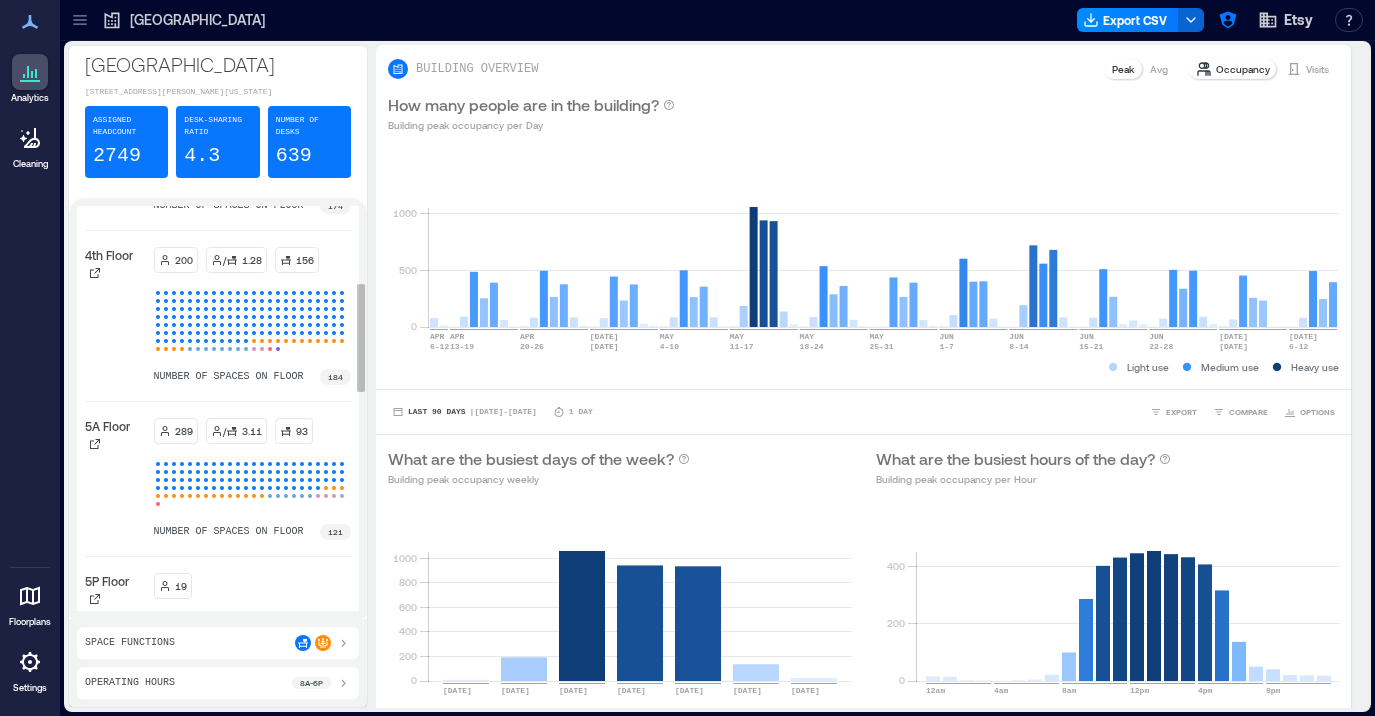 click on "5A Floor" at bounding box center (115, 479) 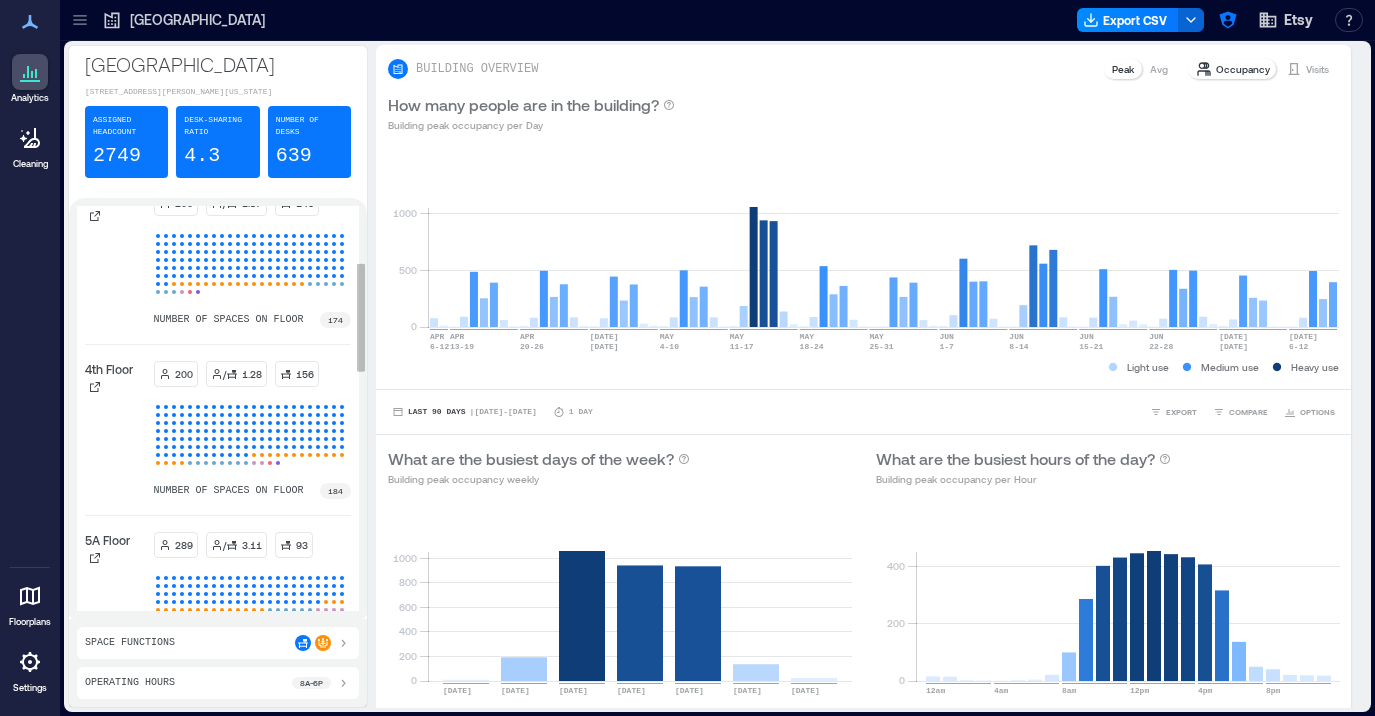 scroll, scrollTop: 205, scrollLeft: 0, axis: vertical 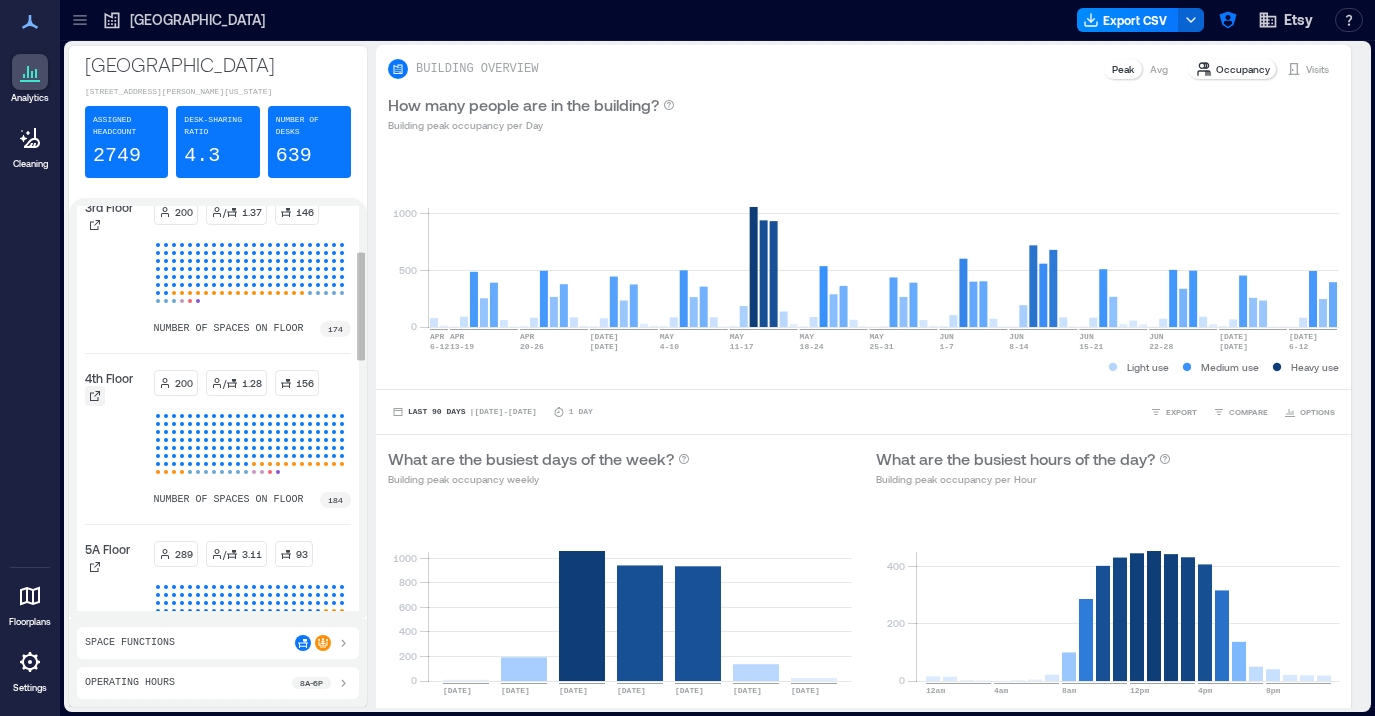 click 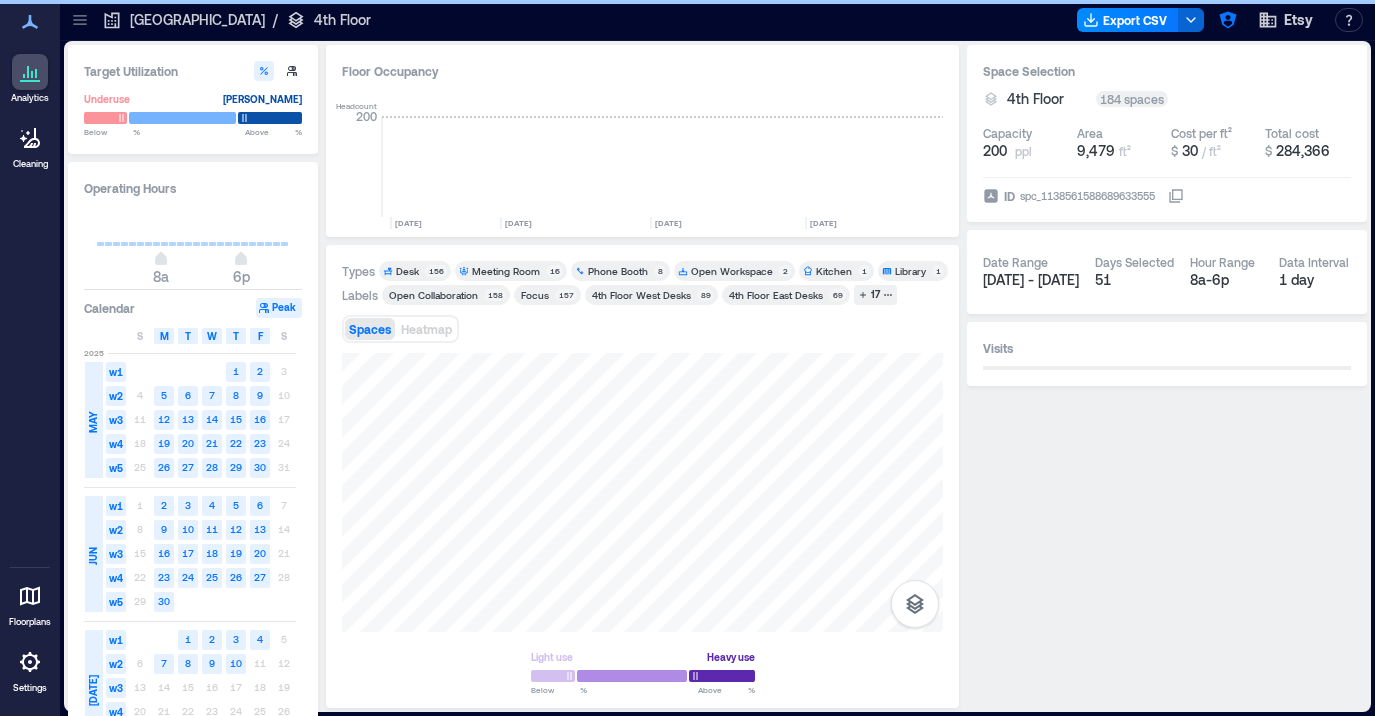 scroll, scrollTop: 0, scrollLeft: 2957, axis: horizontal 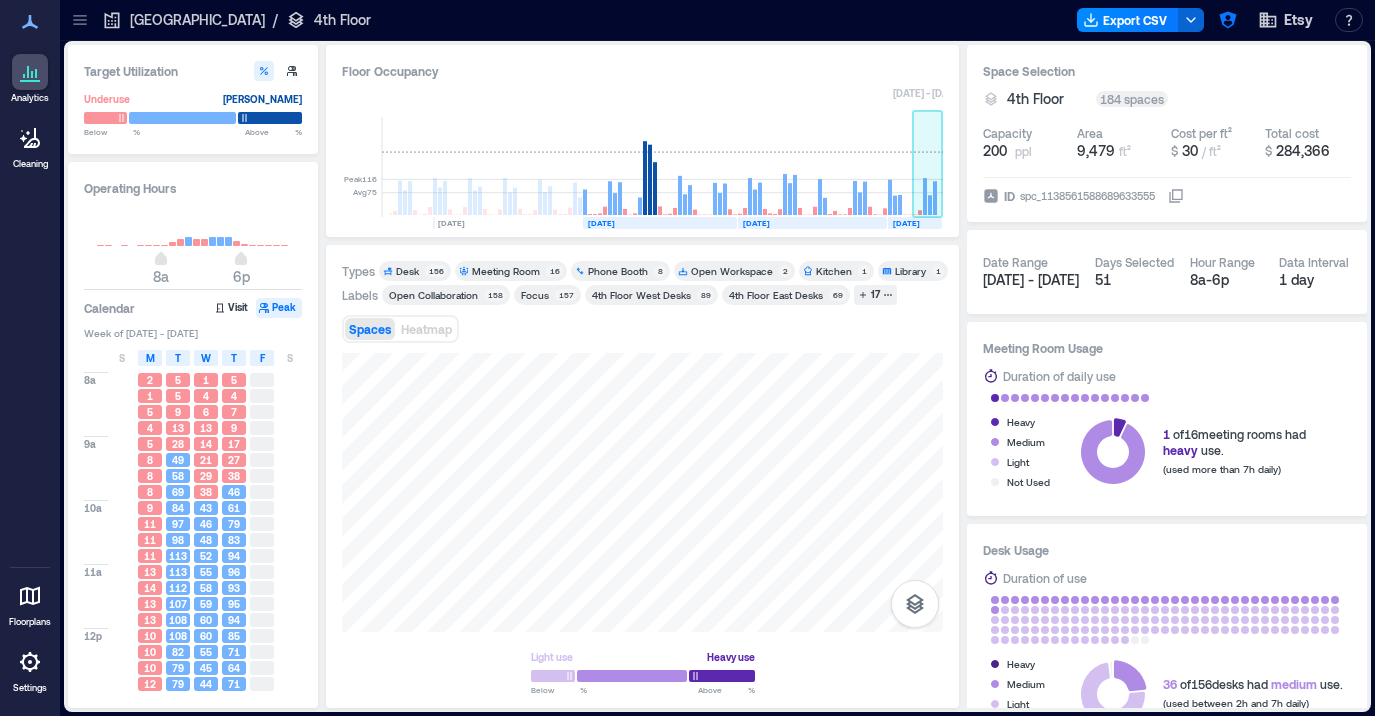 click 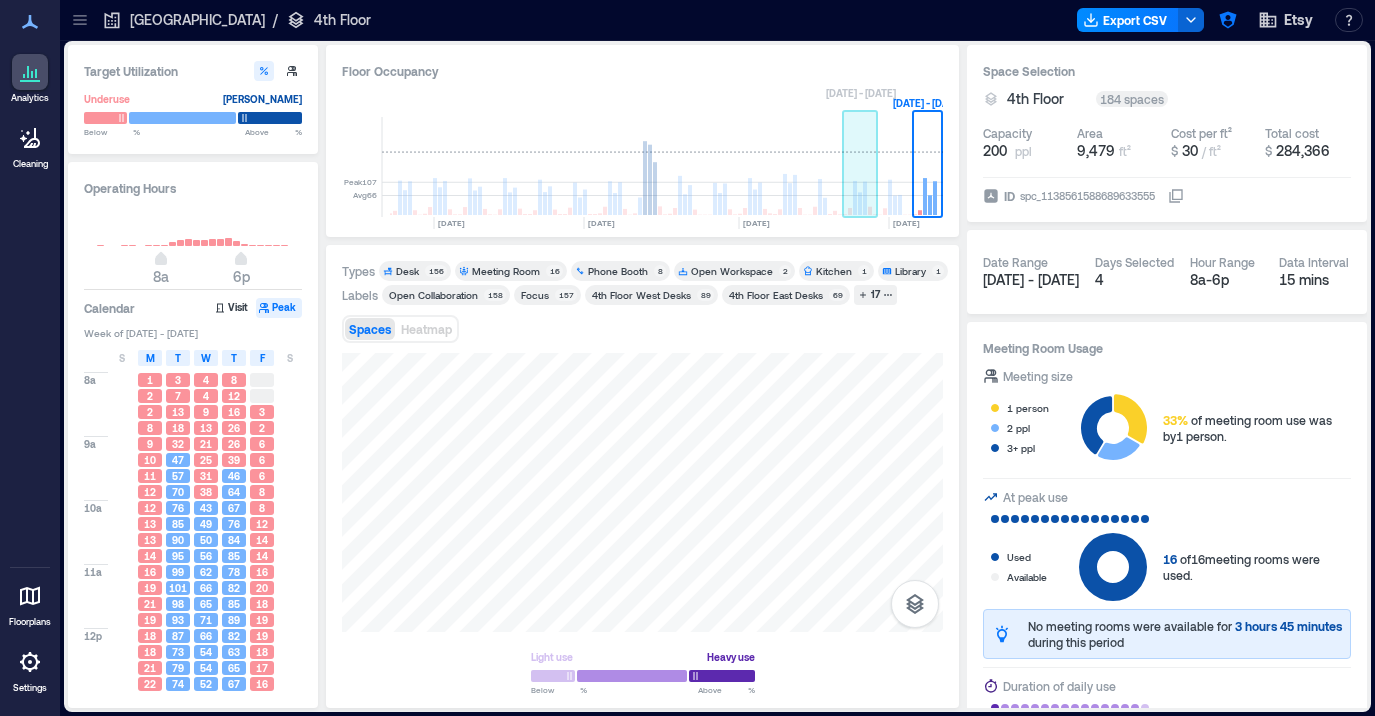 click 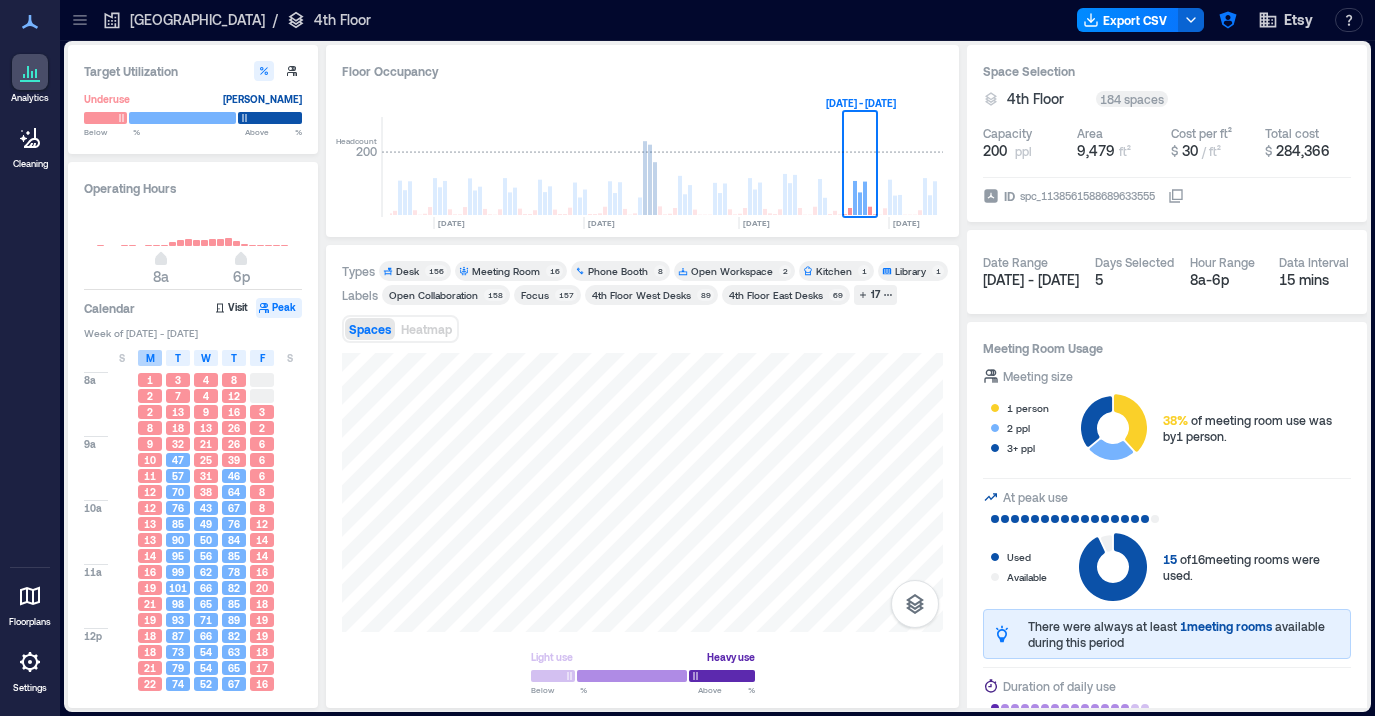 click on "M" at bounding box center [150, 358] 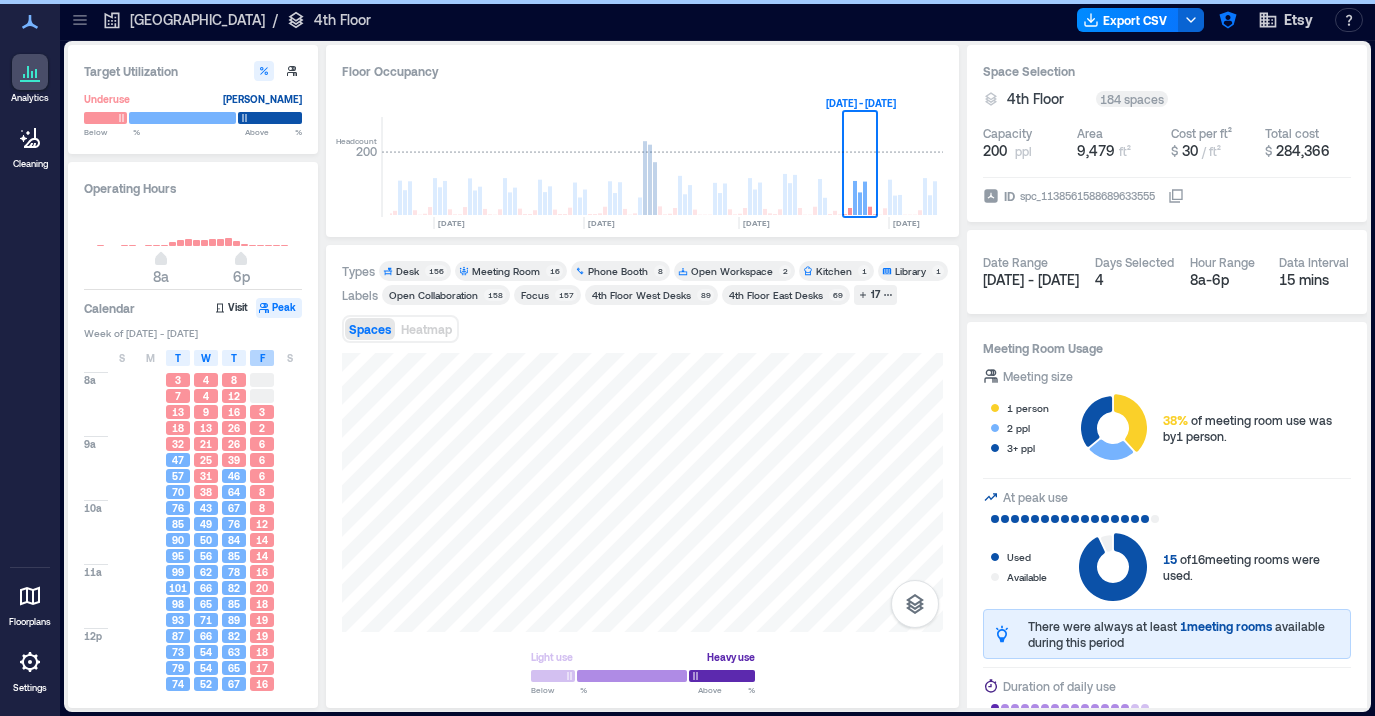click on "F" at bounding box center [262, 358] 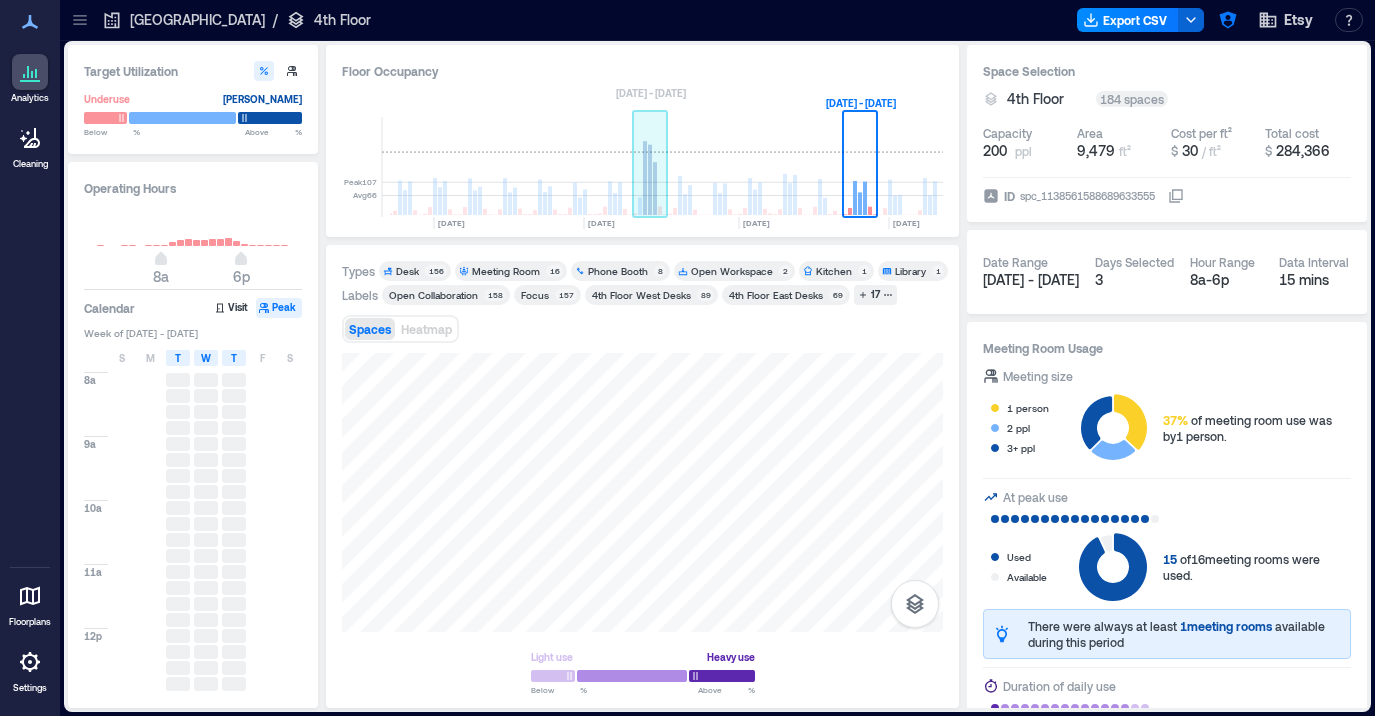 scroll, scrollTop: 0, scrollLeft: 2952, axis: horizontal 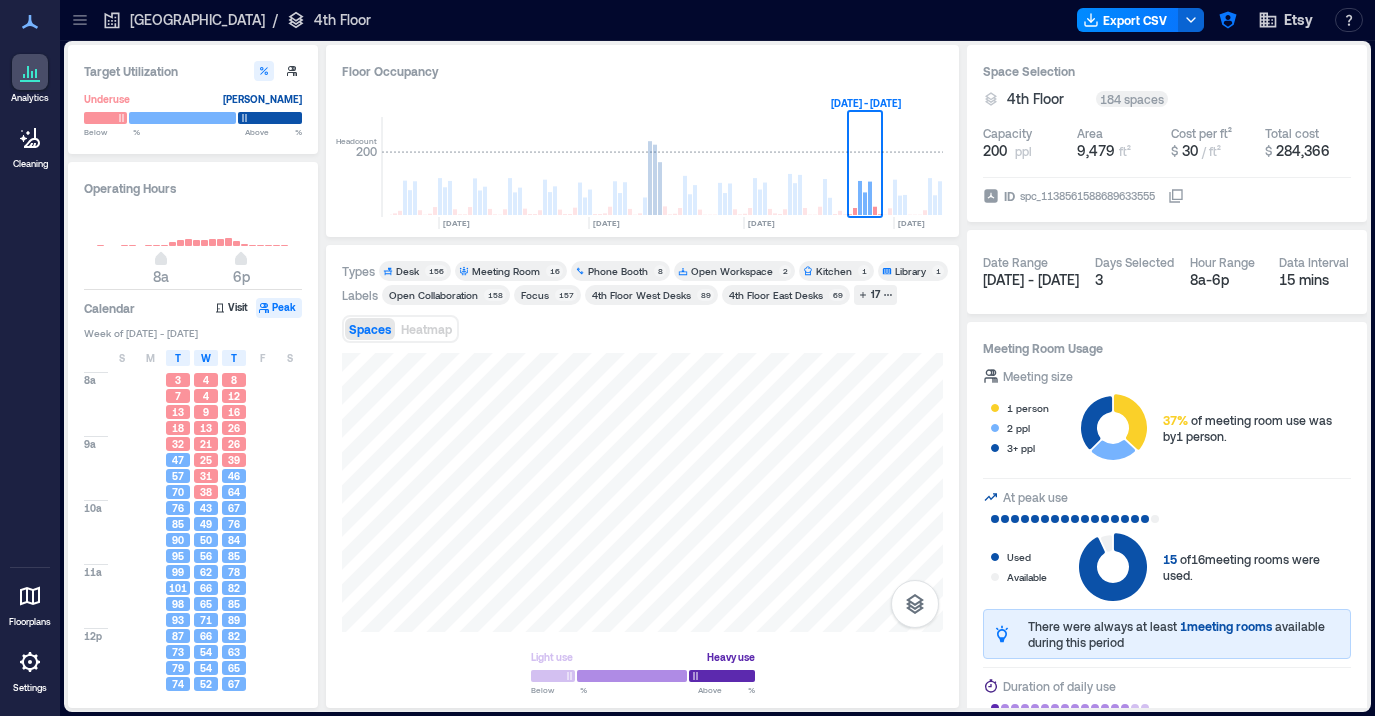 click on "Desk" at bounding box center (407, 271) 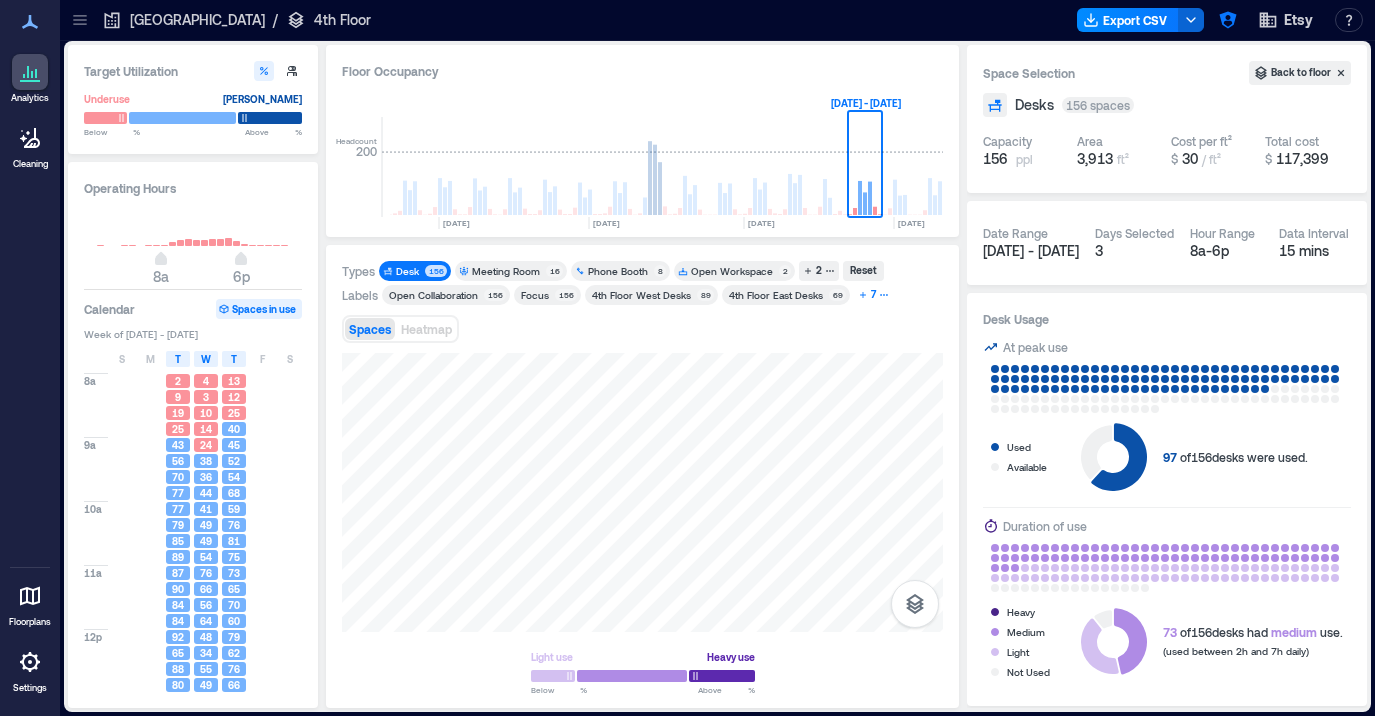 click on "7" at bounding box center [873, 295] 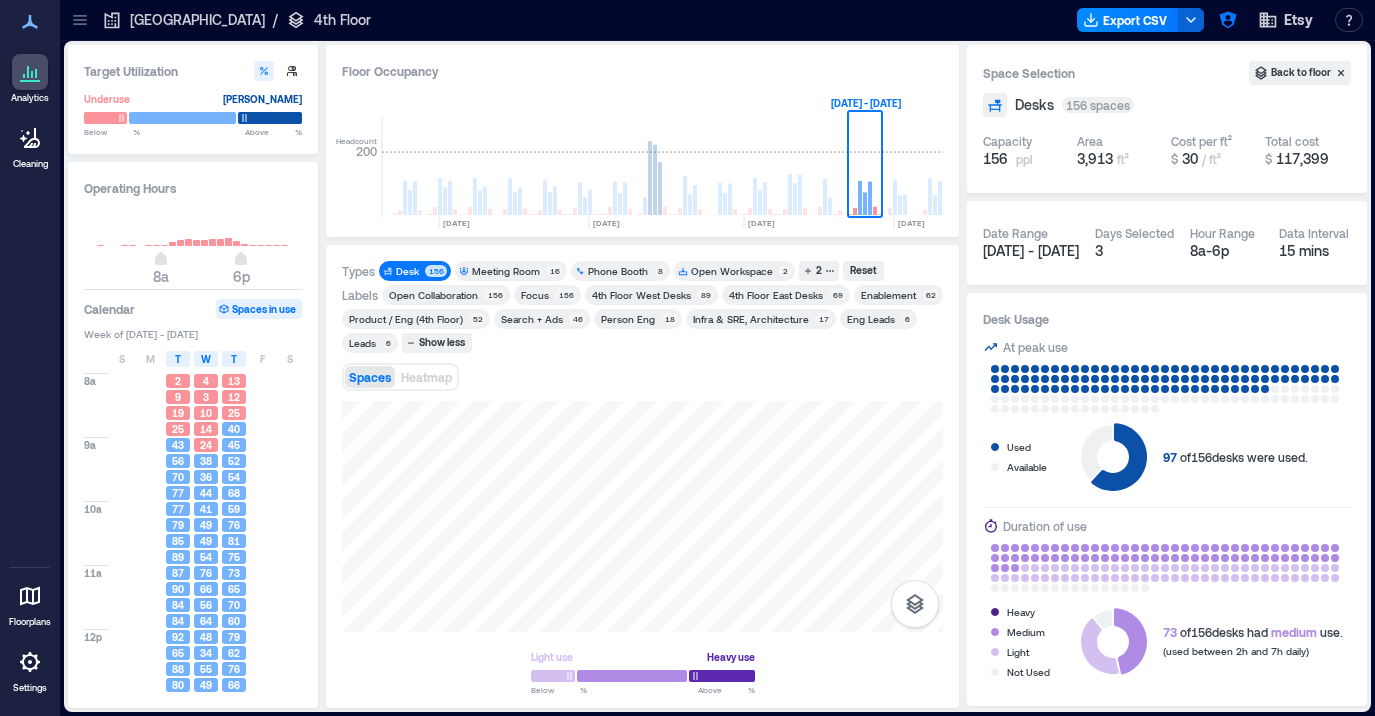 click on "Enablement" at bounding box center (888, 295) 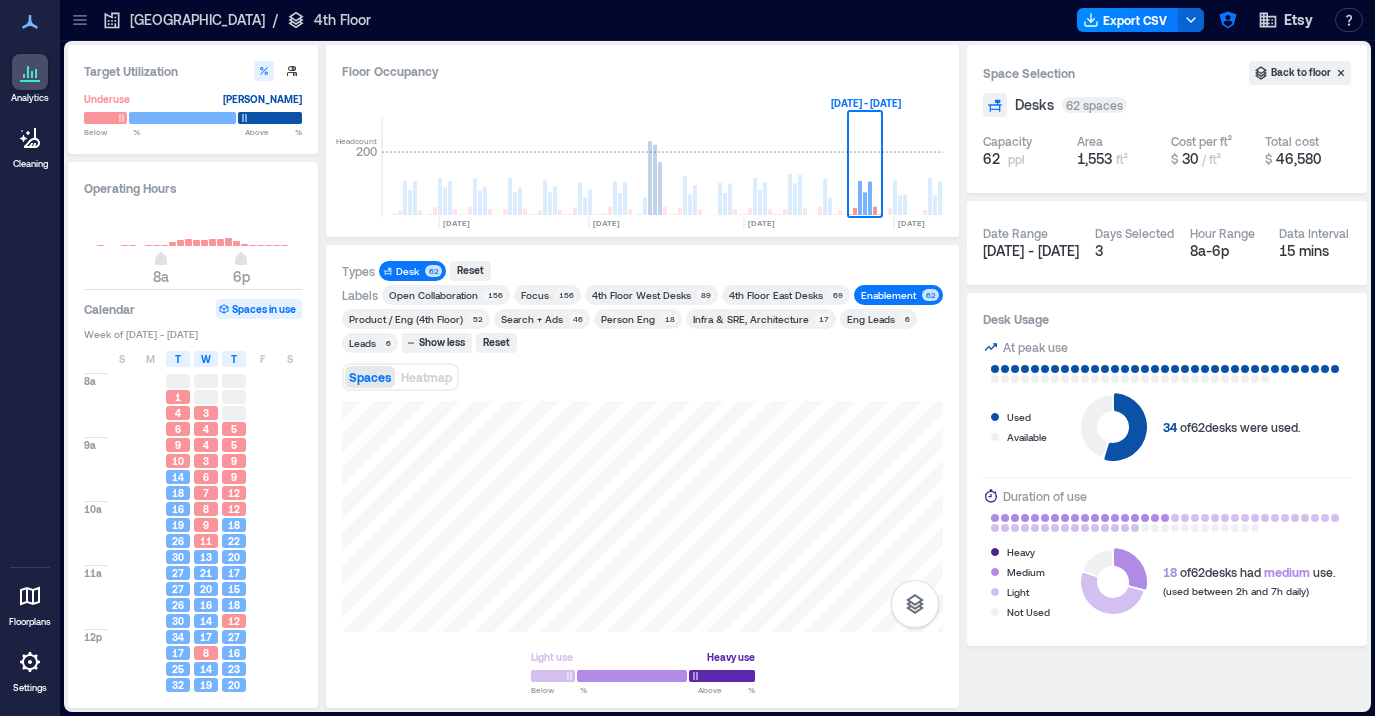 click 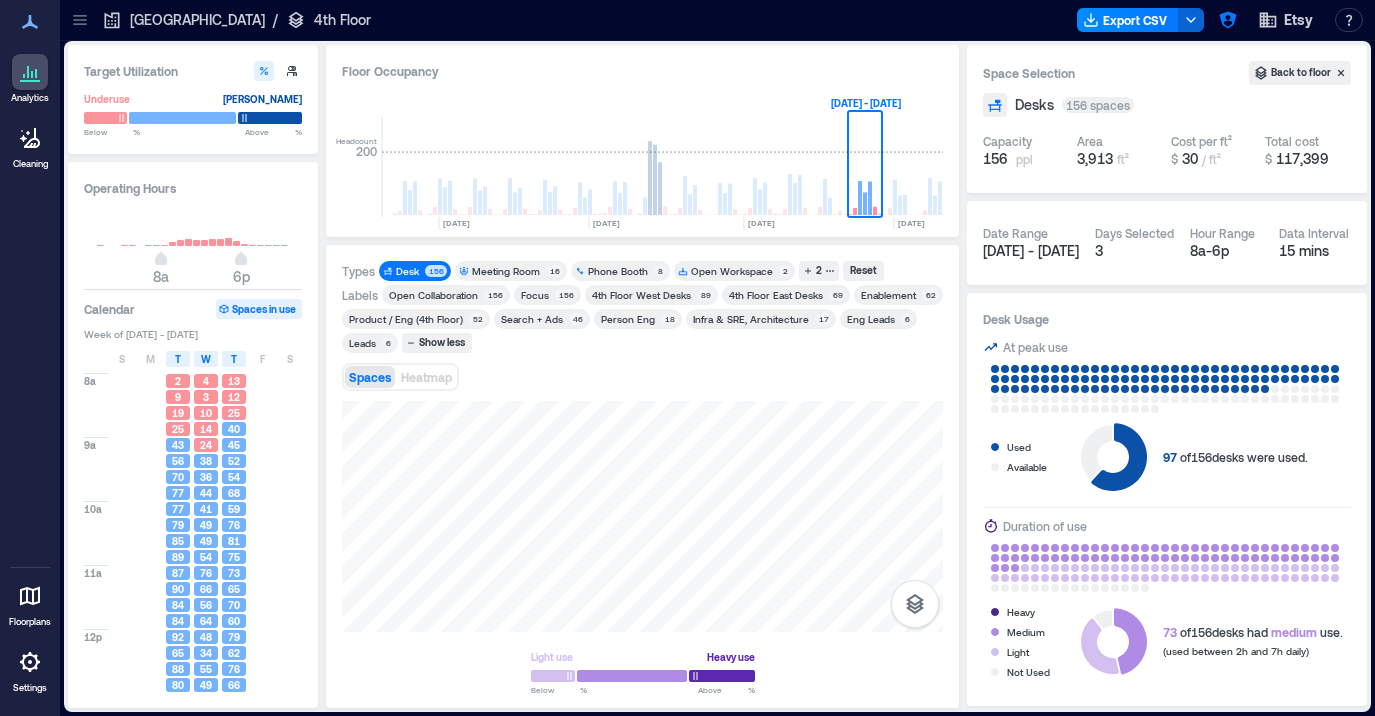 click on "Enablement" at bounding box center (888, 295) 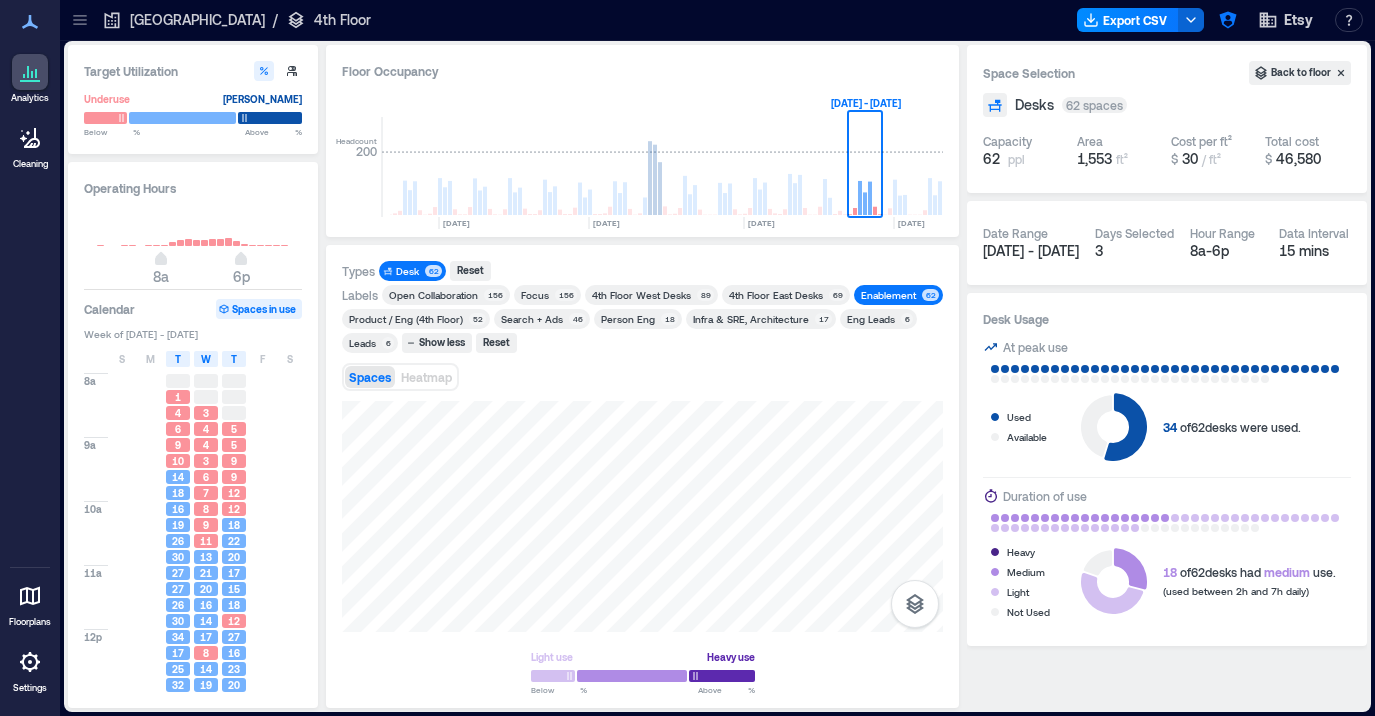 click at bounding box center (643, 675) 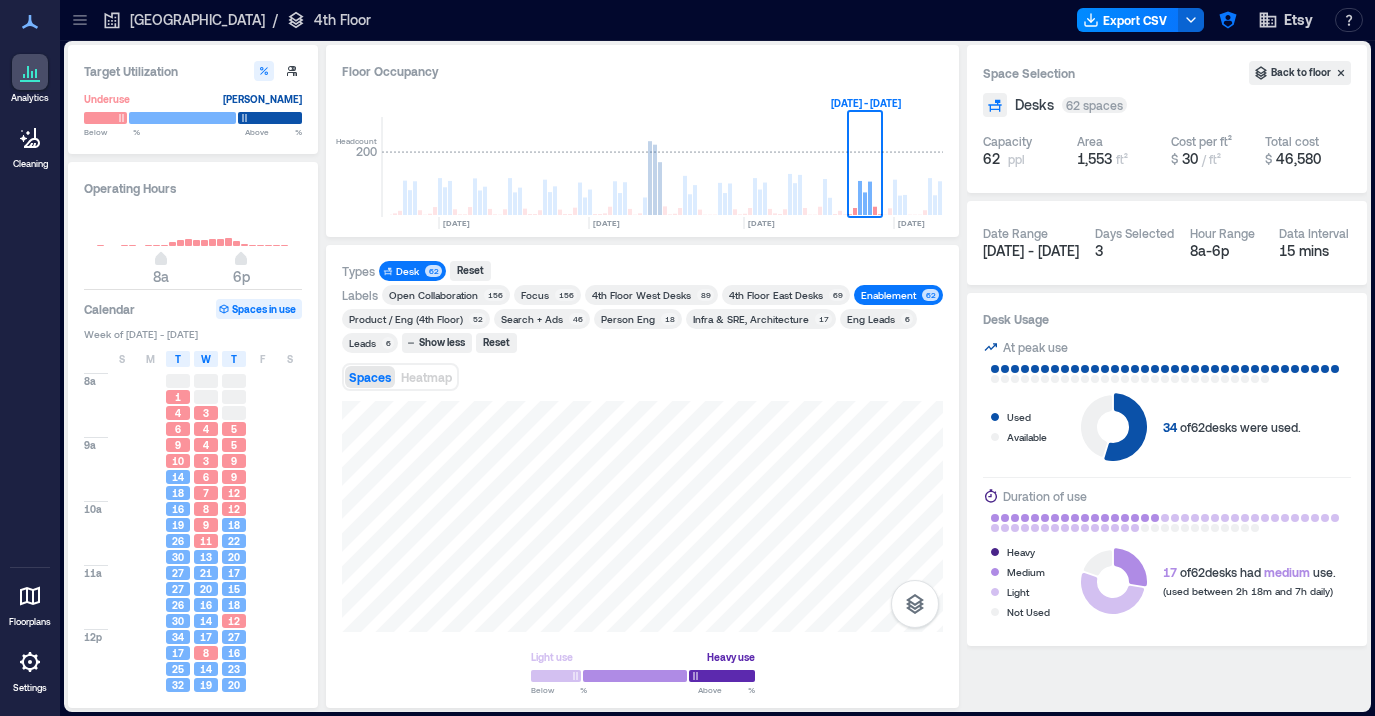 type on "***" 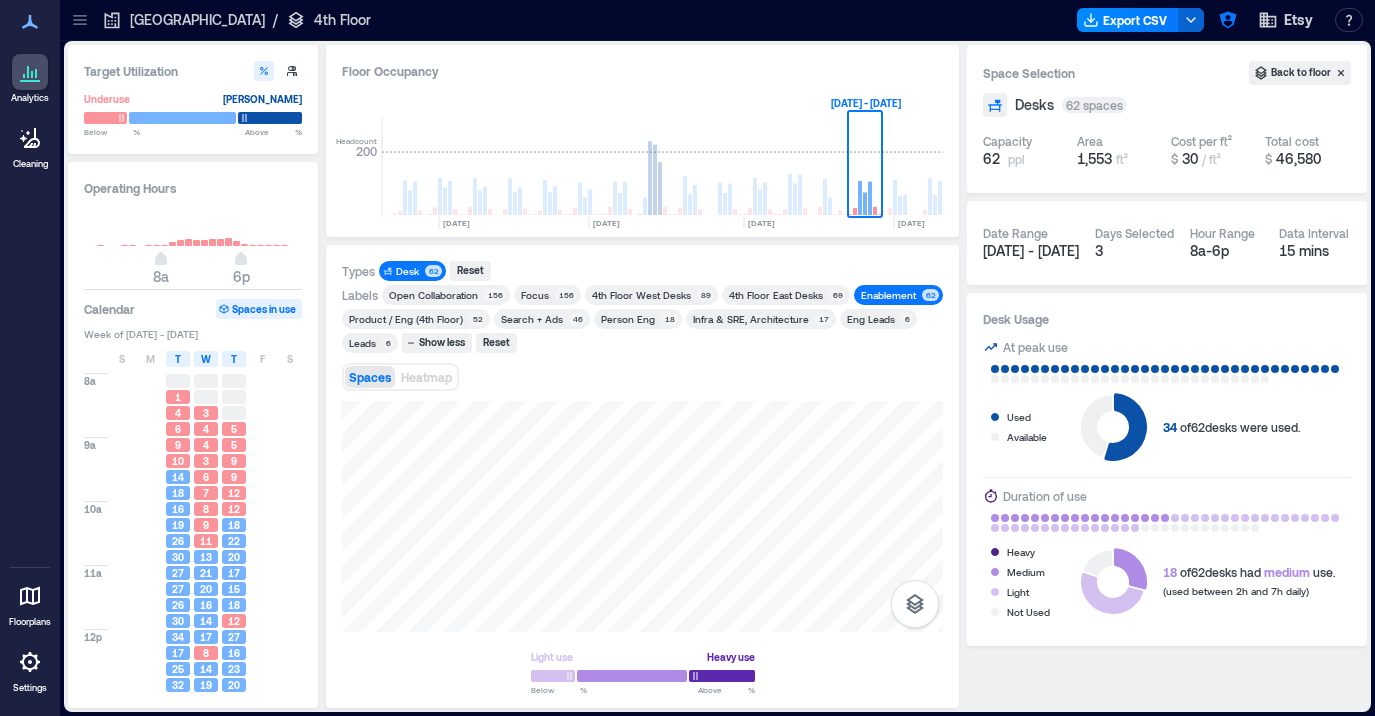 click on "Enablement" at bounding box center [888, 295] 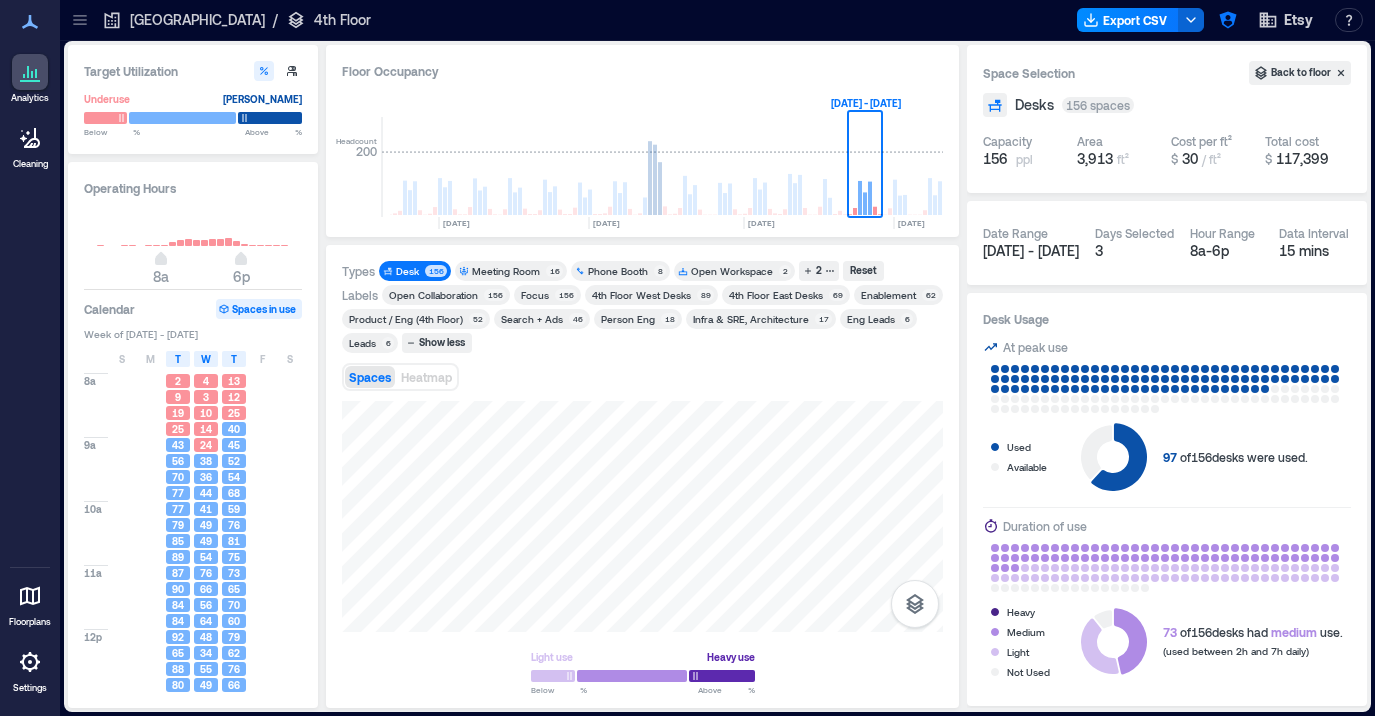 click on "Desk" at bounding box center (407, 271) 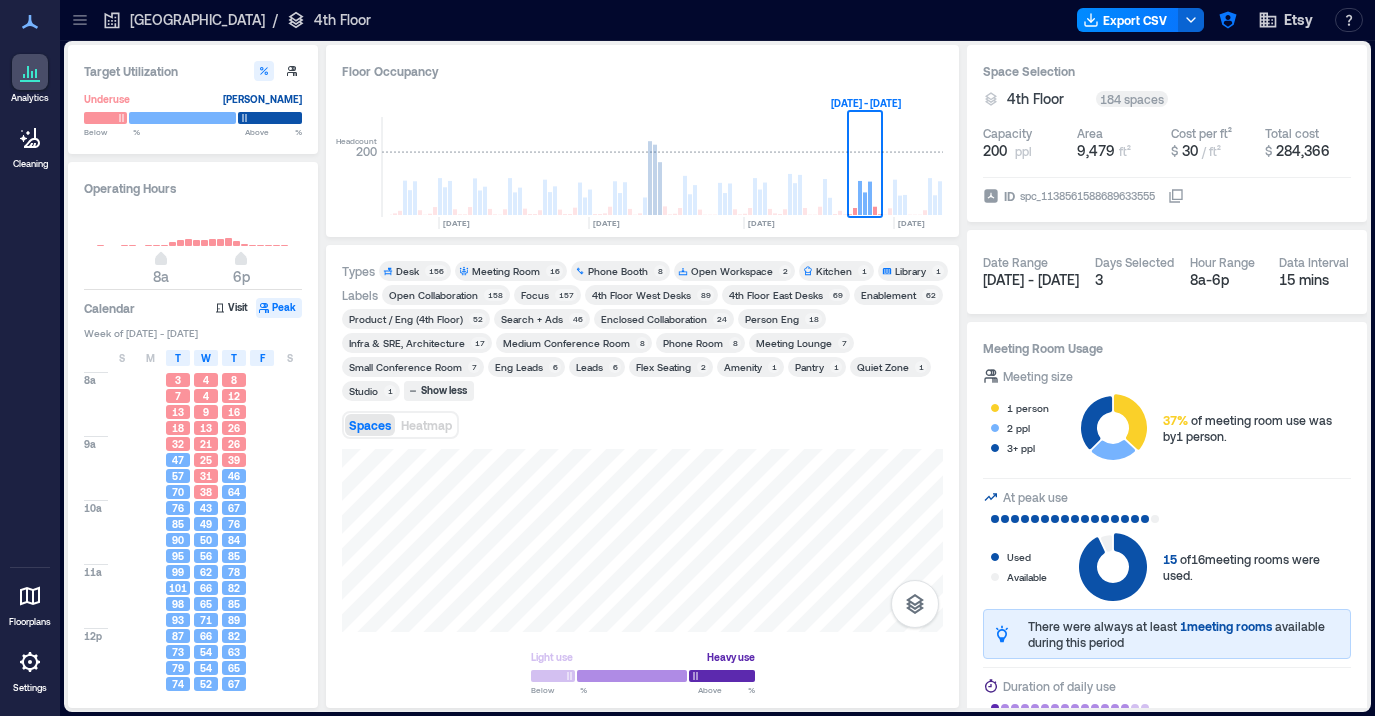 click on "F" at bounding box center [262, 358] 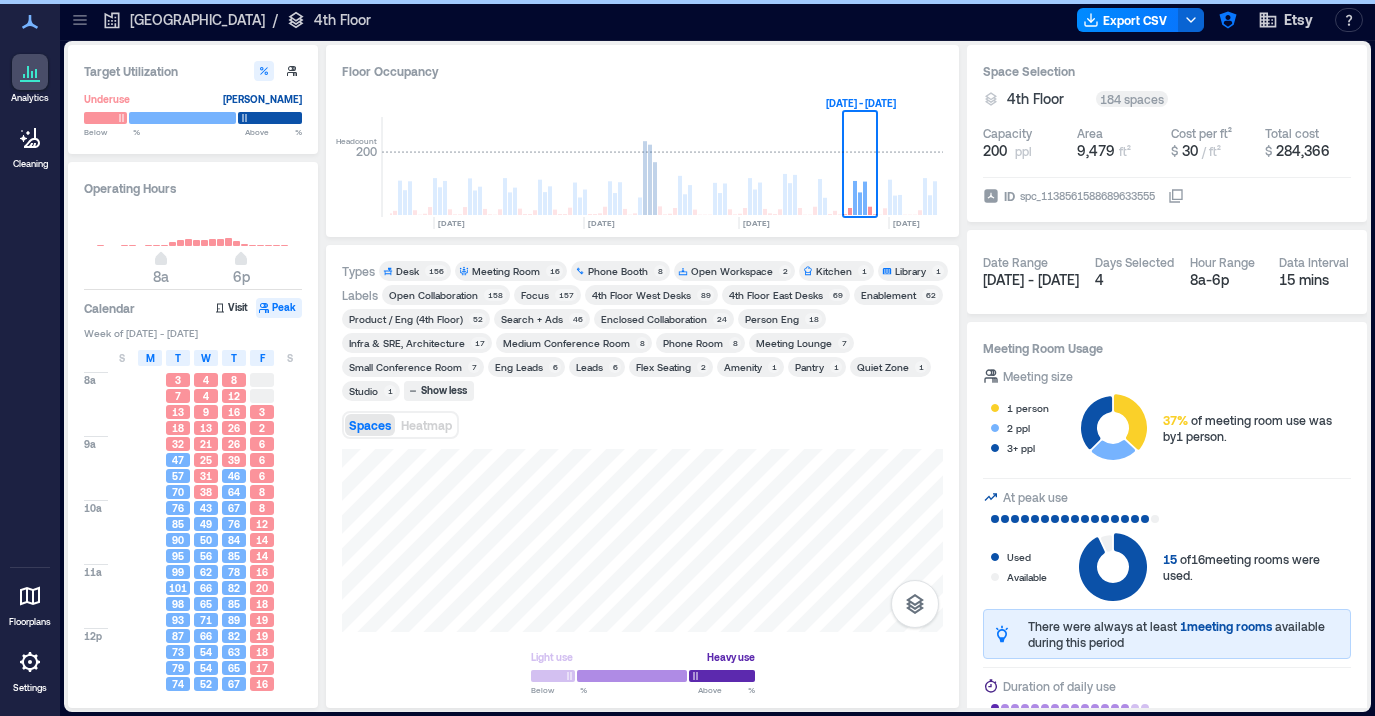 click on "M" at bounding box center [150, 358] 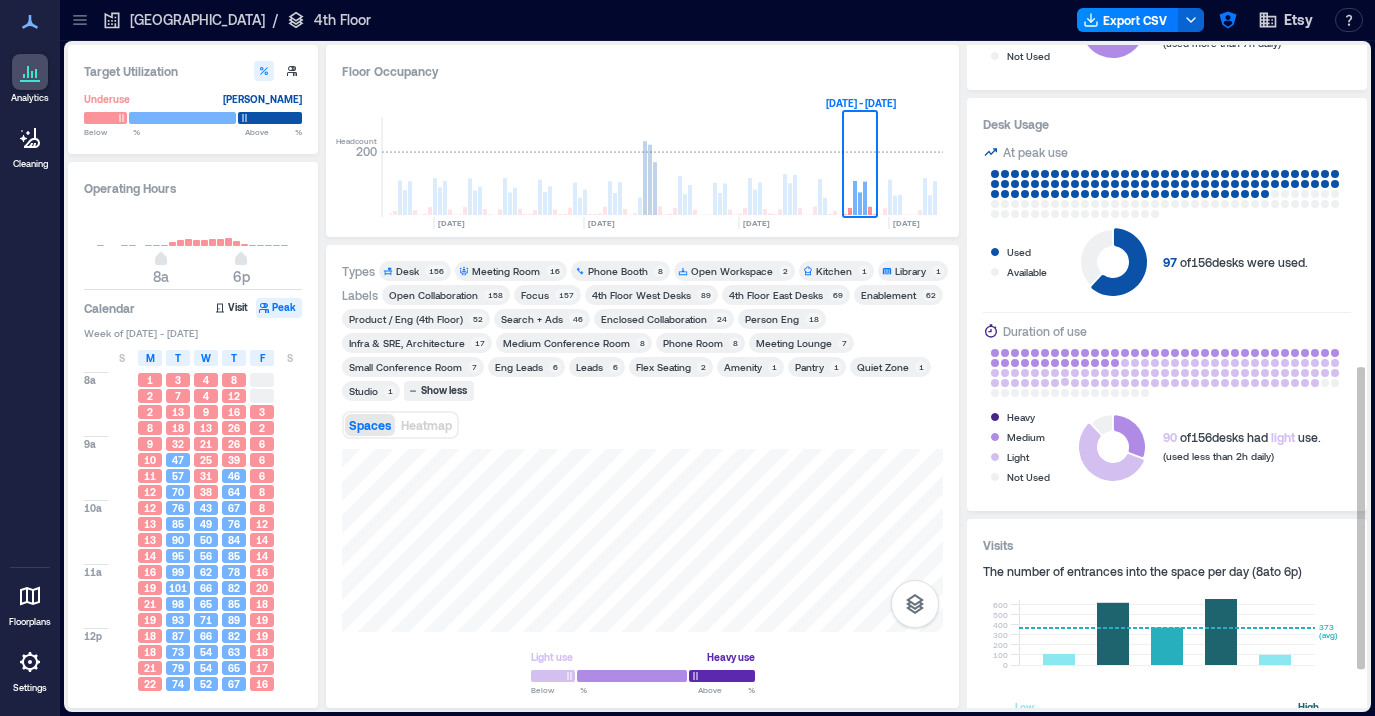 scroll, scrollTop: 791, scrollLeft: 0, axis: vertical 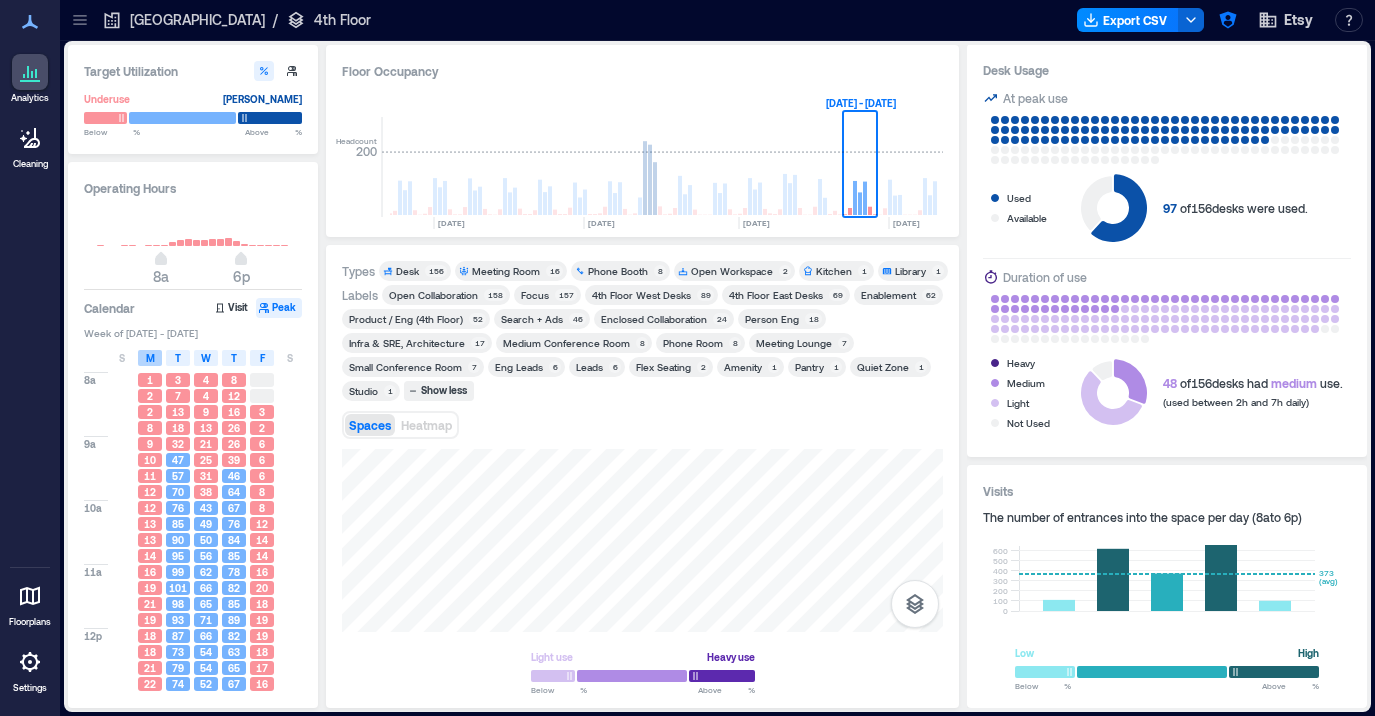 click on "M" at bounding box center [150, 358] 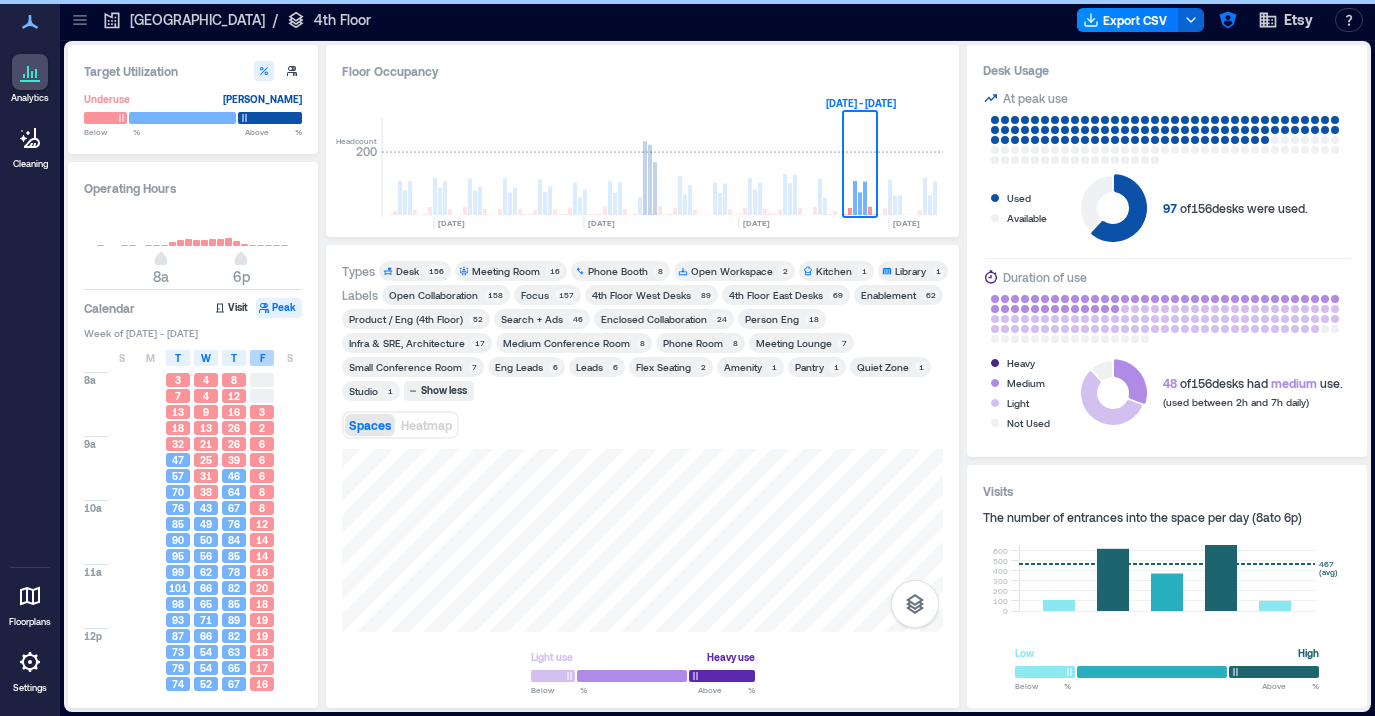 click on "F" at bounding box center (262, 358) 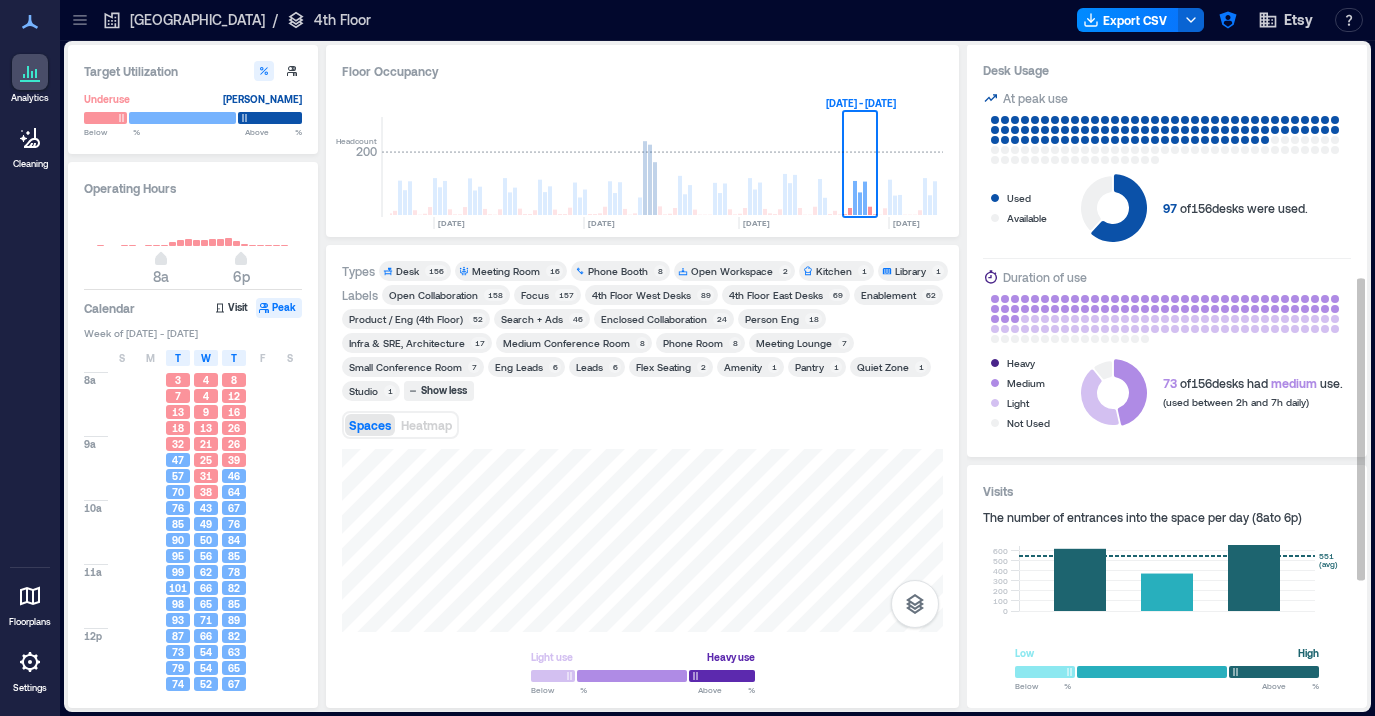 scroll, scrollTop: 0, scrollLeft: 0, axis: both 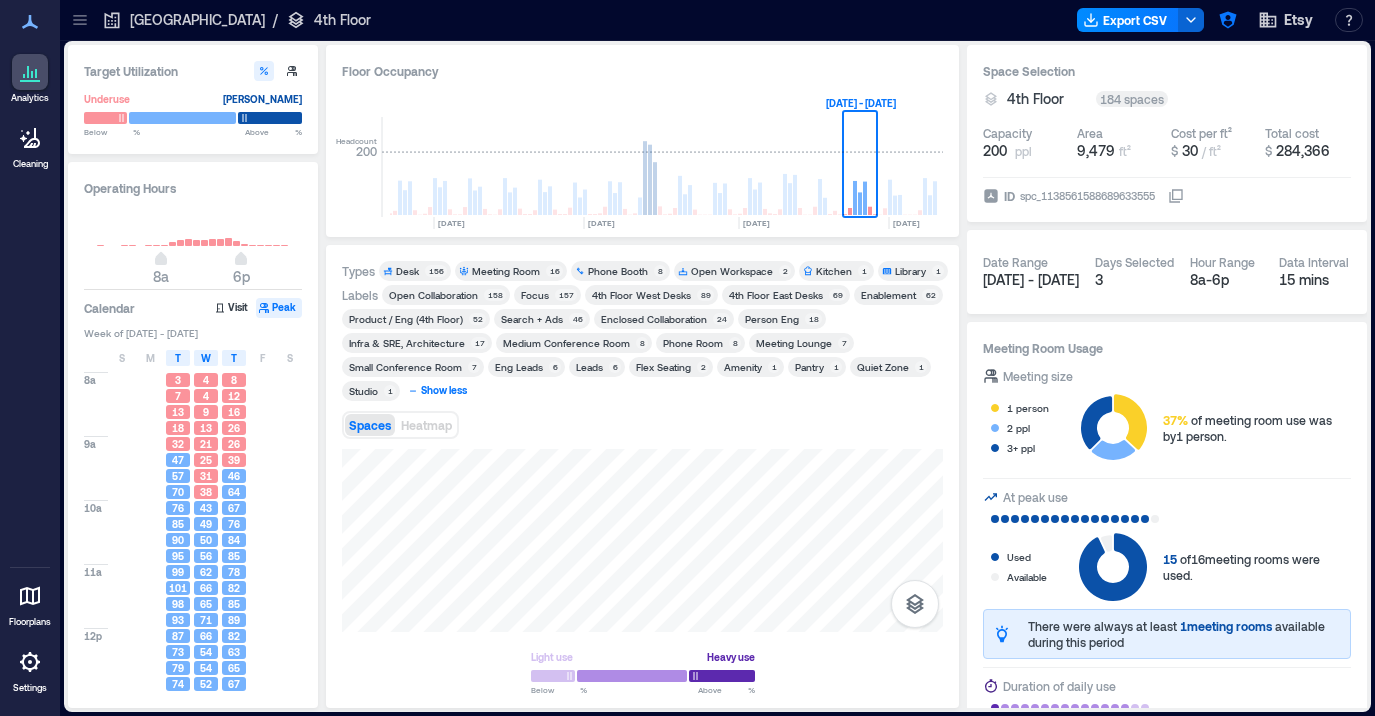 click on "Show less" at bounding box center (444, 391) 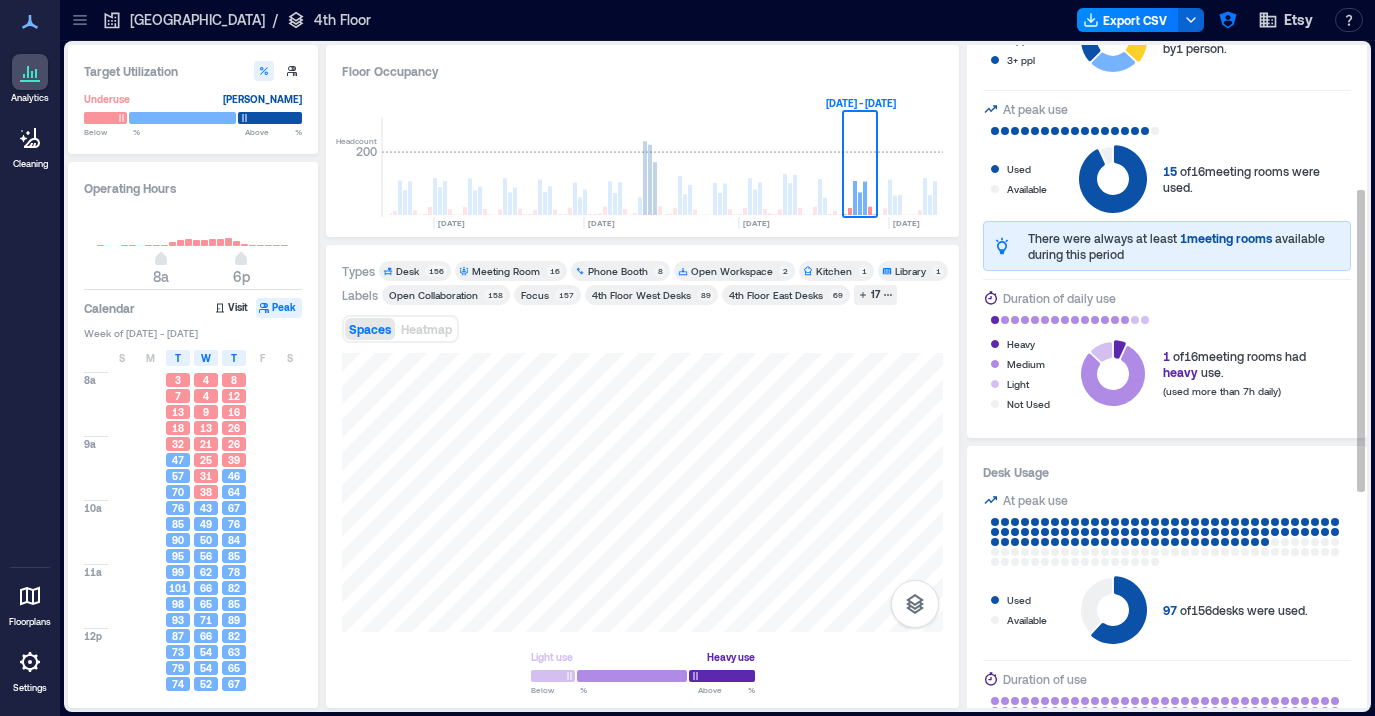 scroll, scrollTop: 0, scrollLeft: 0, axis: both 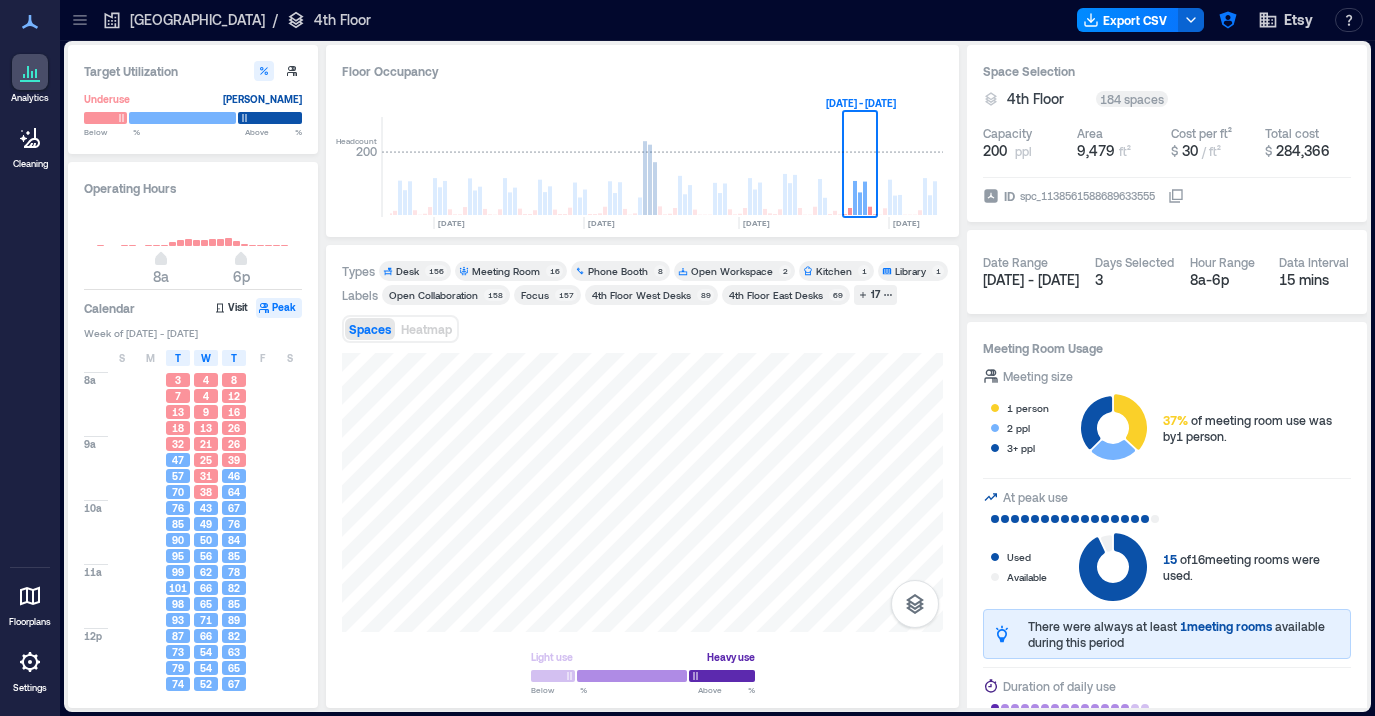 click on "4th Floor" at bounding box center [342, 20] 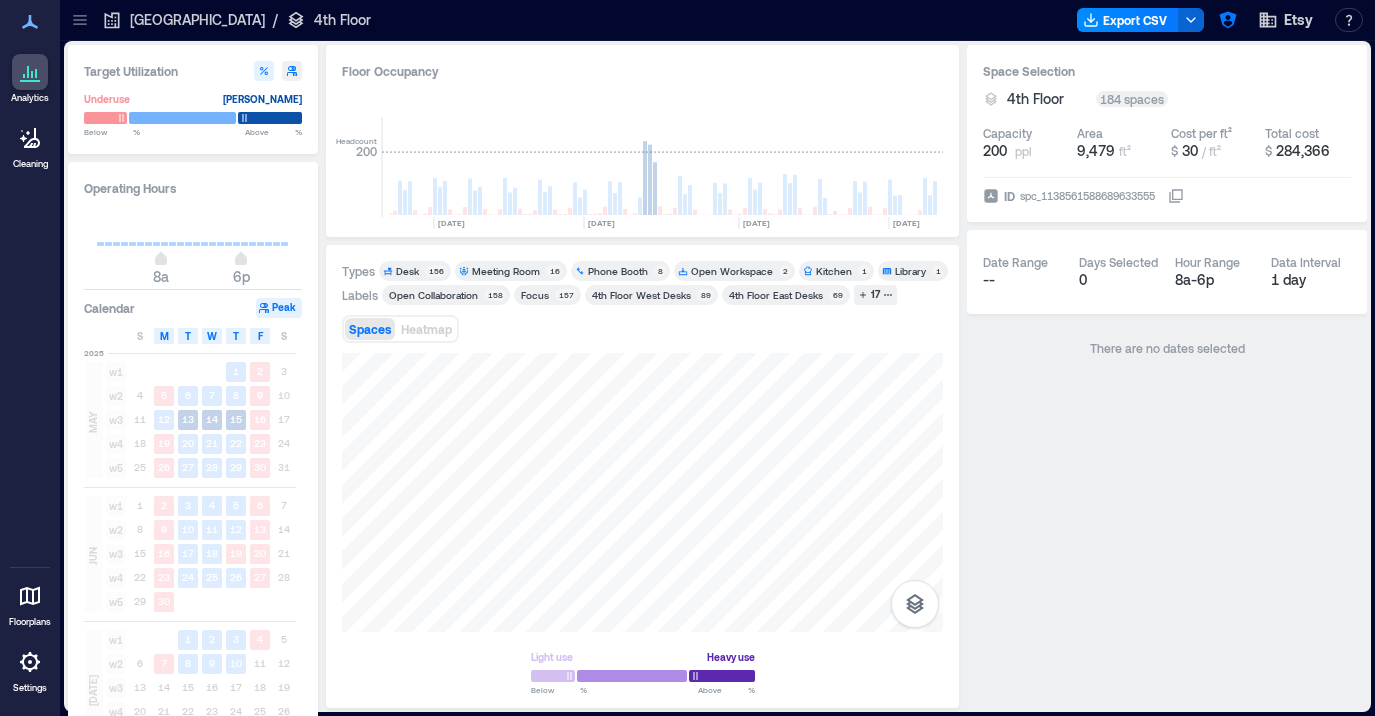 click 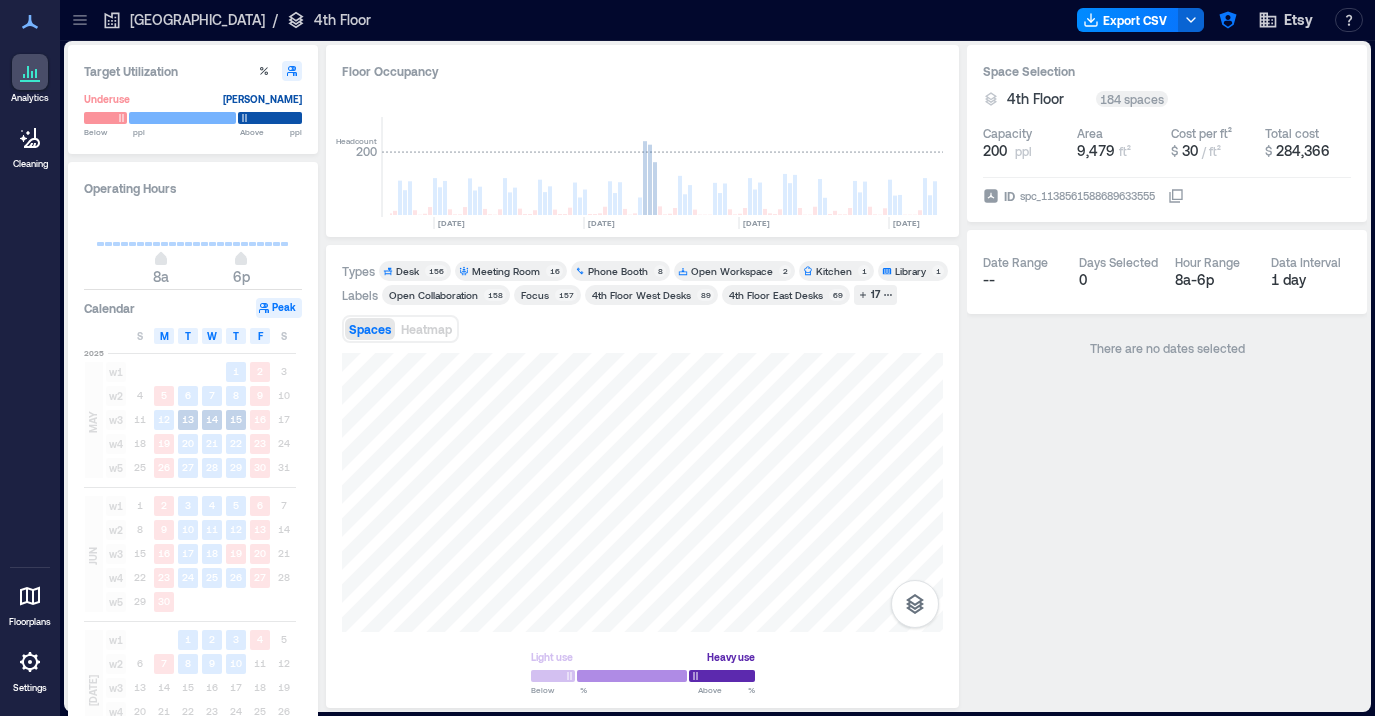 click on "[GEOGRAPHIC_DATA]" at bounding box center (197, 20) 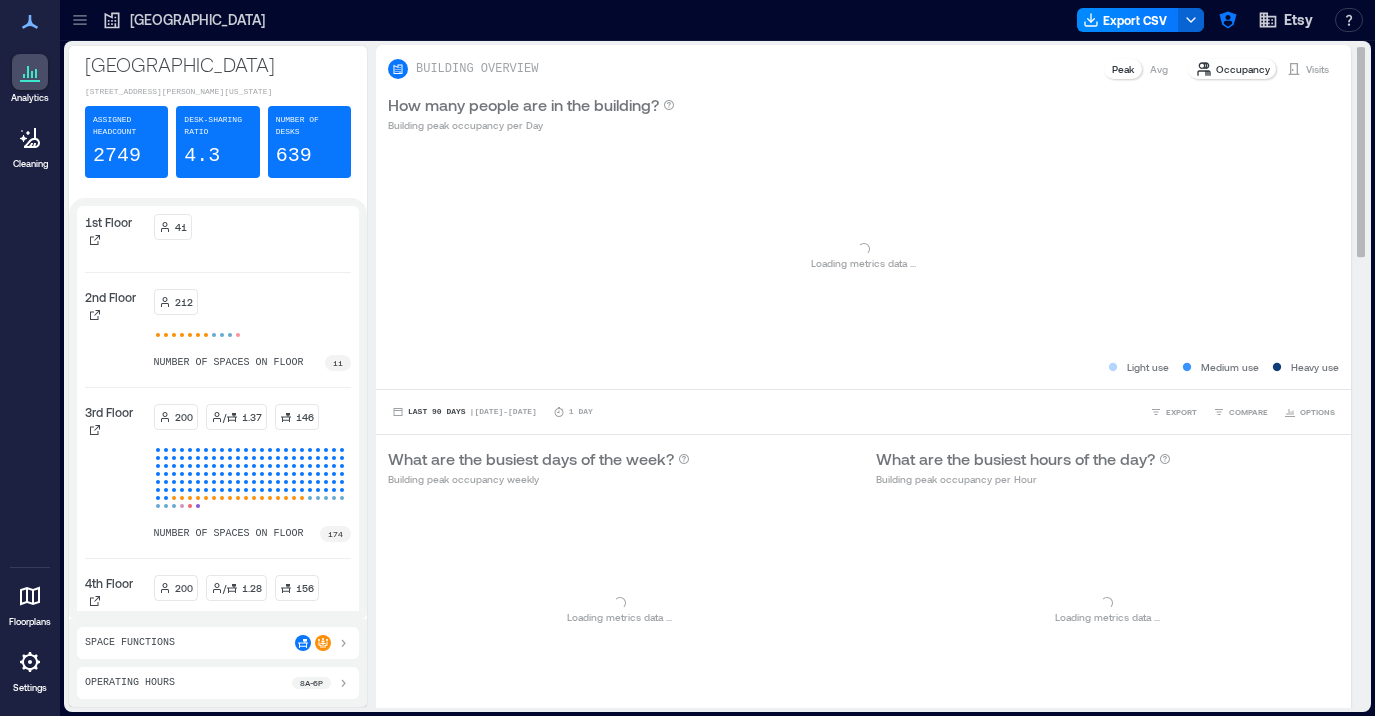 scroll, scrollTop: 254, scrollLeft: 0, axis: vertical 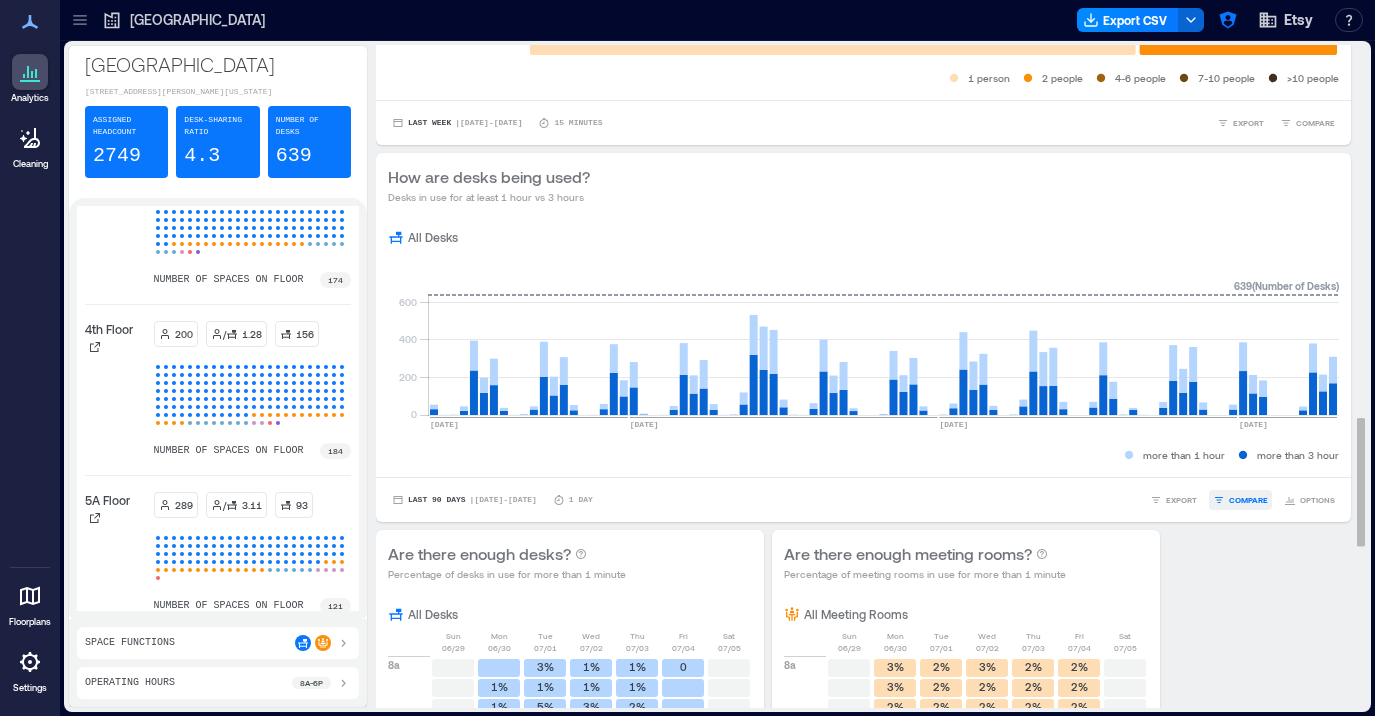 click on "COMPARE" at bounding box center (1248, 500) 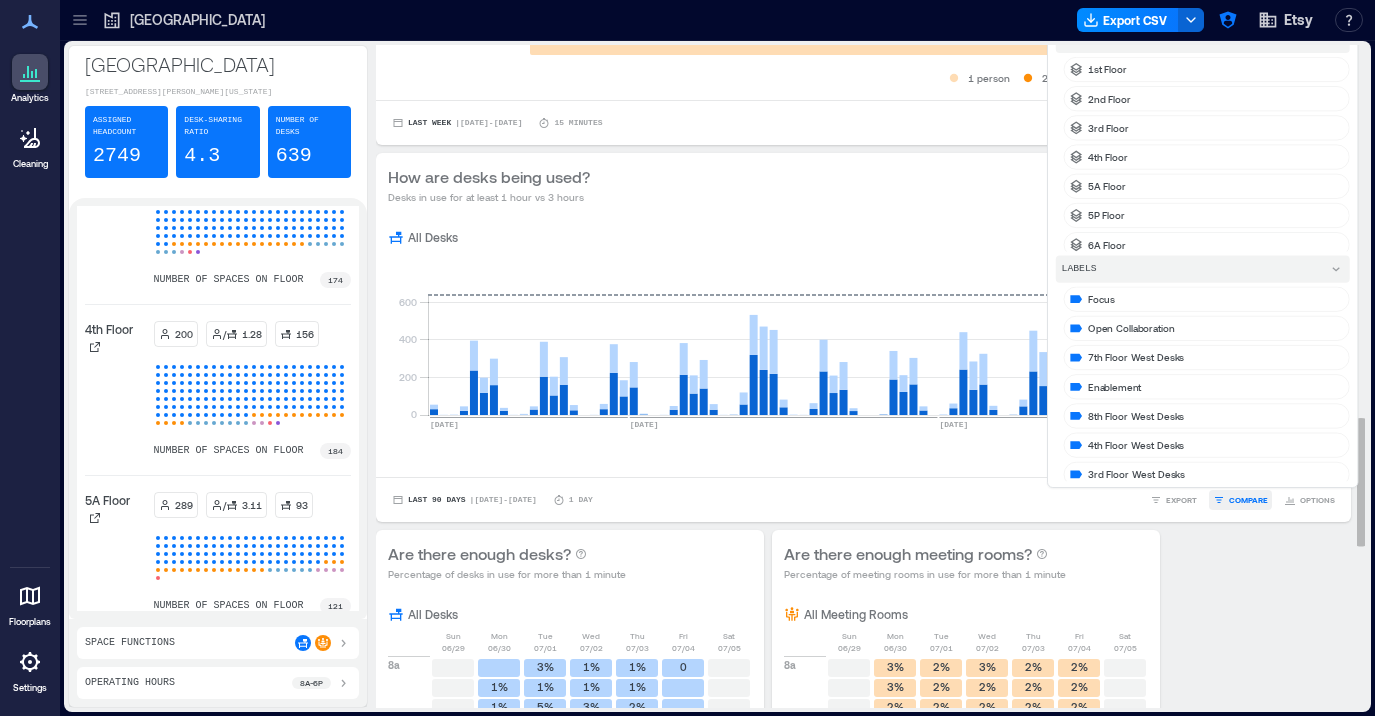scroll, scrollTop: 1892, scrollLeft: 0, axis: vertical 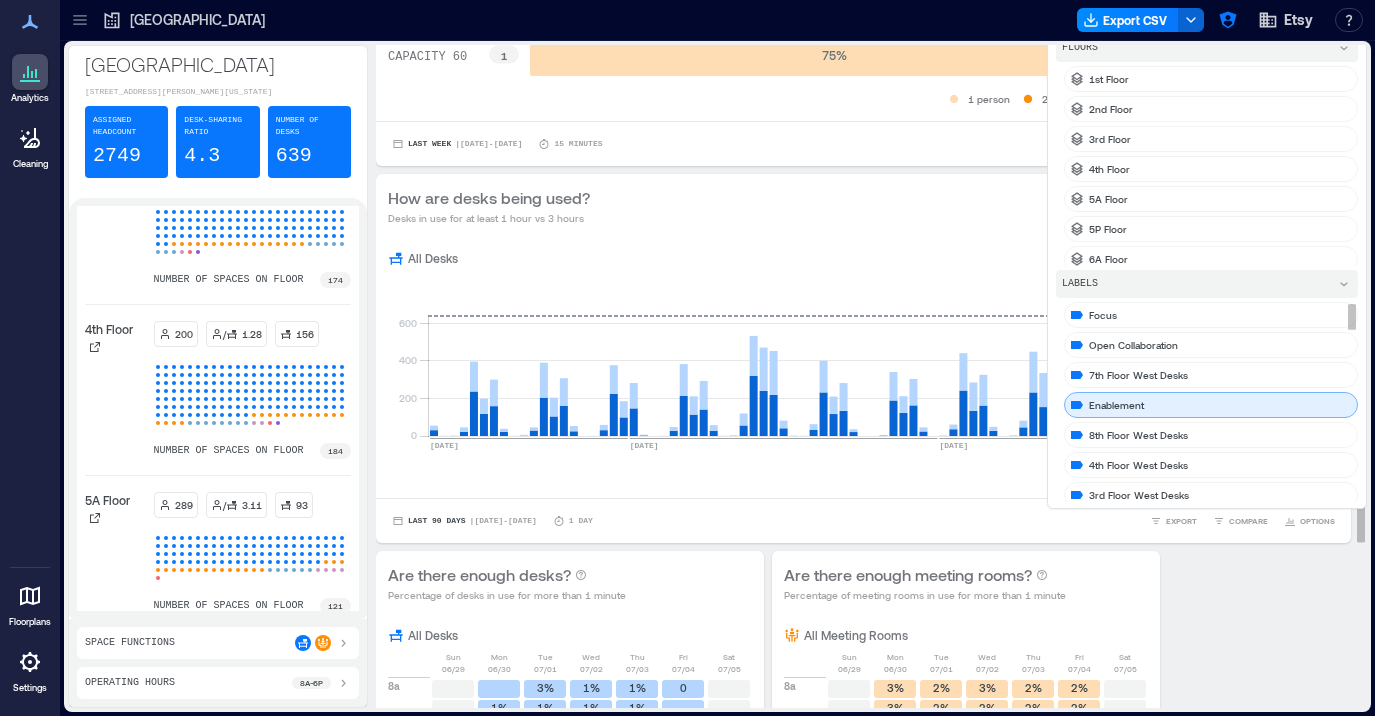 click on "Enablement" at bounding box center (1211, 405) 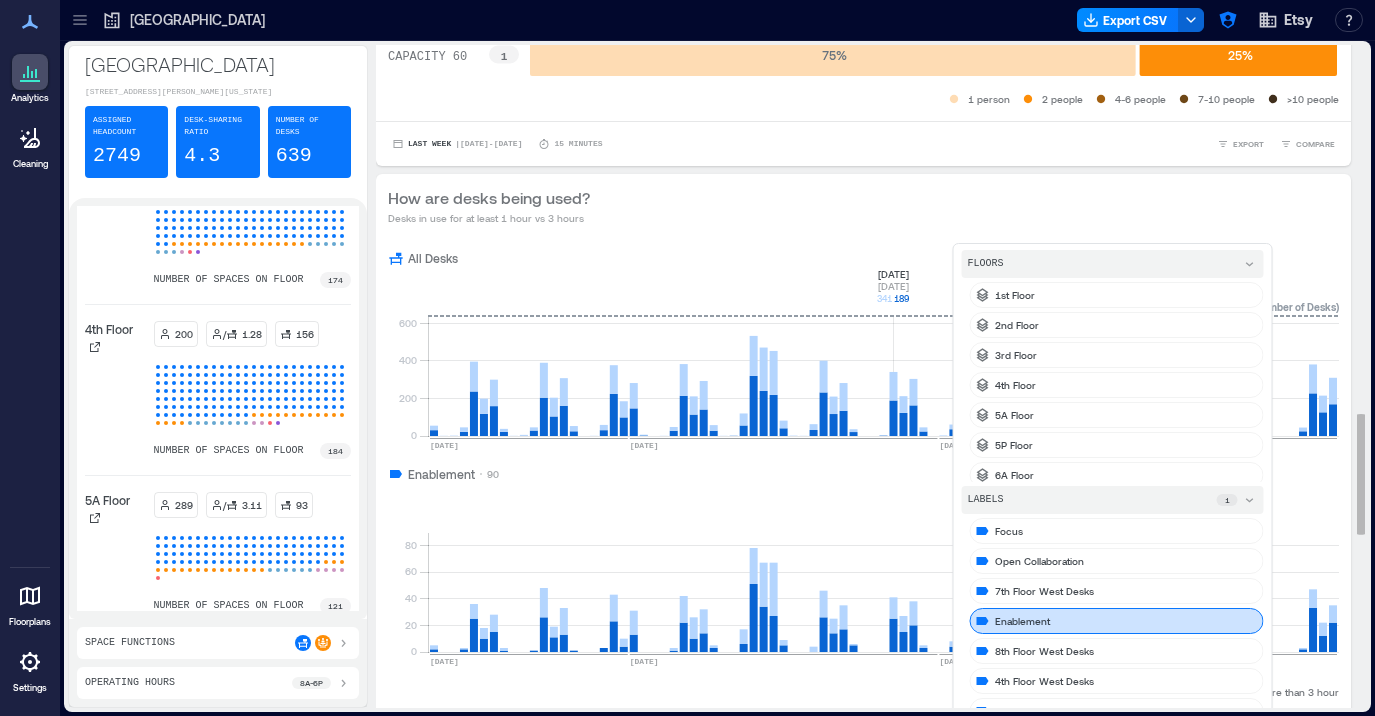 click on "All Desks" at bounding box center [863, 258] 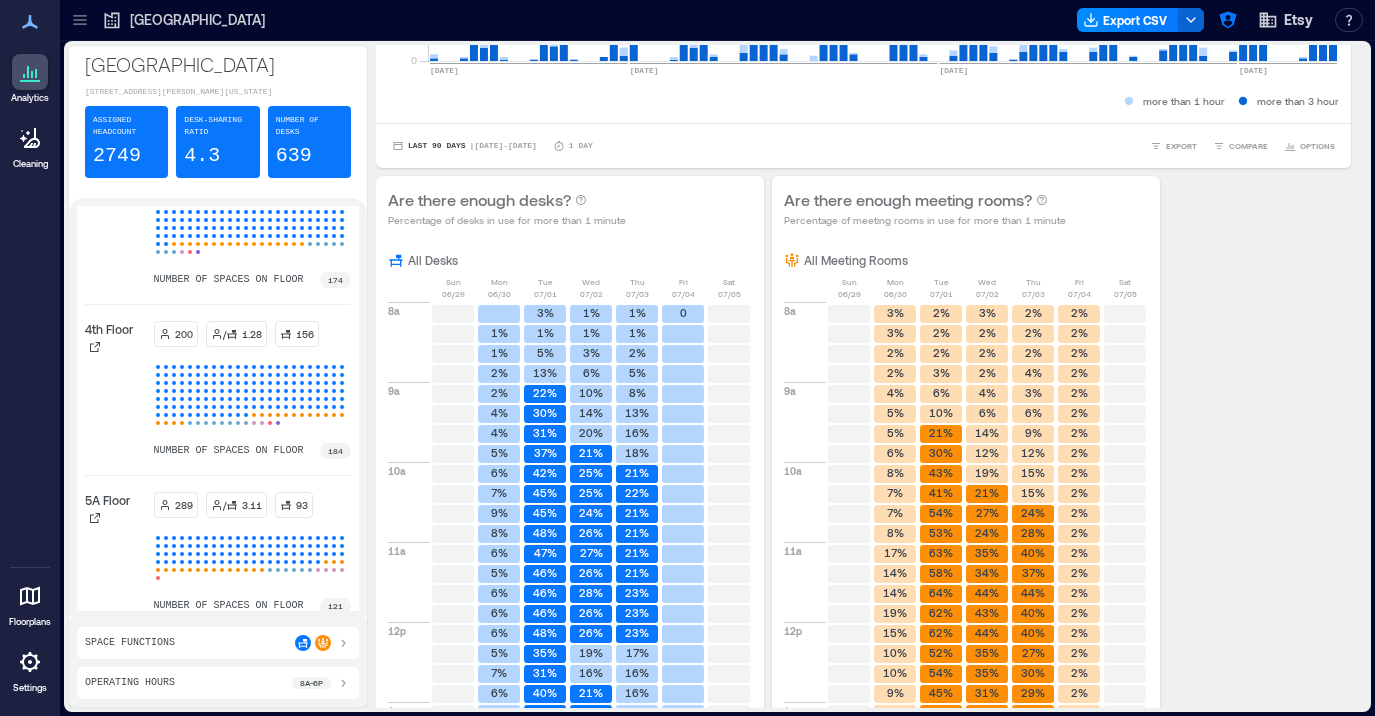 scroll, scrollTop: 1983, scrollLeft: 0, axis: vertical 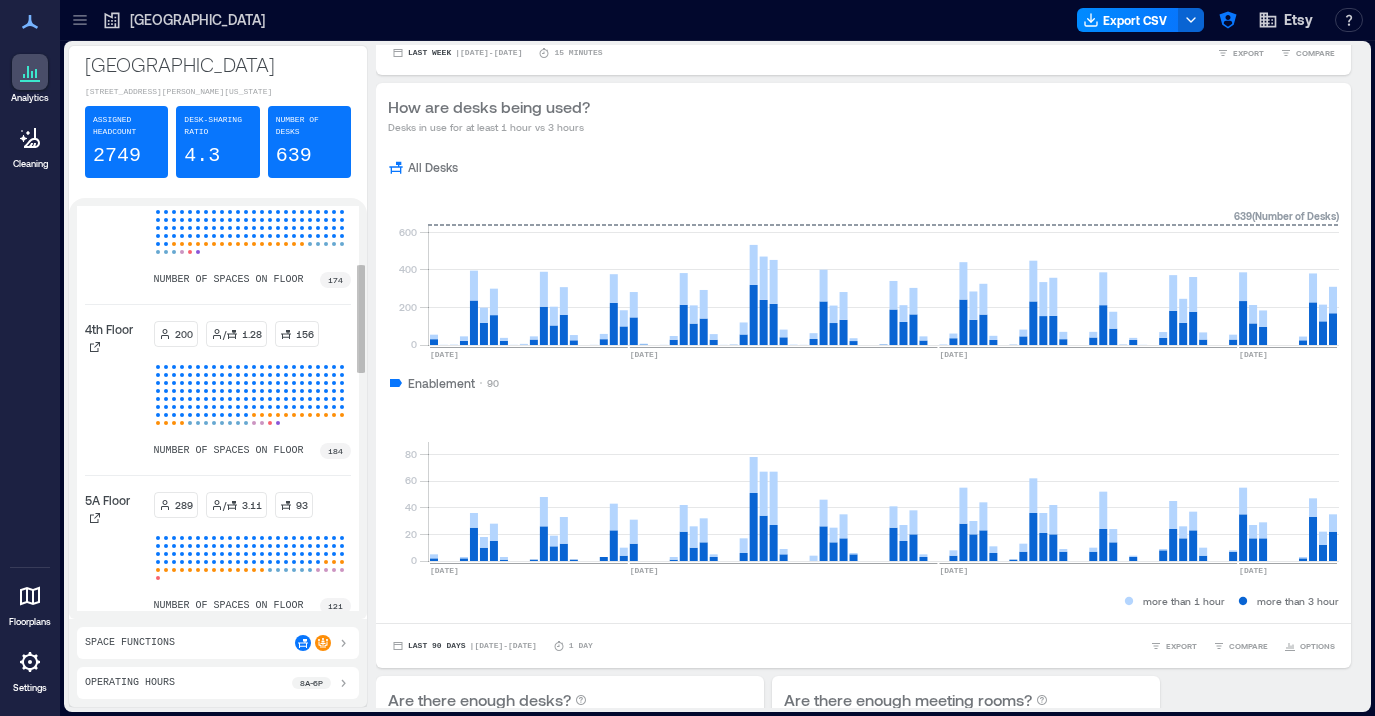 click on "4th Floor" at bounding box center (115, 390) 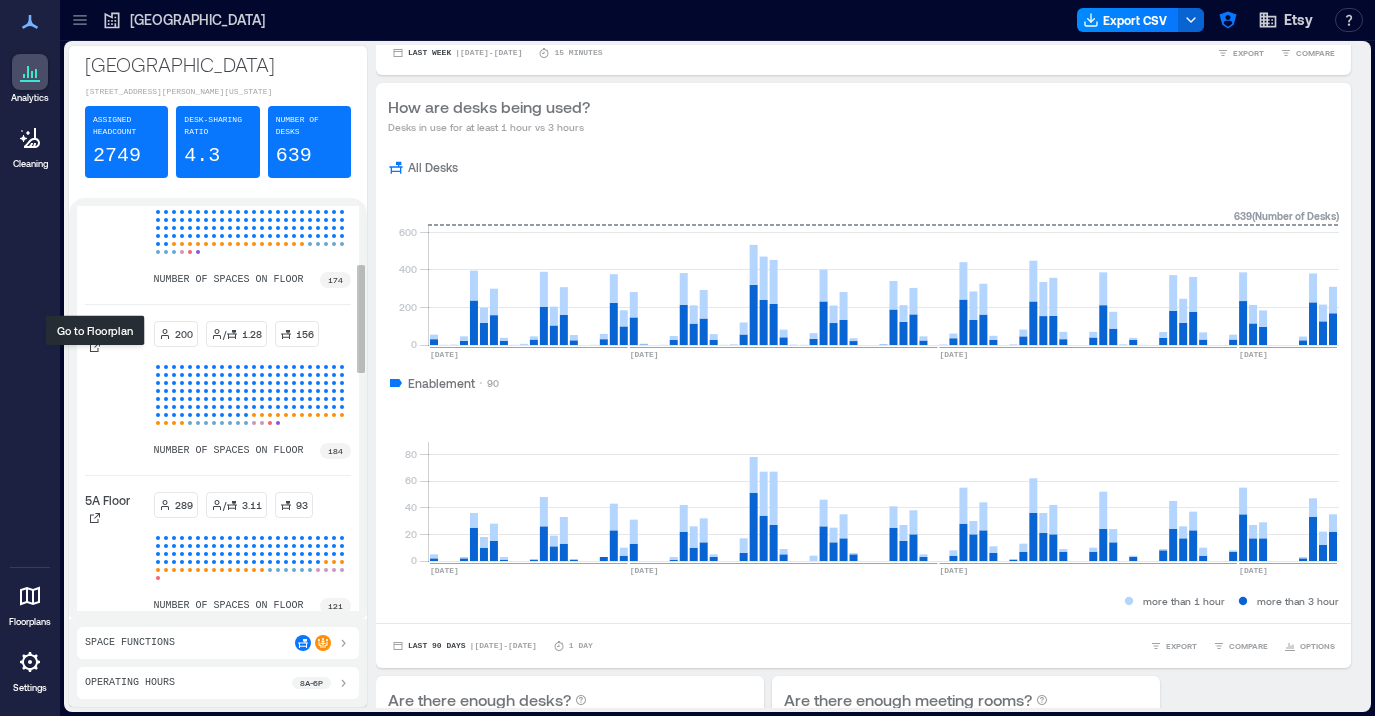 click on "4th Floor" at bounding box center (115, 339) 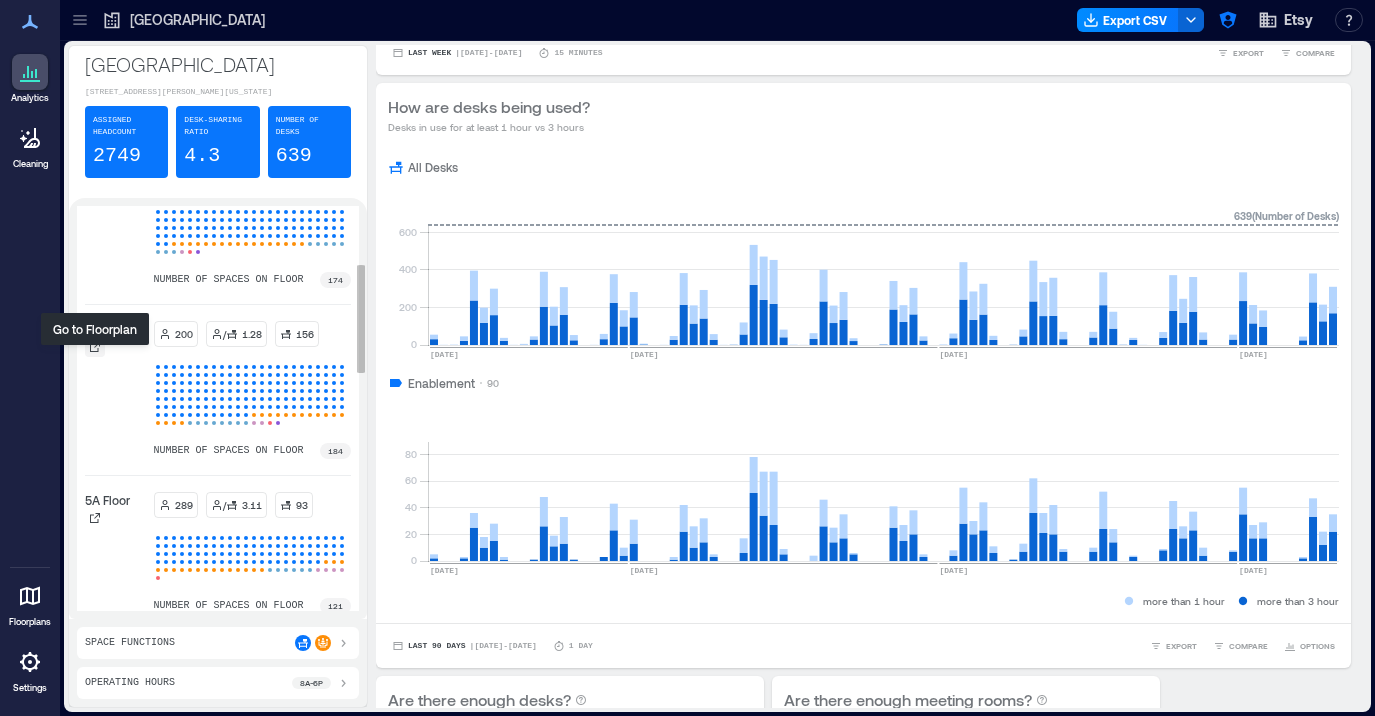 click 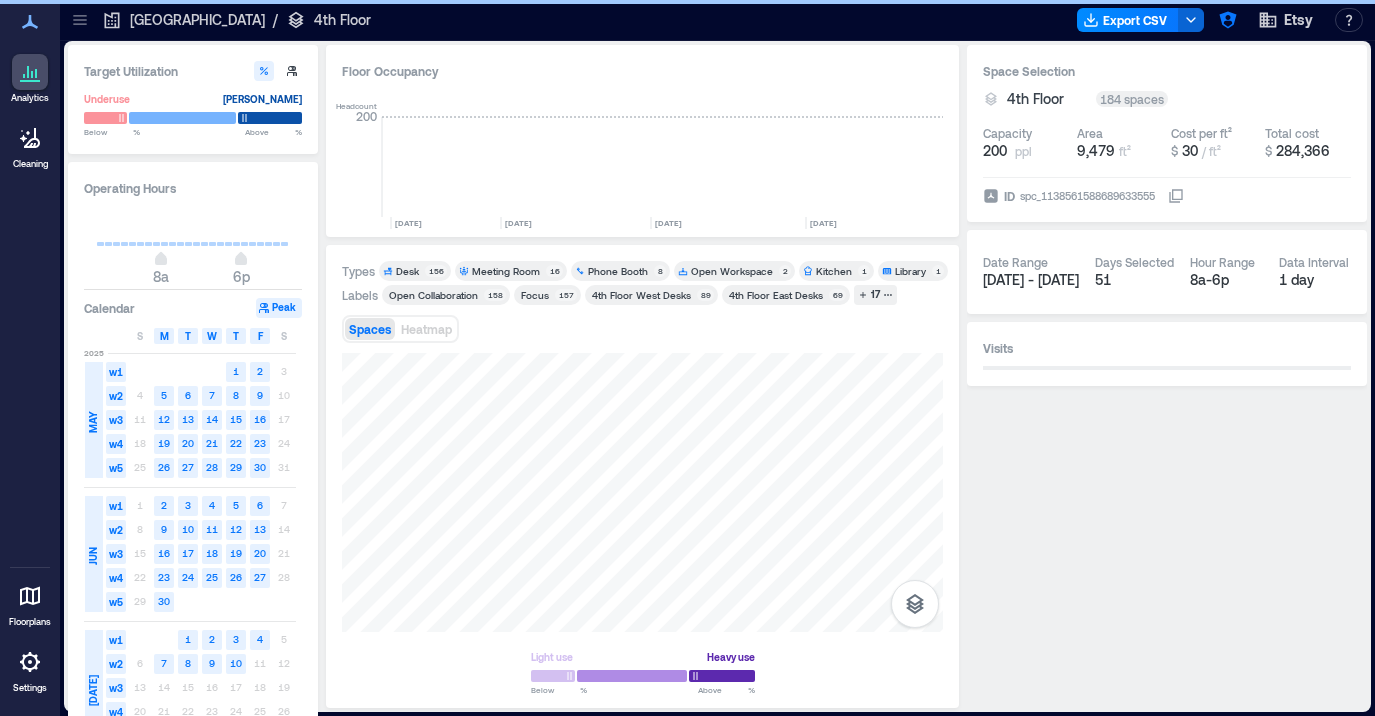 scroll, scrollTop: 0, scrollLeft: 2957, axis: horizontal 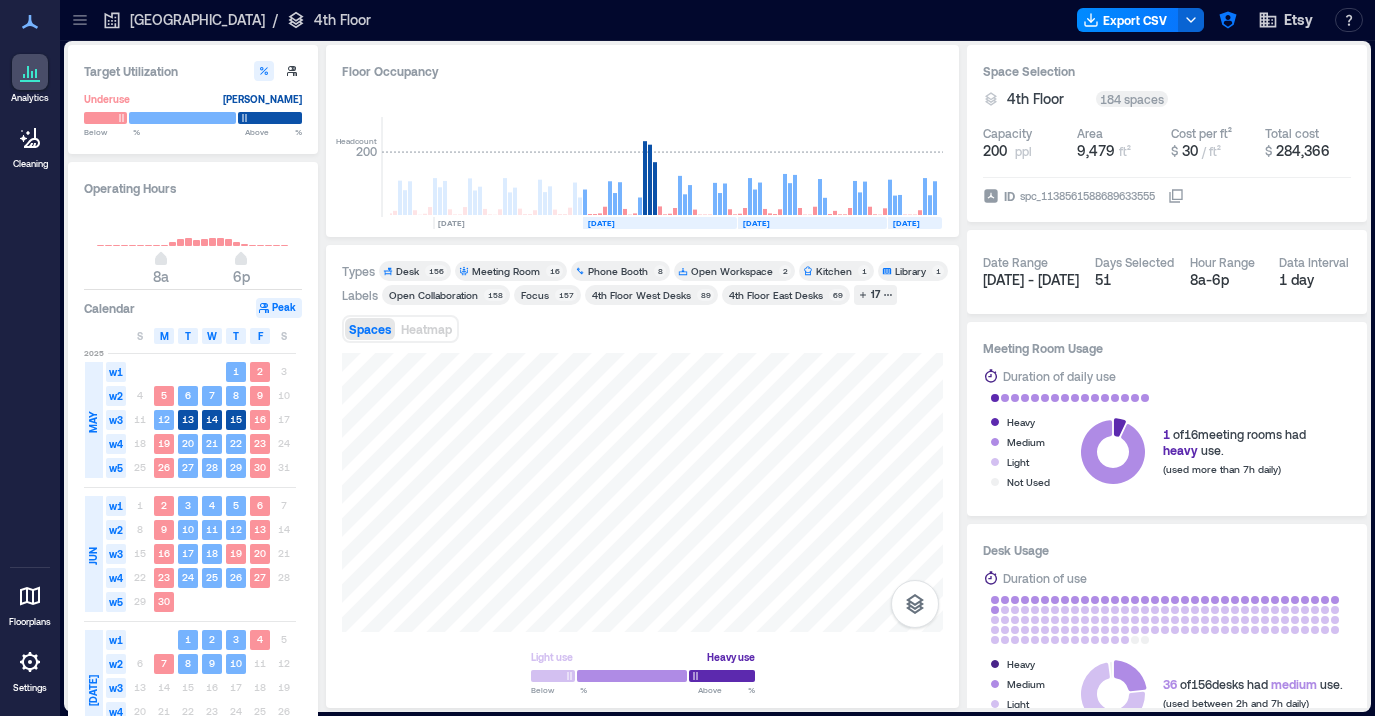 click on "Desk" at bounding box center [407, 271] 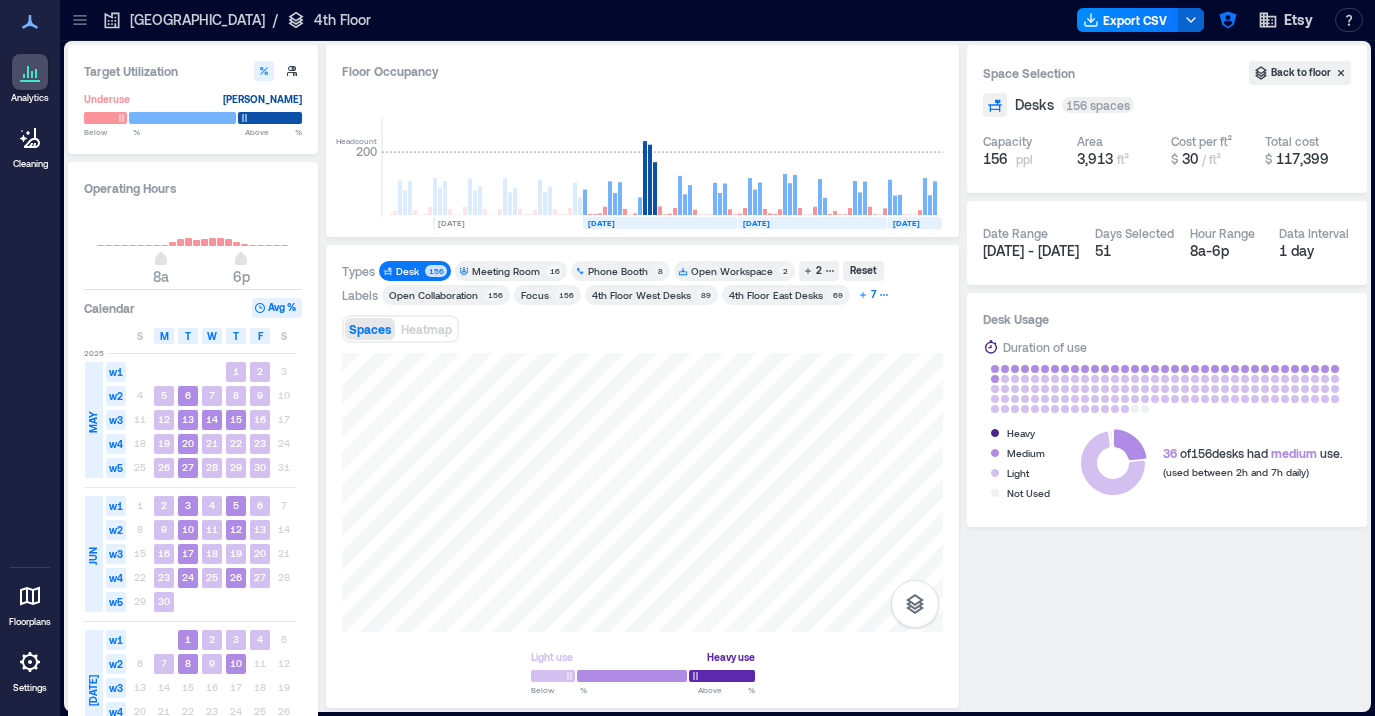 click 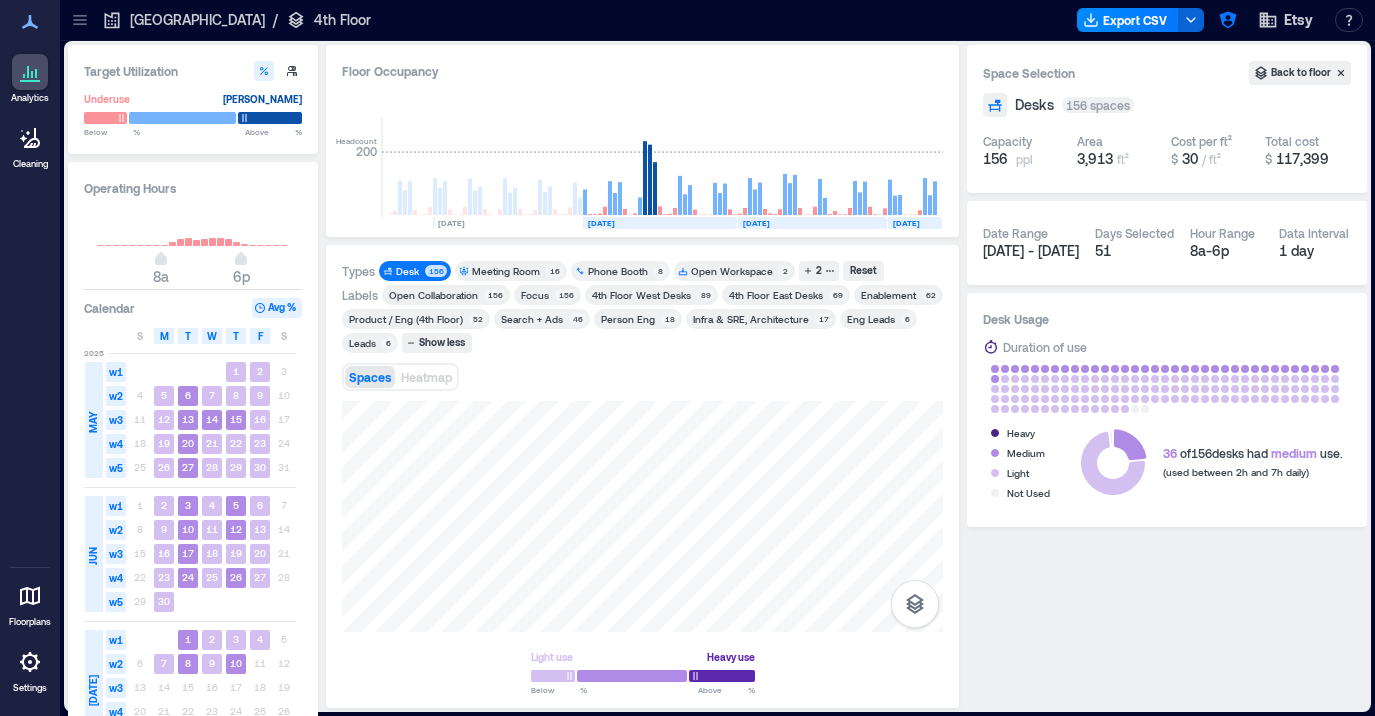 click on "Enablement" at bounding box center [888, 295] 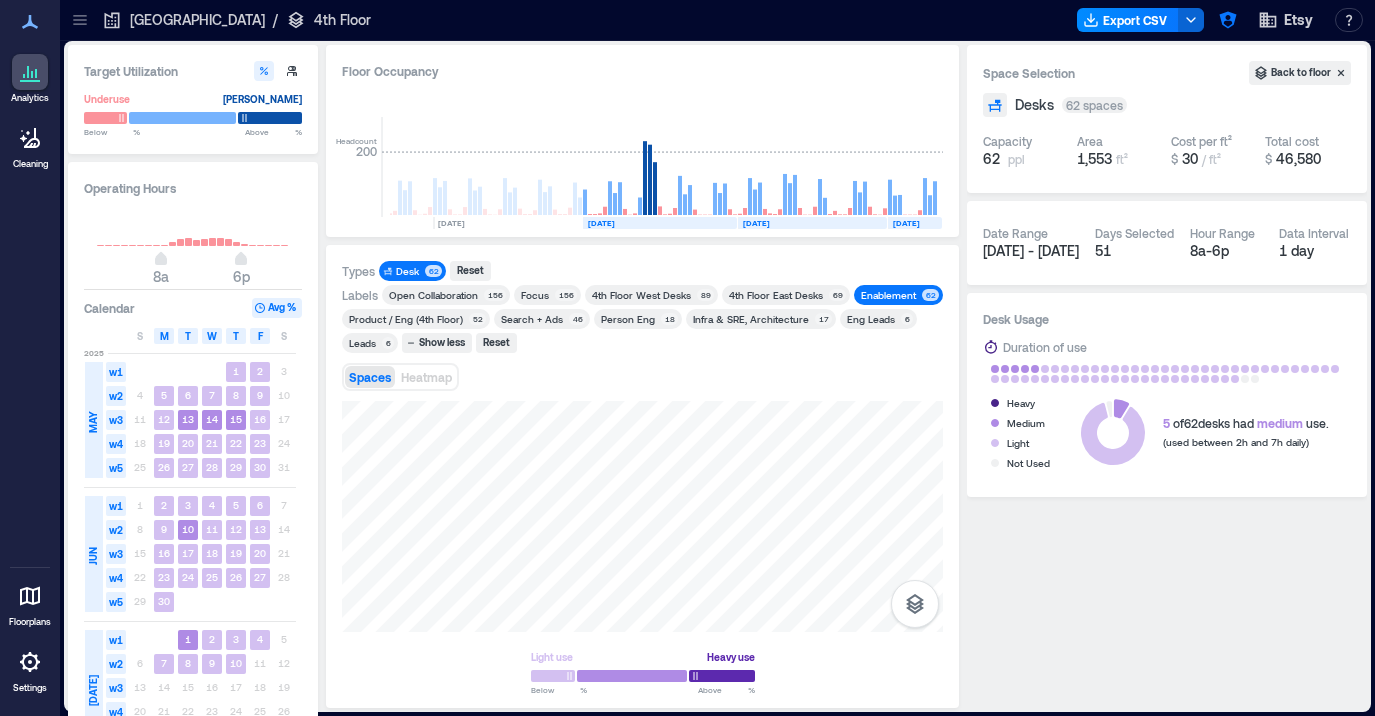 click on "[GEOGRAPHIC_DATA]" at bounding box center [197, 20] 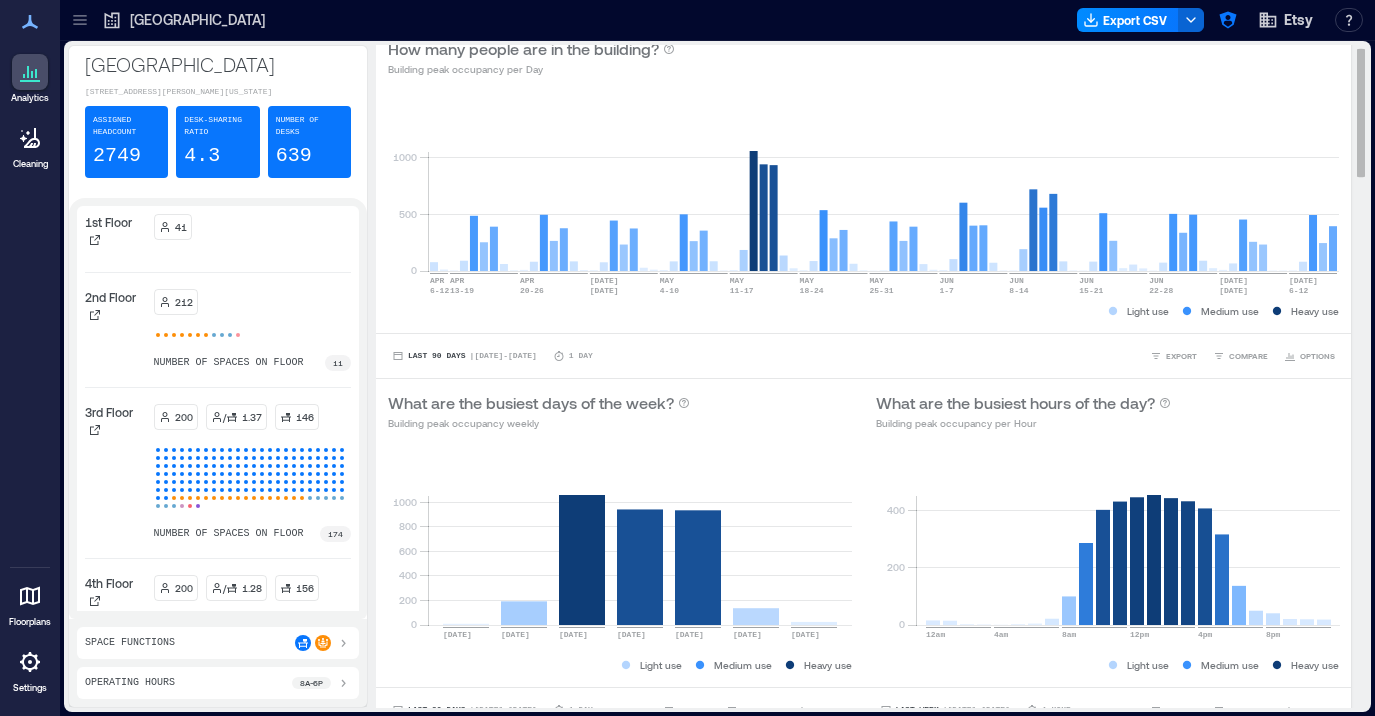 scroll, scrollTop: 0, scrollLeft: 0, axis: both 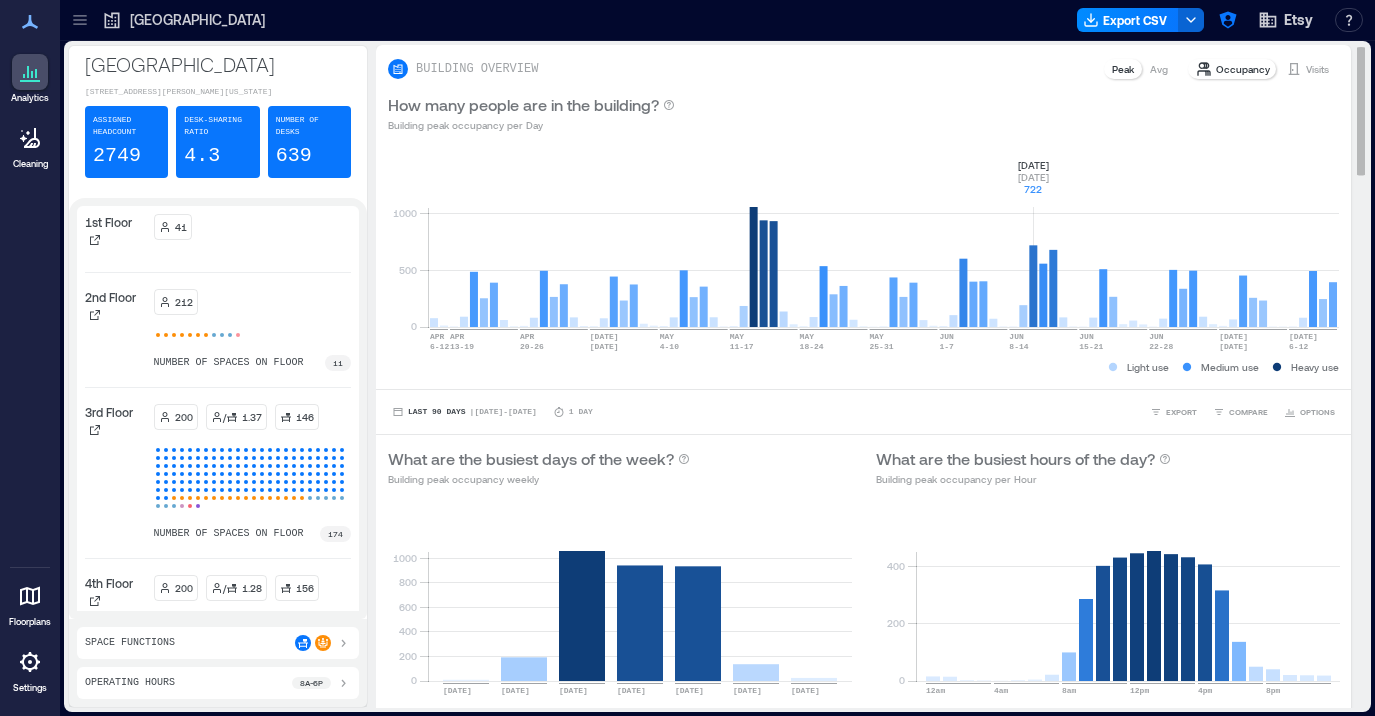 click 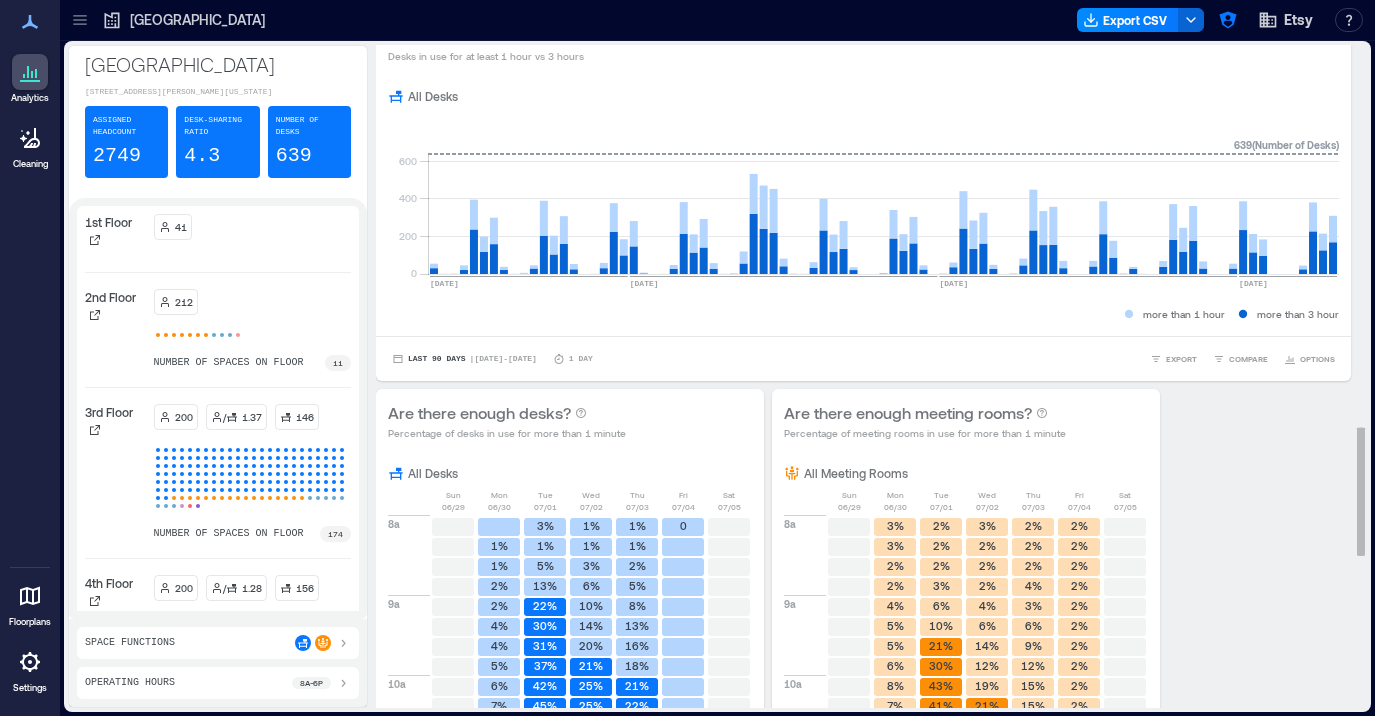 scroll, scrollTop: 1902, scrollLeft: 0, axis: vertical 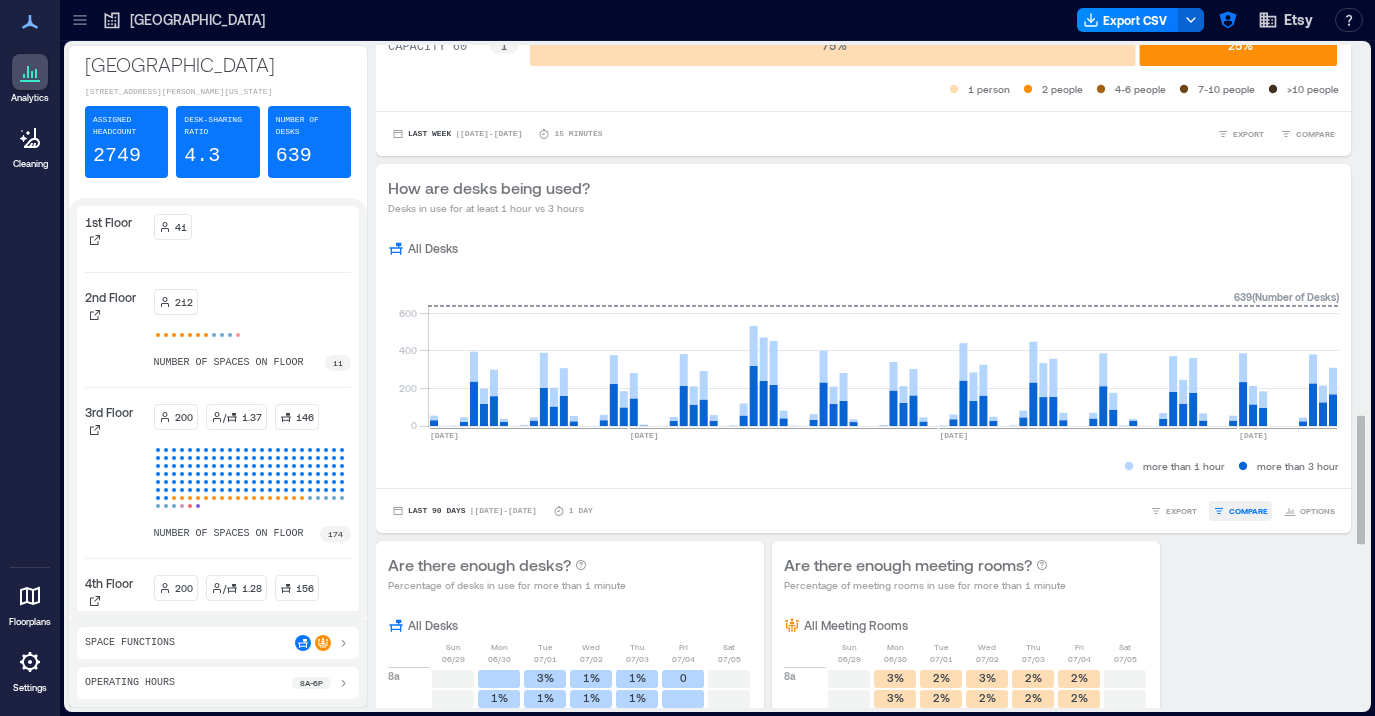 click on "COMPARE" at bounding box center (1240, 511) 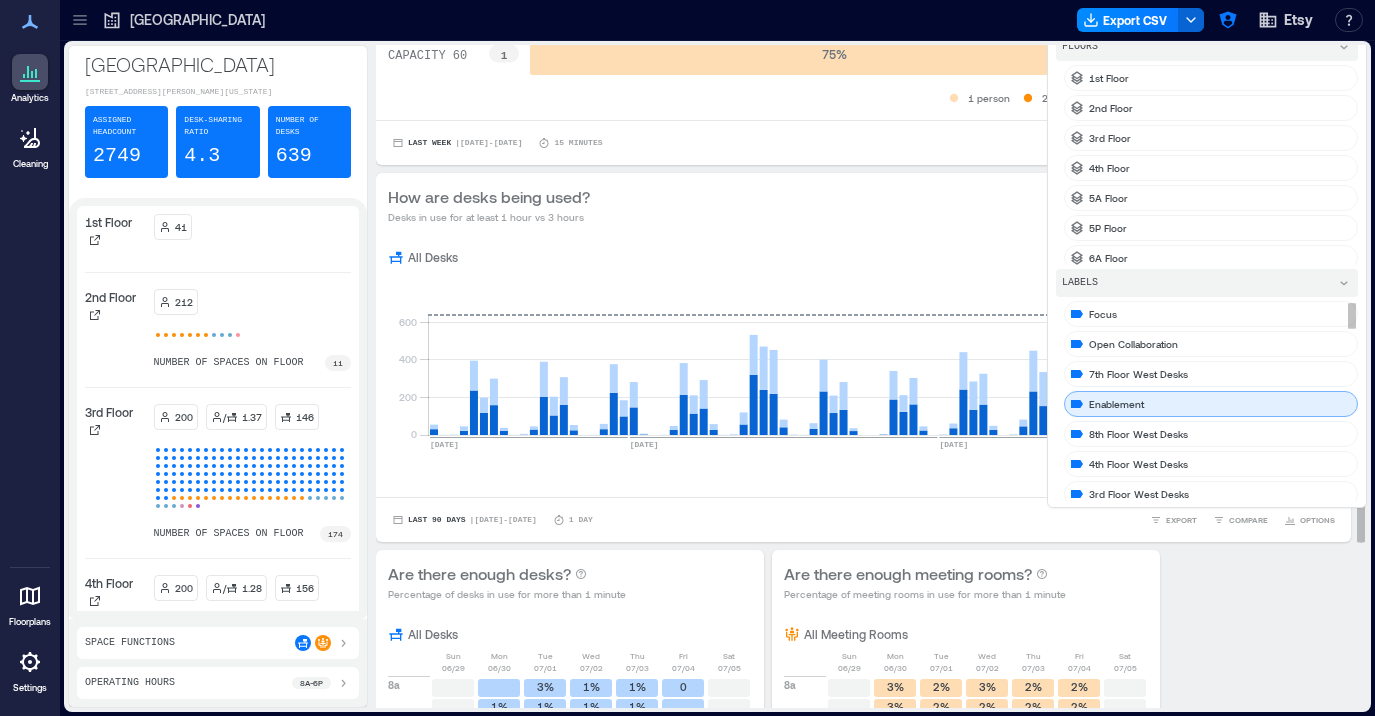 click on "Enablement" at bounding box center [1211, 404] 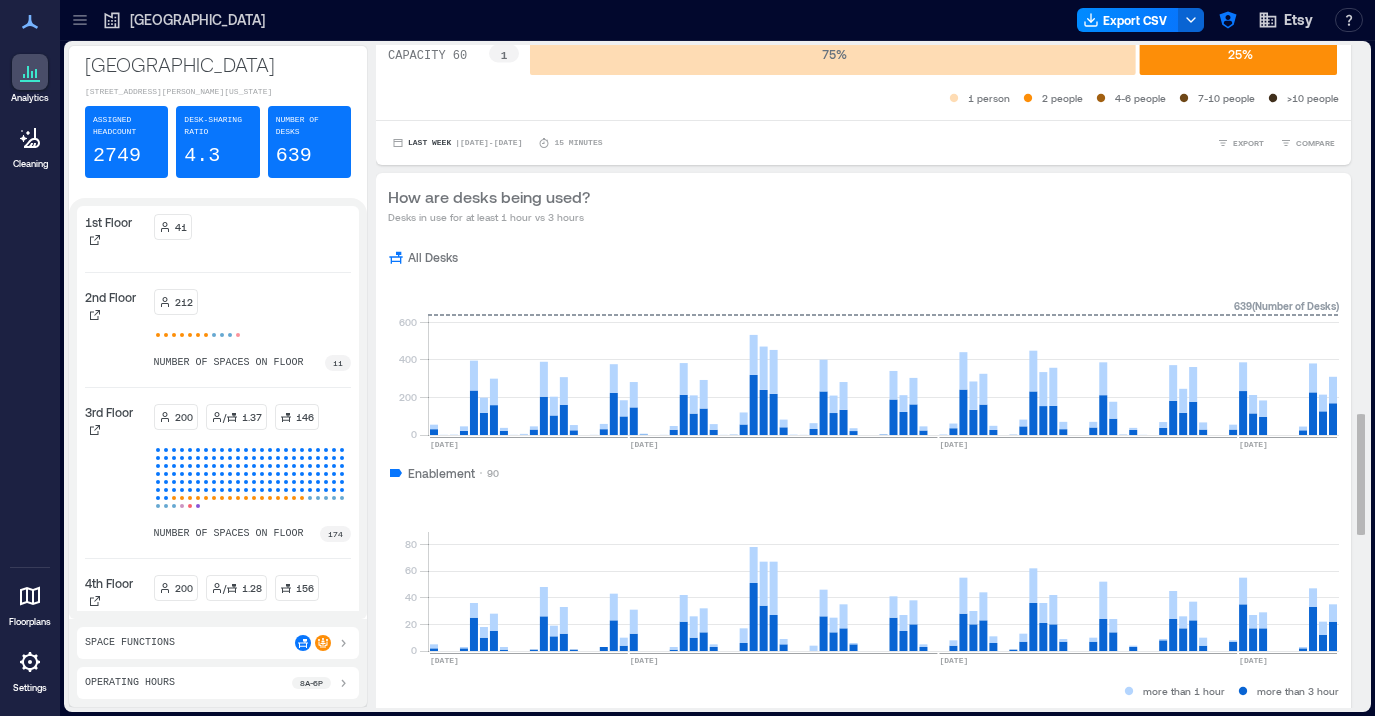 click on "How are desks being used? Desks in use for at least 1 hour vs 3 hours" at bounding box center (863, 205) 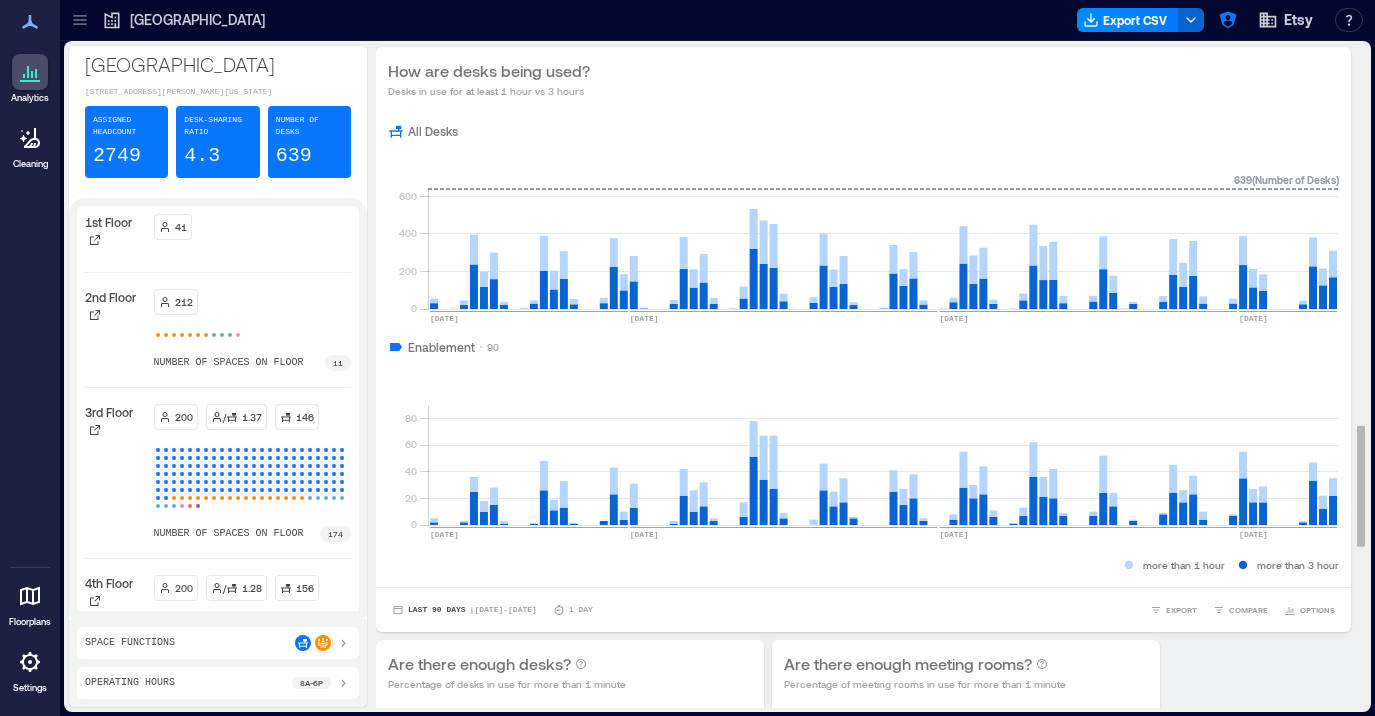 scroll, scrollTop: 2010, scrollLeft: 0, axis: vertical 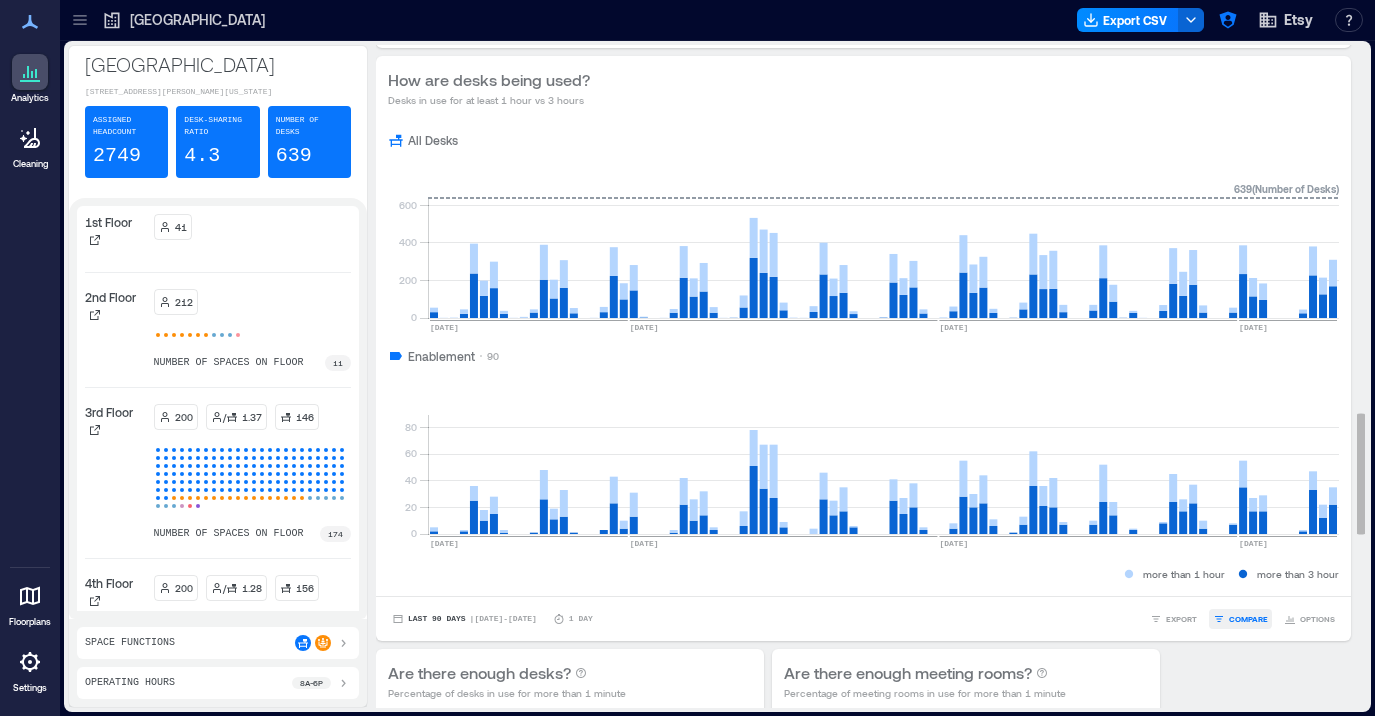 click on "COMPARE" at bounding box center [1248, 619] 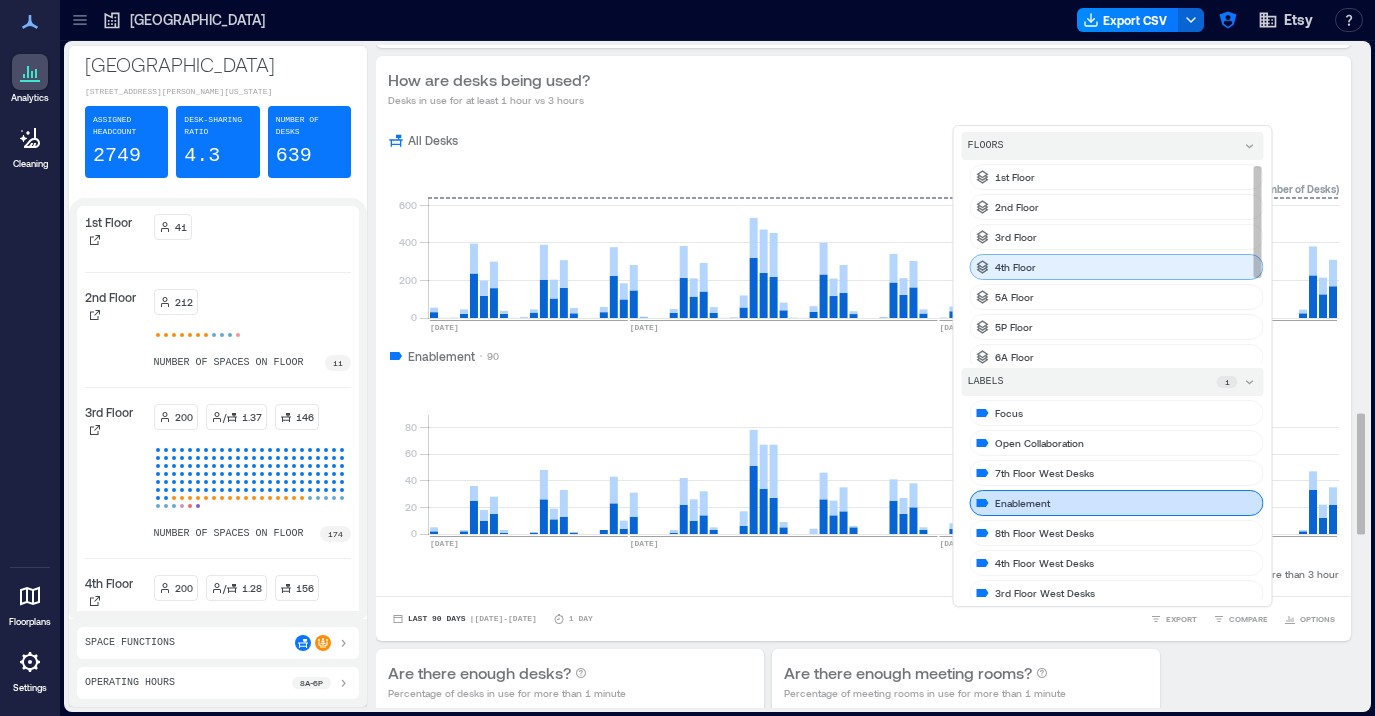 click on "4th Floor" at bounding box center (1015, 267) 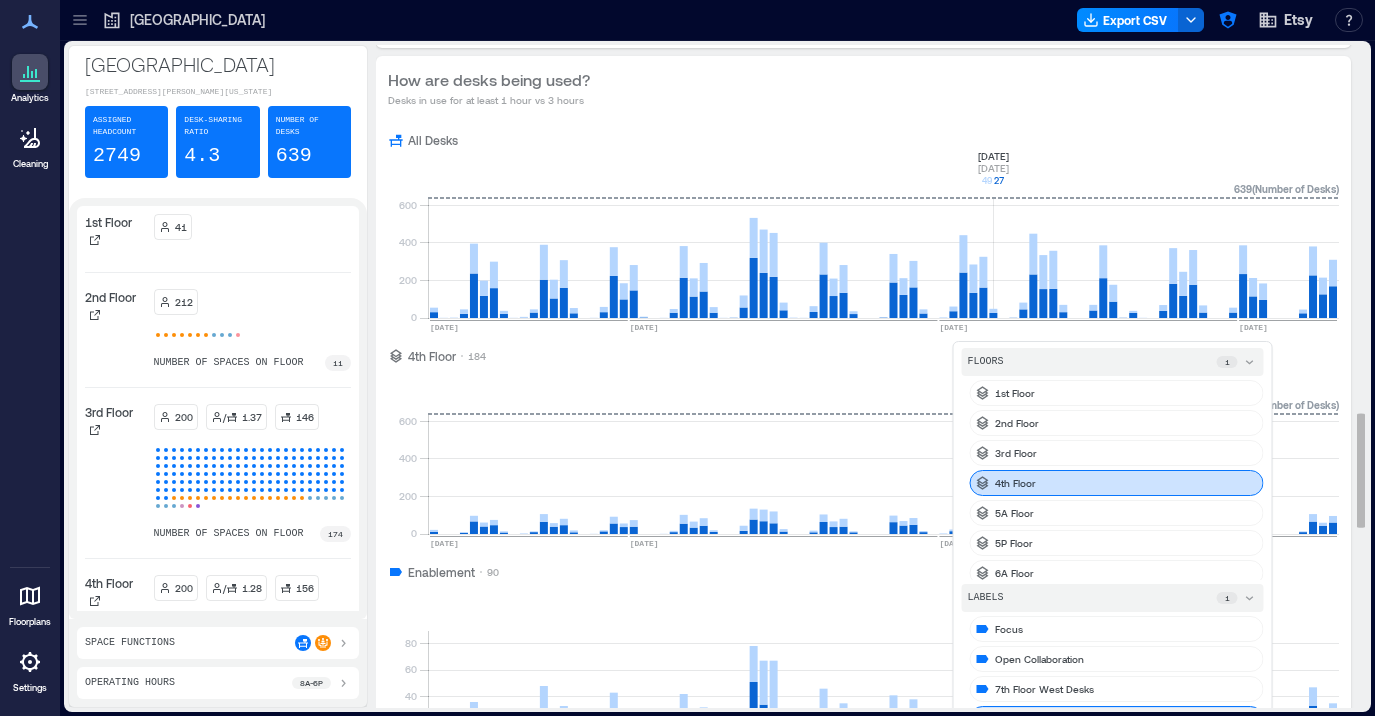 scroll, scrollTop: 1957, scrollLeft: 0, axis: vertical 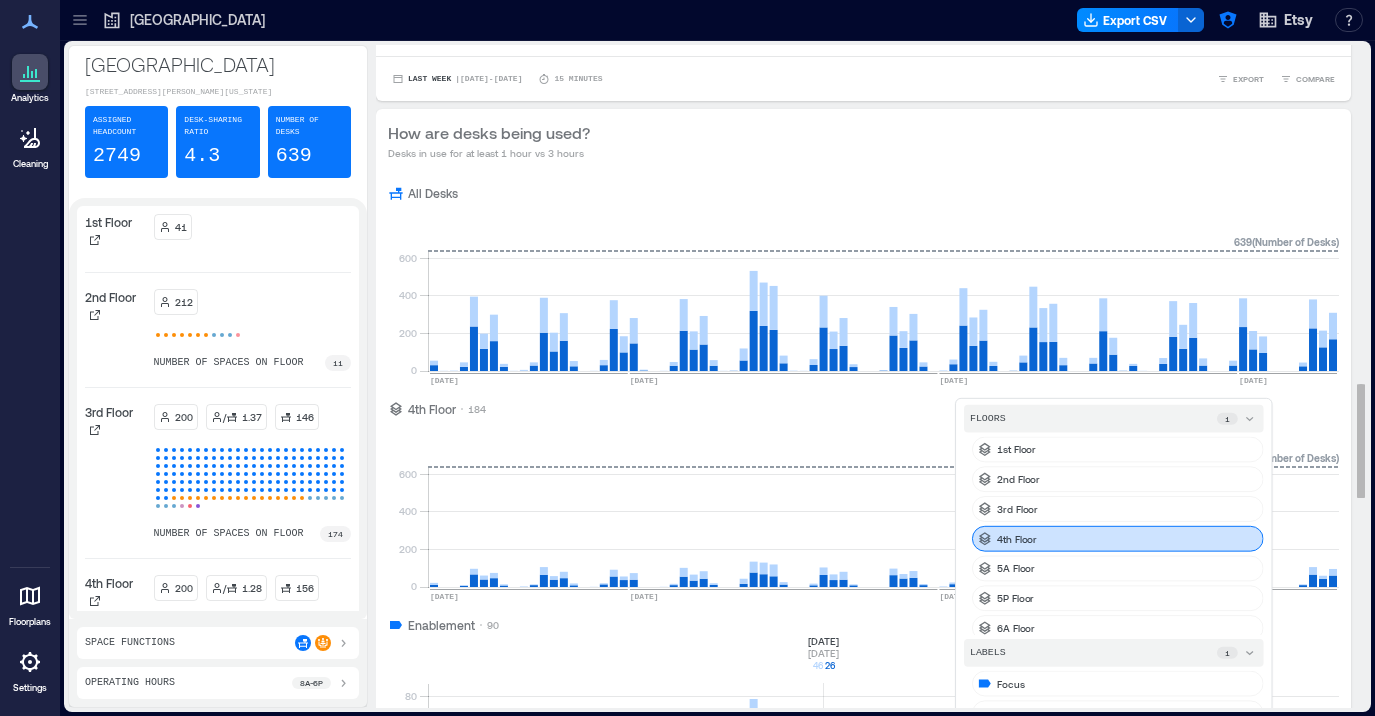 click 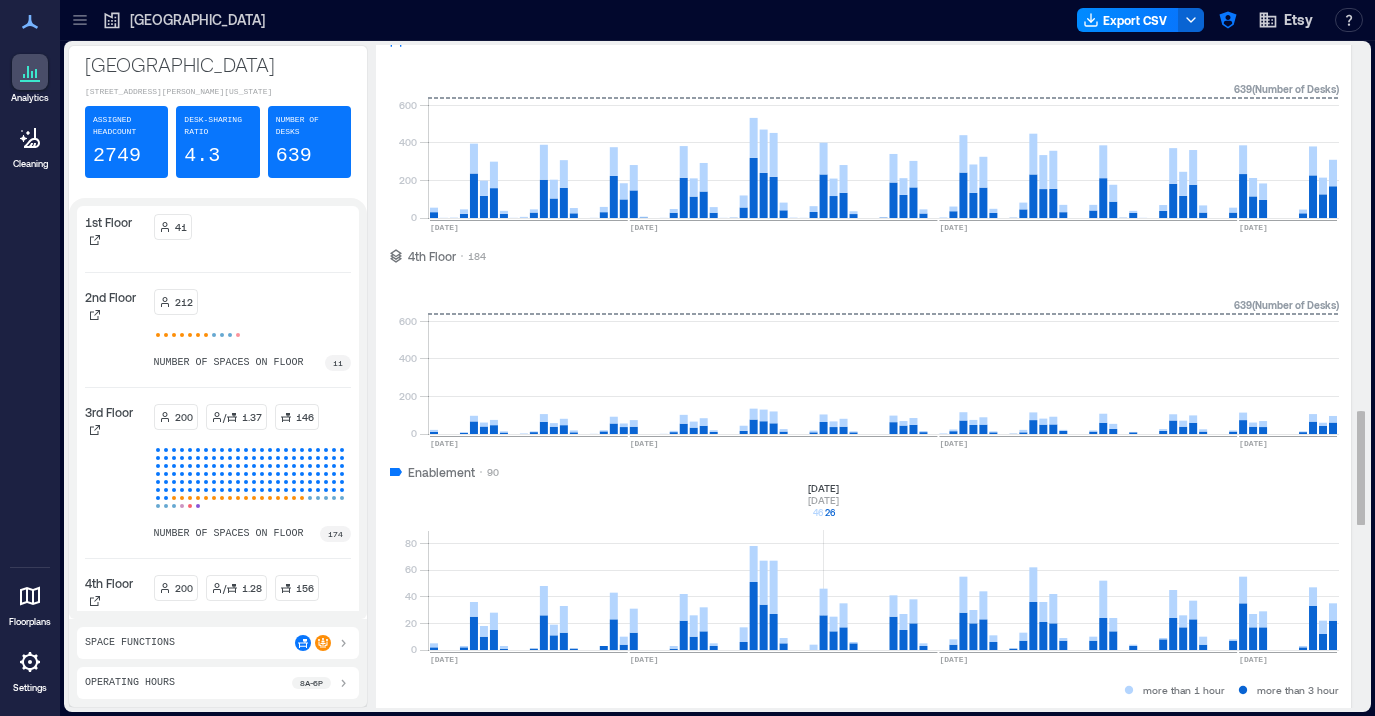 scroll, scrollTop: 2118, scrollLeft: 0, axis: vertical 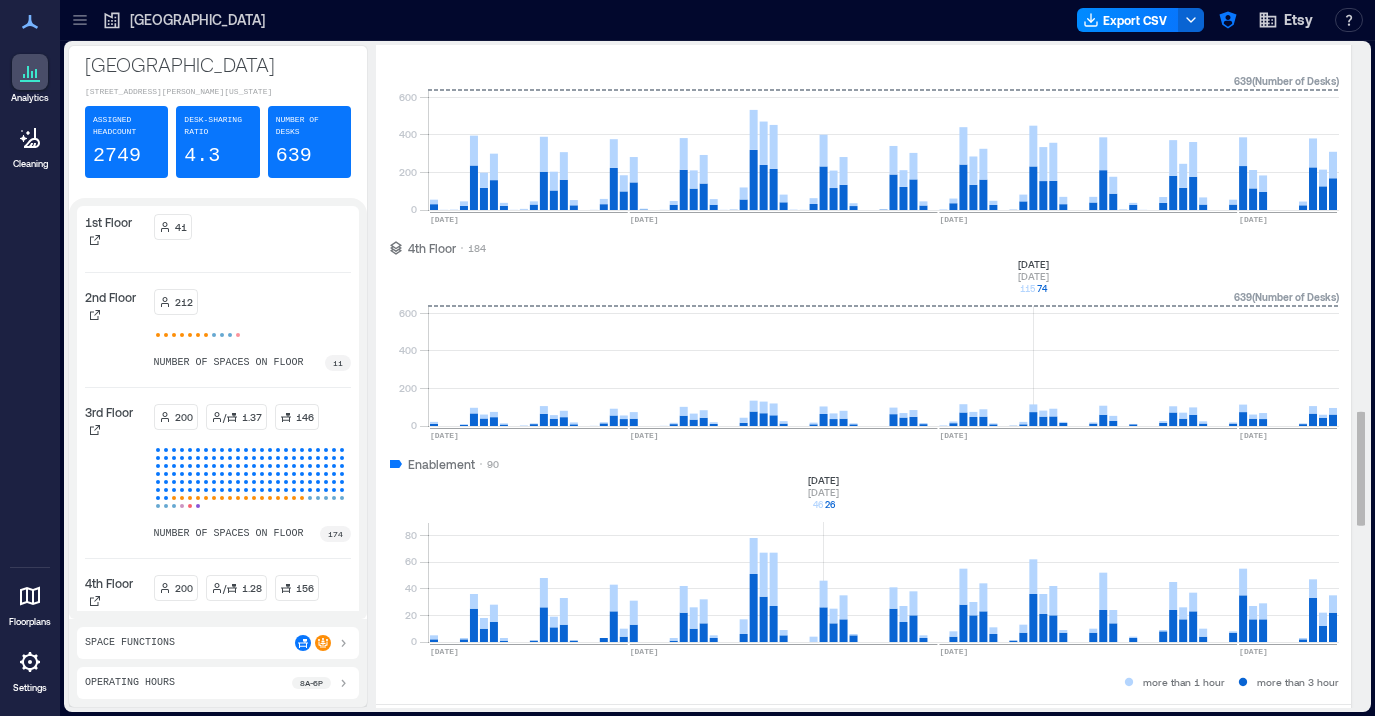 click 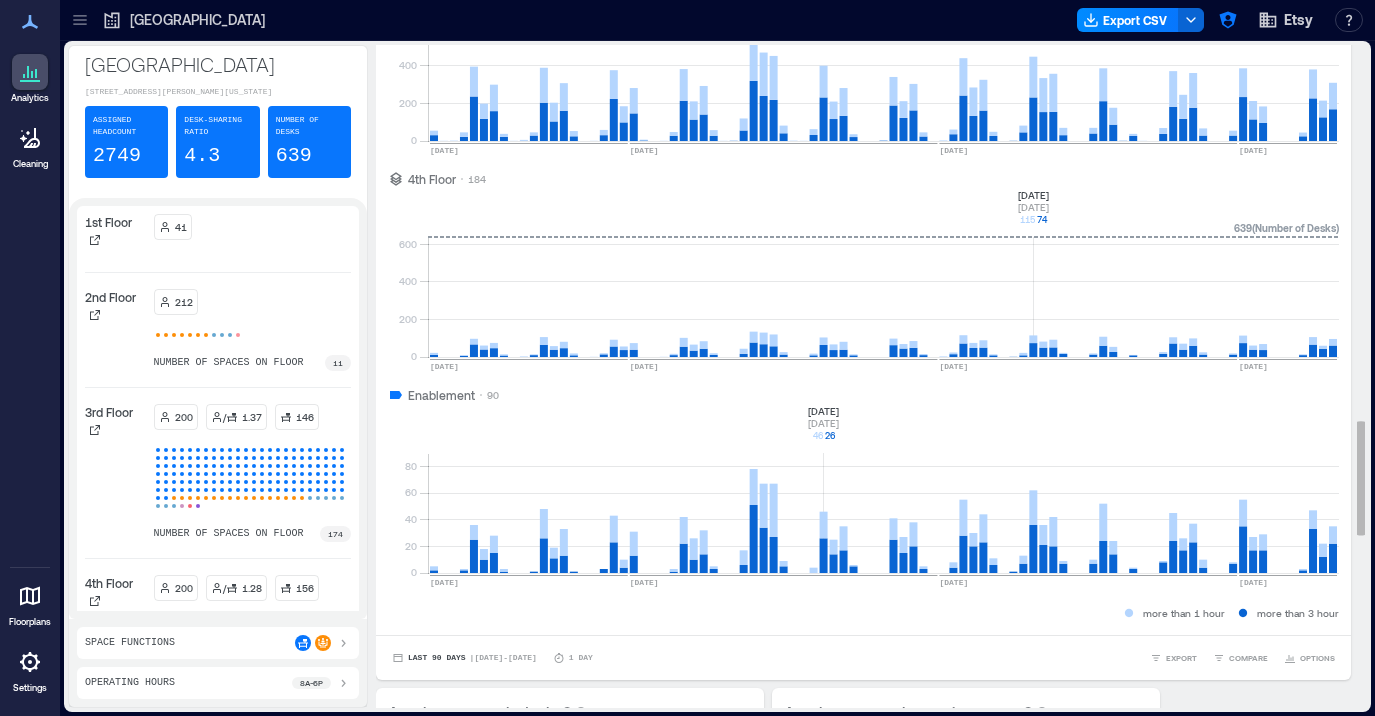 scroll, scrollTop: 2200, scrollLeft: 0, axis: vertical 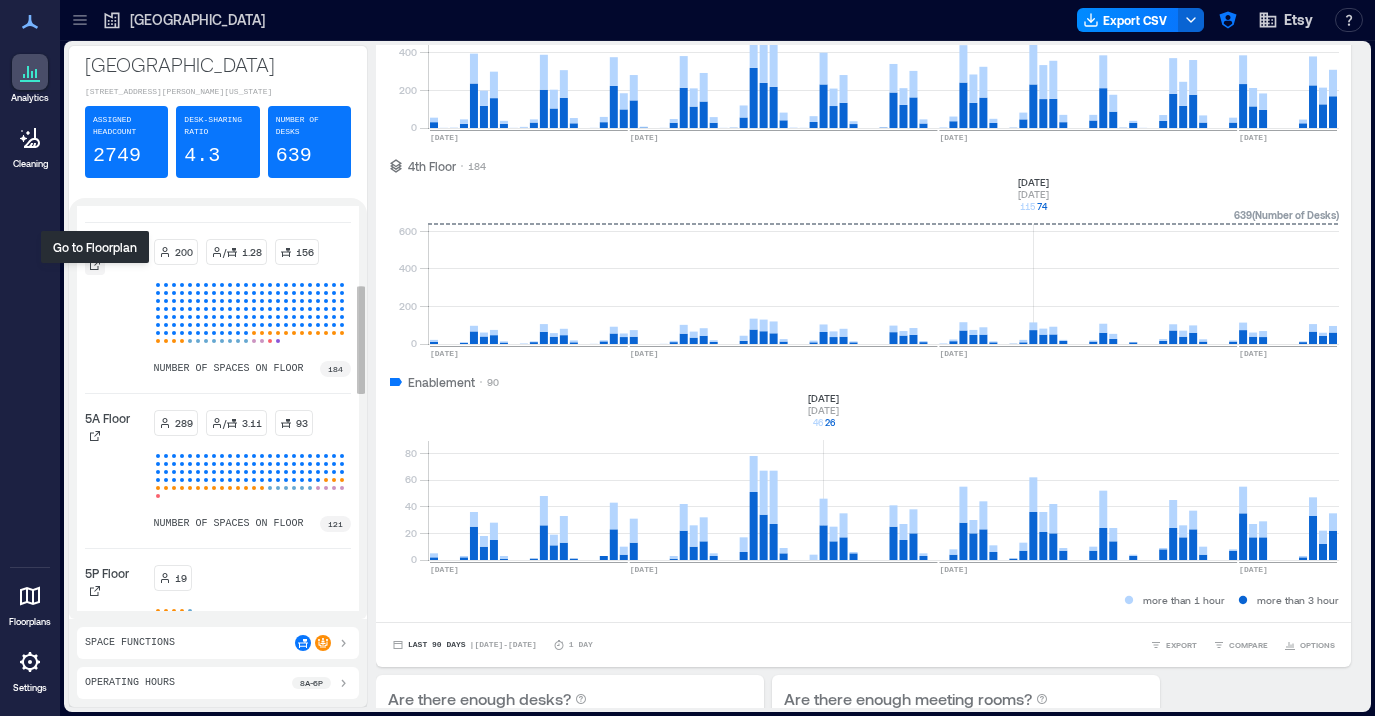 click 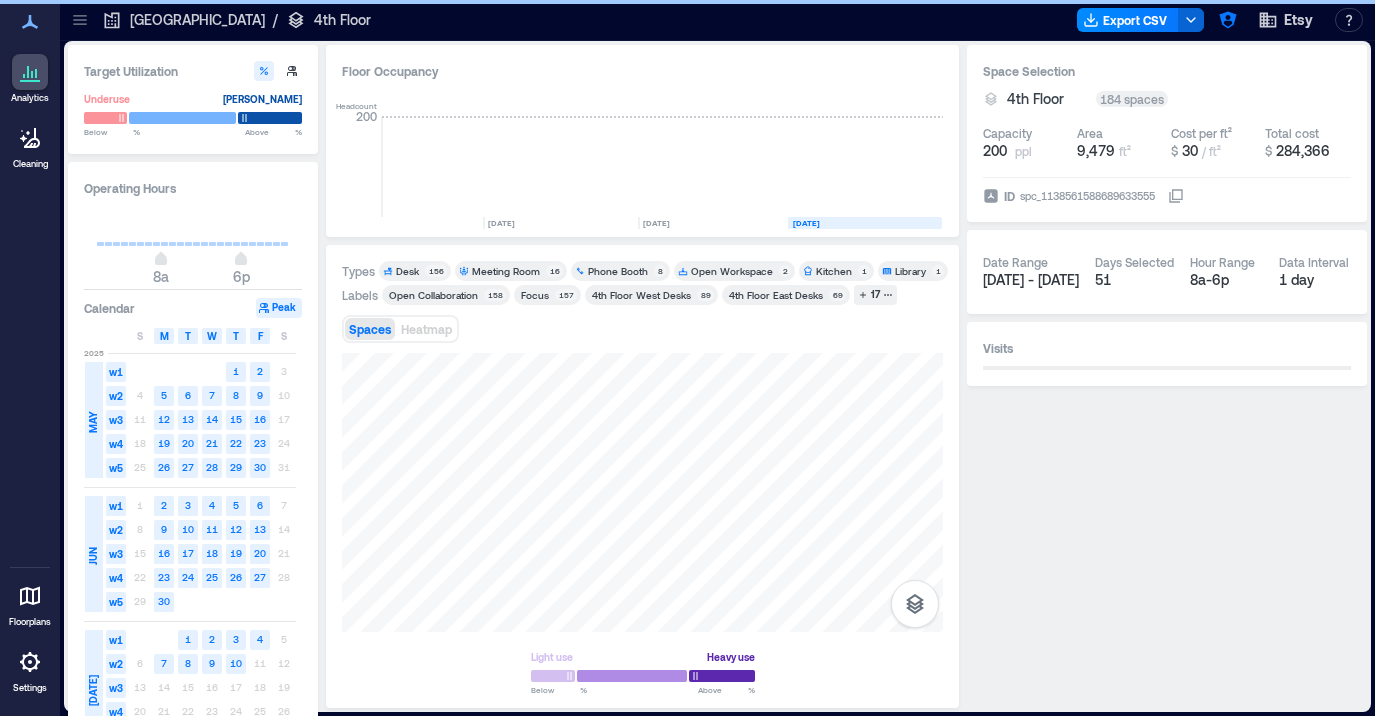 scroll, scrollTop: 0, scrollLeft: 2957, axis: horizontal 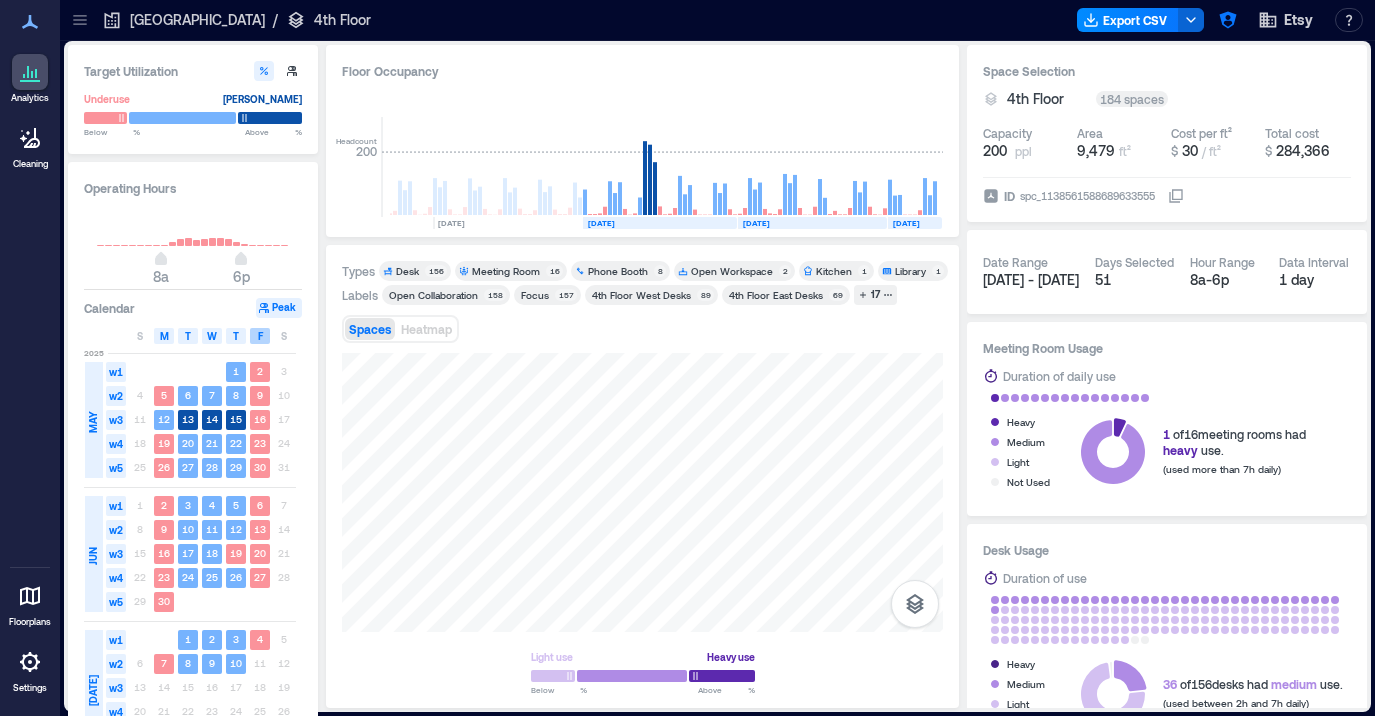 click on "F" at bounding box center [260, 336] 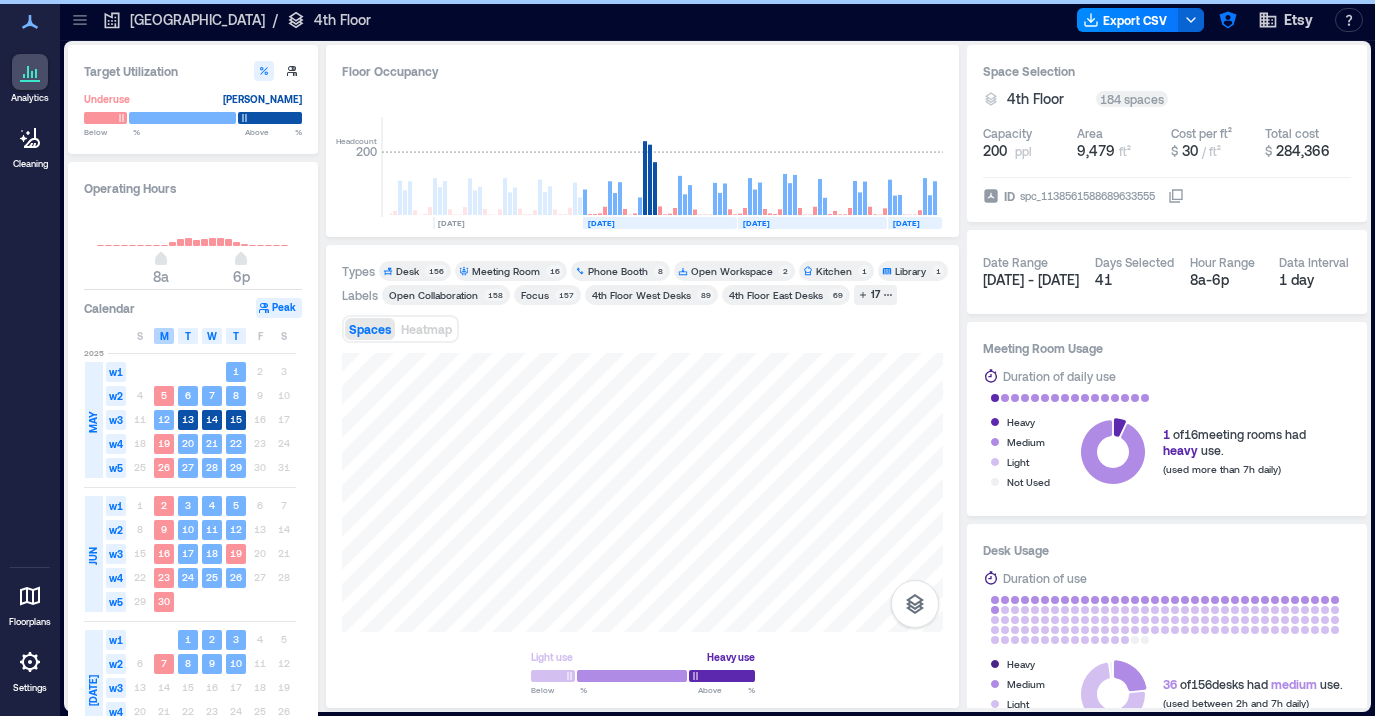 click on "M" at bounding box center (164, 336) 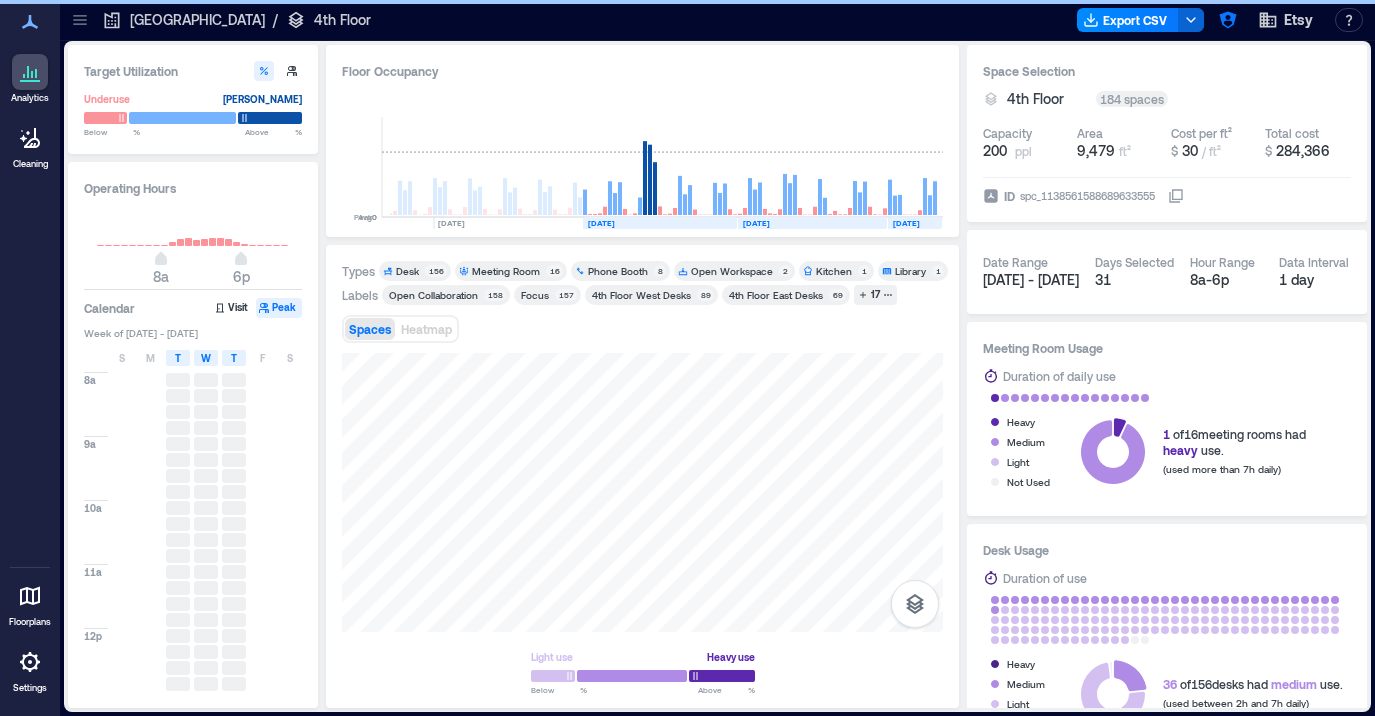 click 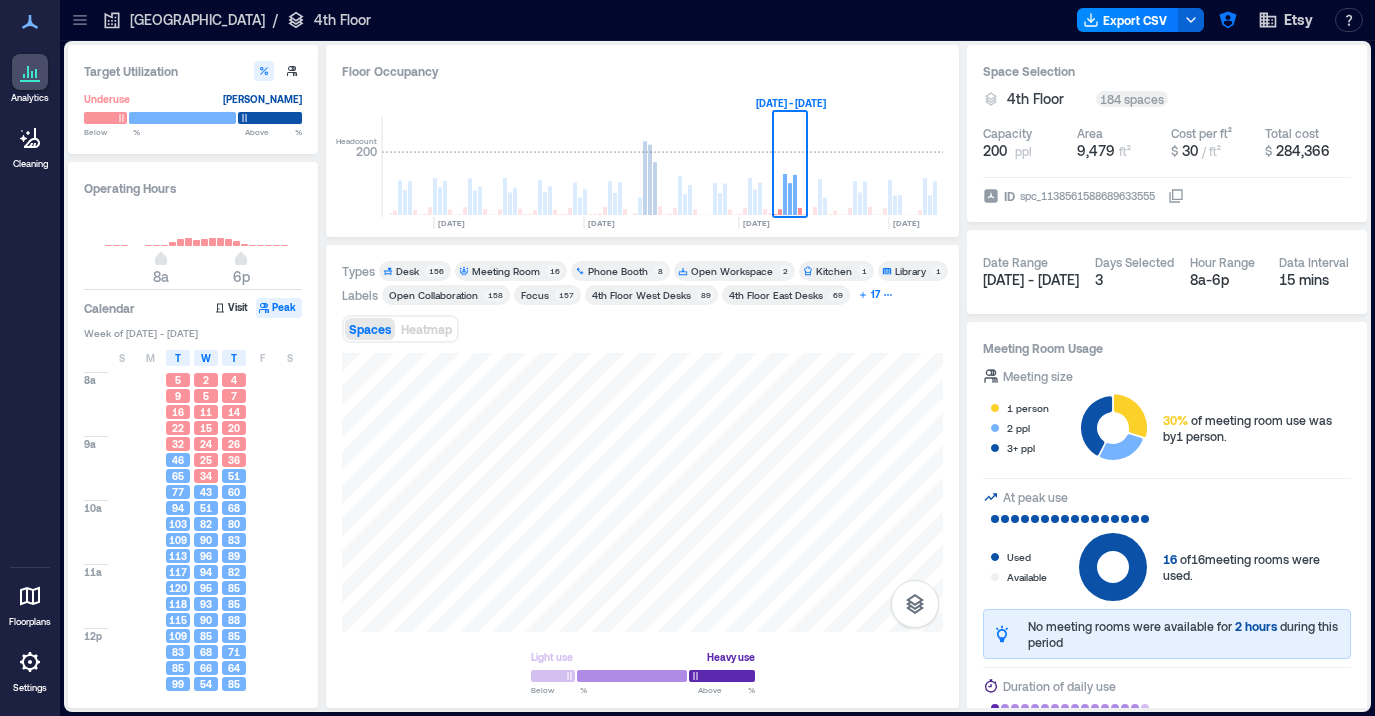 click 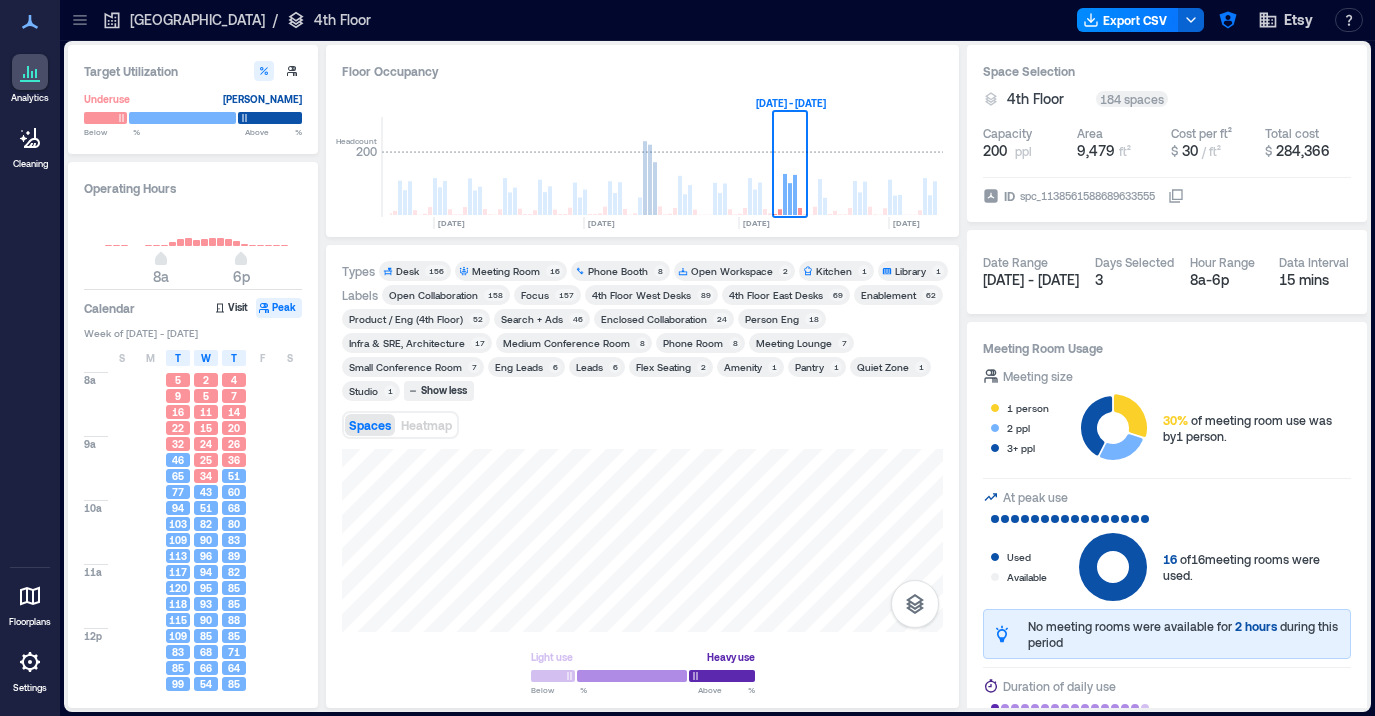 click on "Enablement" at bounding box center [888, 295] 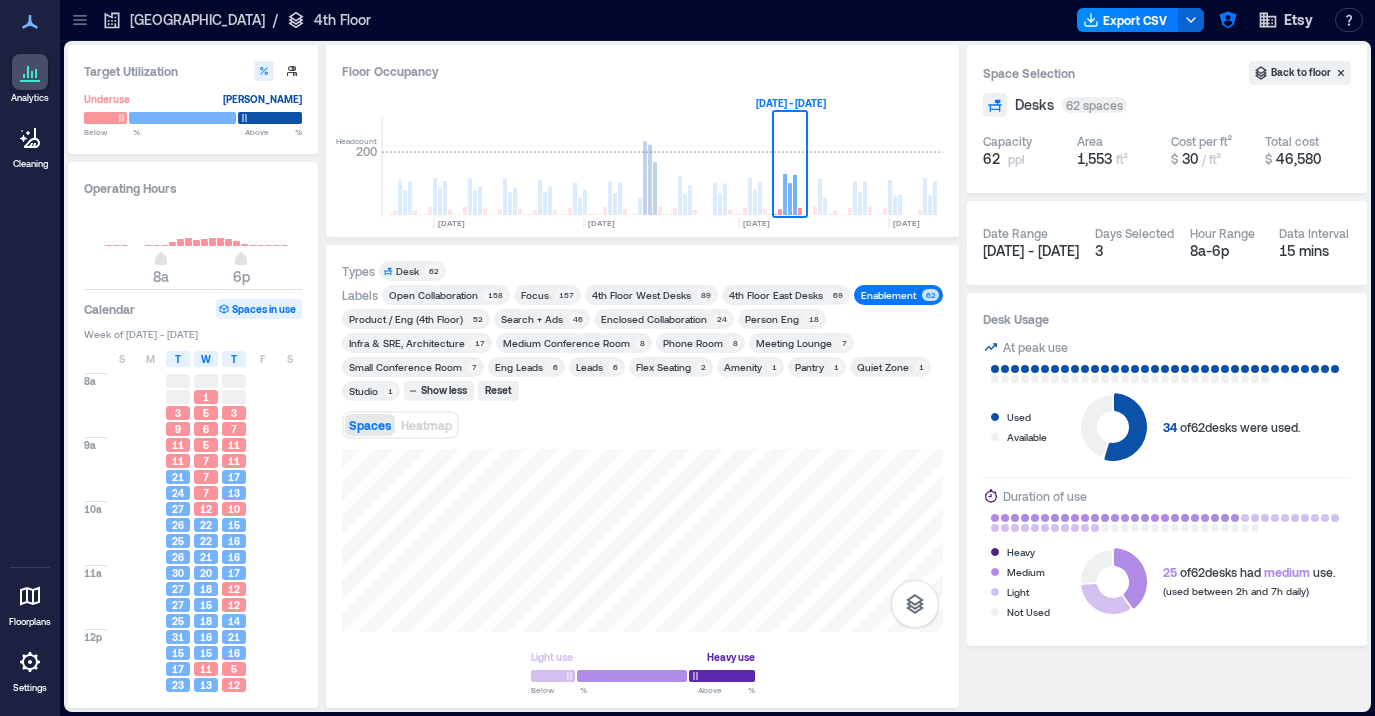 click on "Types Desk 62 Labels Open Collaboration 158 Focus 157 4th Floor West Desks 89 4th Floor East Desks 69 Enablement 62 Product / Eng (4th Floor) 52 Search + Ads 46 Enclosed Collaboration 24 Person Eng 18 Infra & SRE, Architecture 17 Medium Conference Room 8 Phone Room 8 Meeting Lounge 7 Small Conference Room 7 Eng Leads 6 Leads 6 Flex Seating 2 Amenity 1 Pantry 1 Quiet Zone 1 Studio 1 Show less Reset Spaces Heatmap Light use Heavy use Below   ** % Above   ** %" at bounding box center (642, 476) 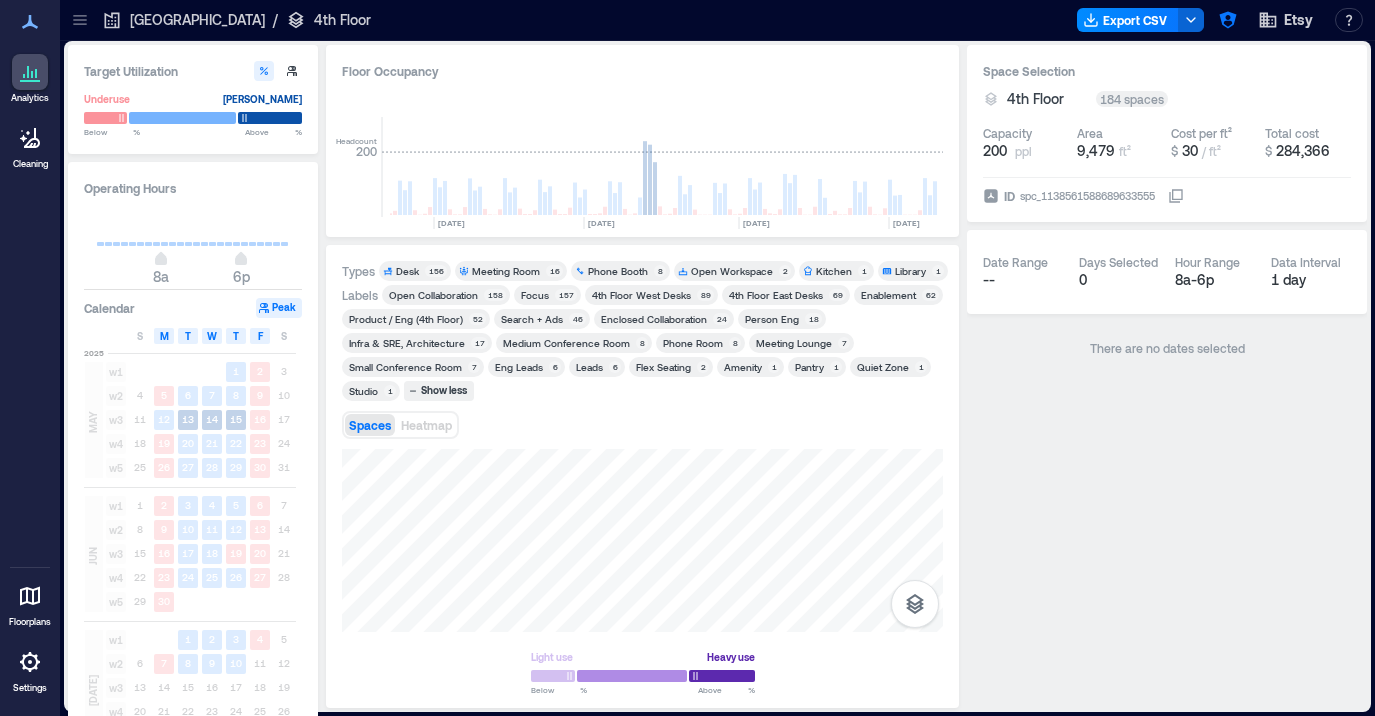 click on "Brooklyn / 4th Floor" at bounding box center [236, 20] 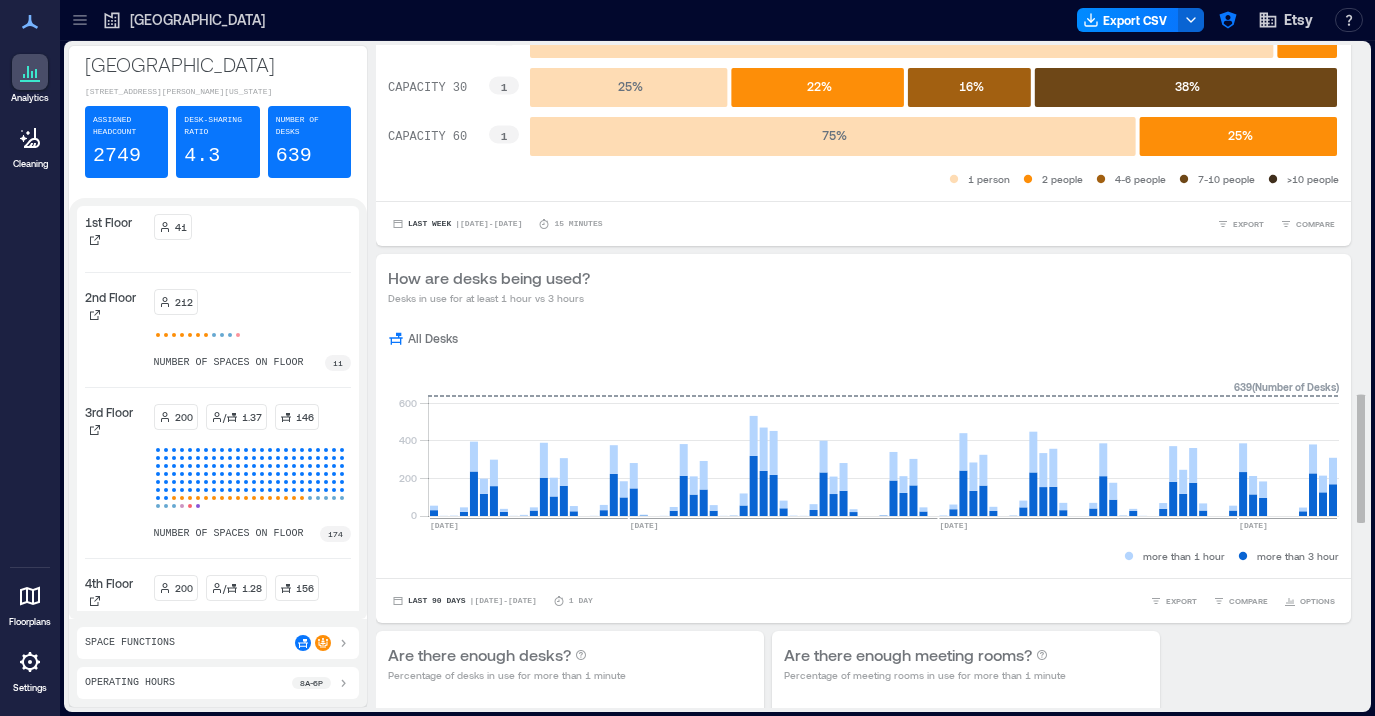 scroll, scrollTop: 1839, scrollLeft: 0, axis: vertical 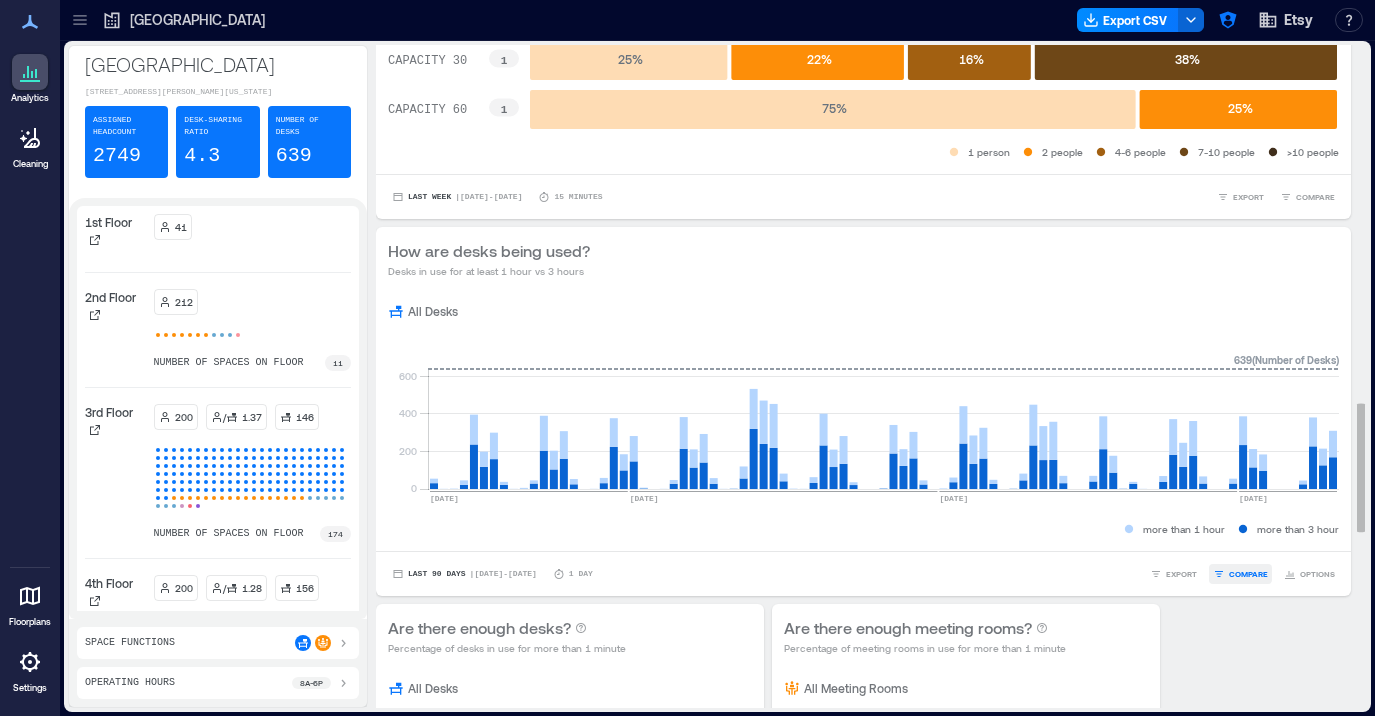click on "COMPARE" at bounding box center (1248, 574) 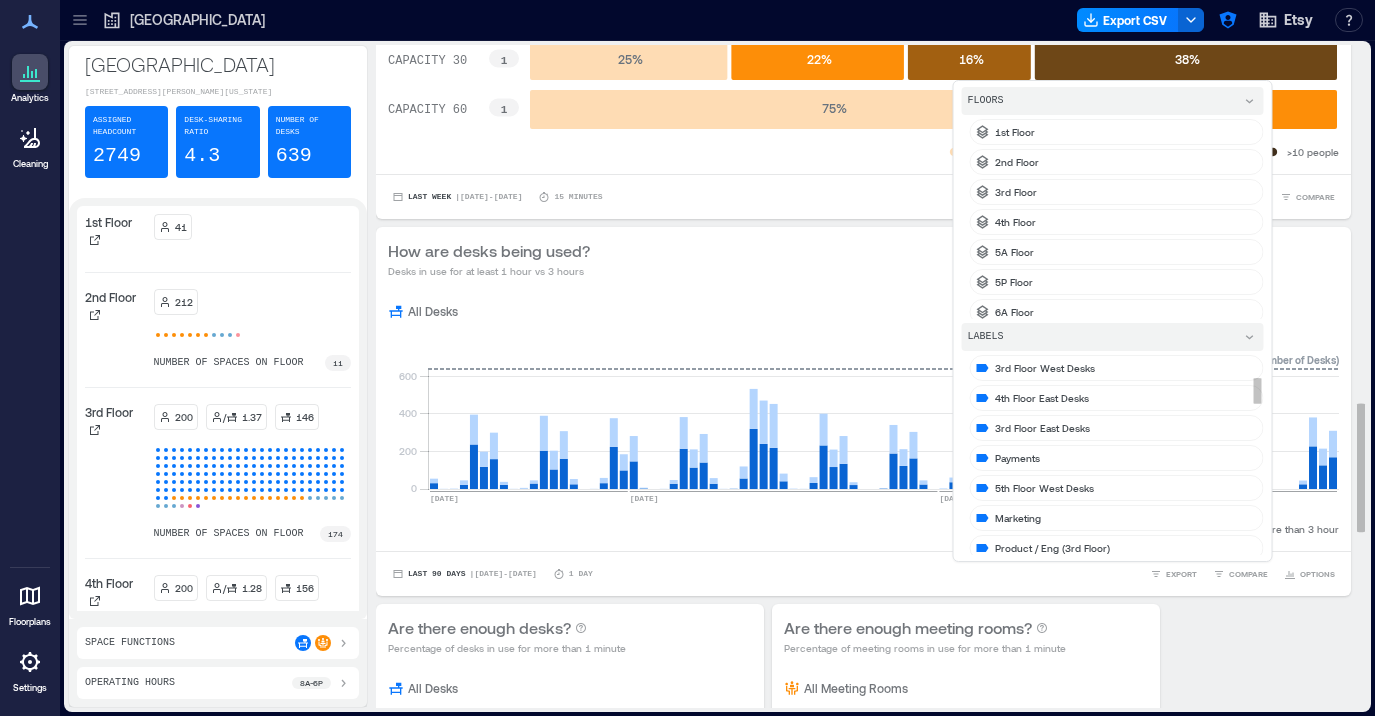 scroll, scrollTop: 182, scrollLeft: 0, axis: vertical 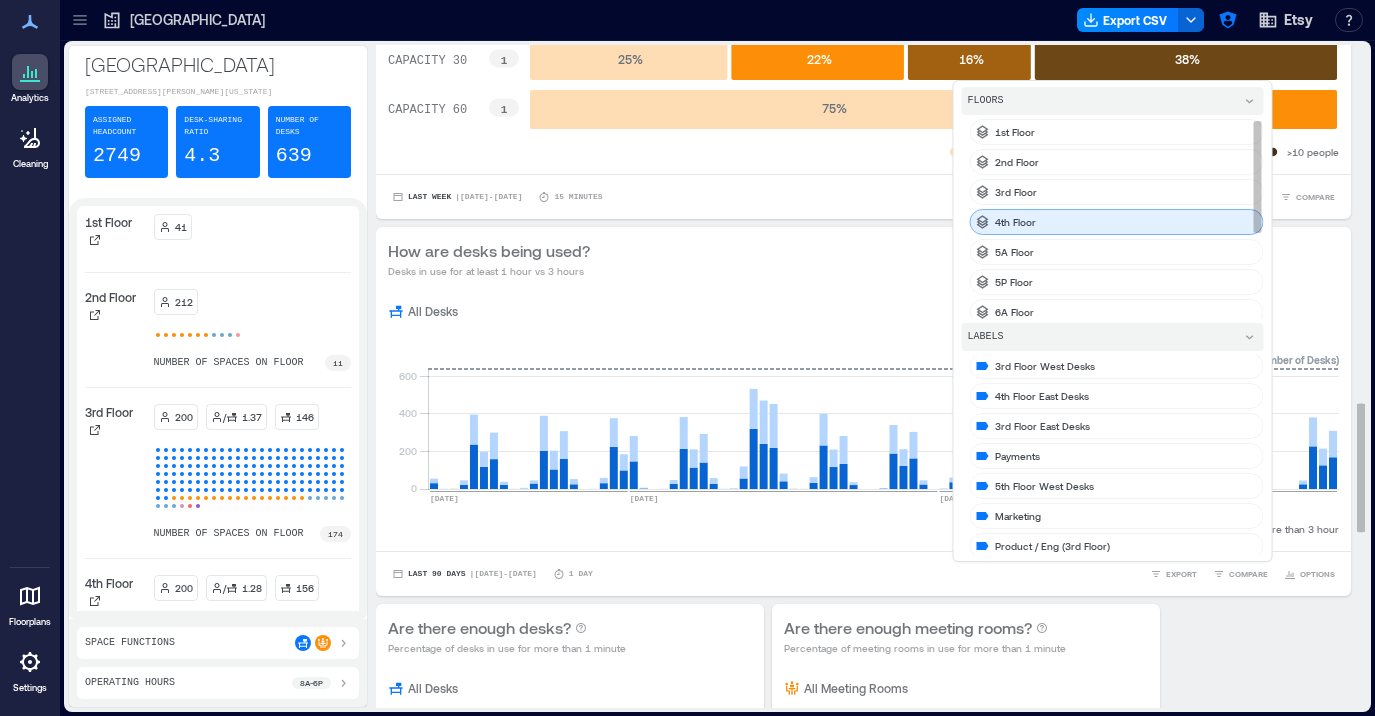 click on "4th Floor" at bounding box center [1117, 222] 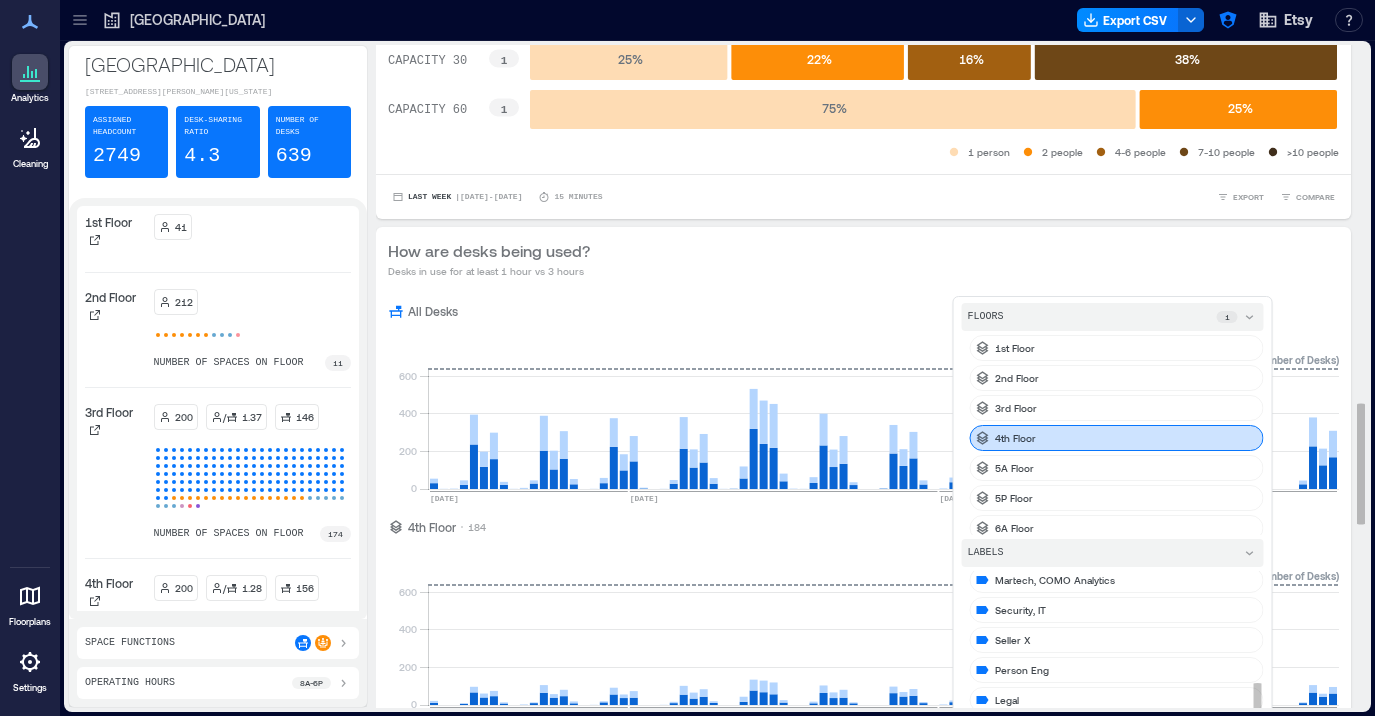 scroll, scrollTop: 879, scrollLeft: 0, axis: vertical 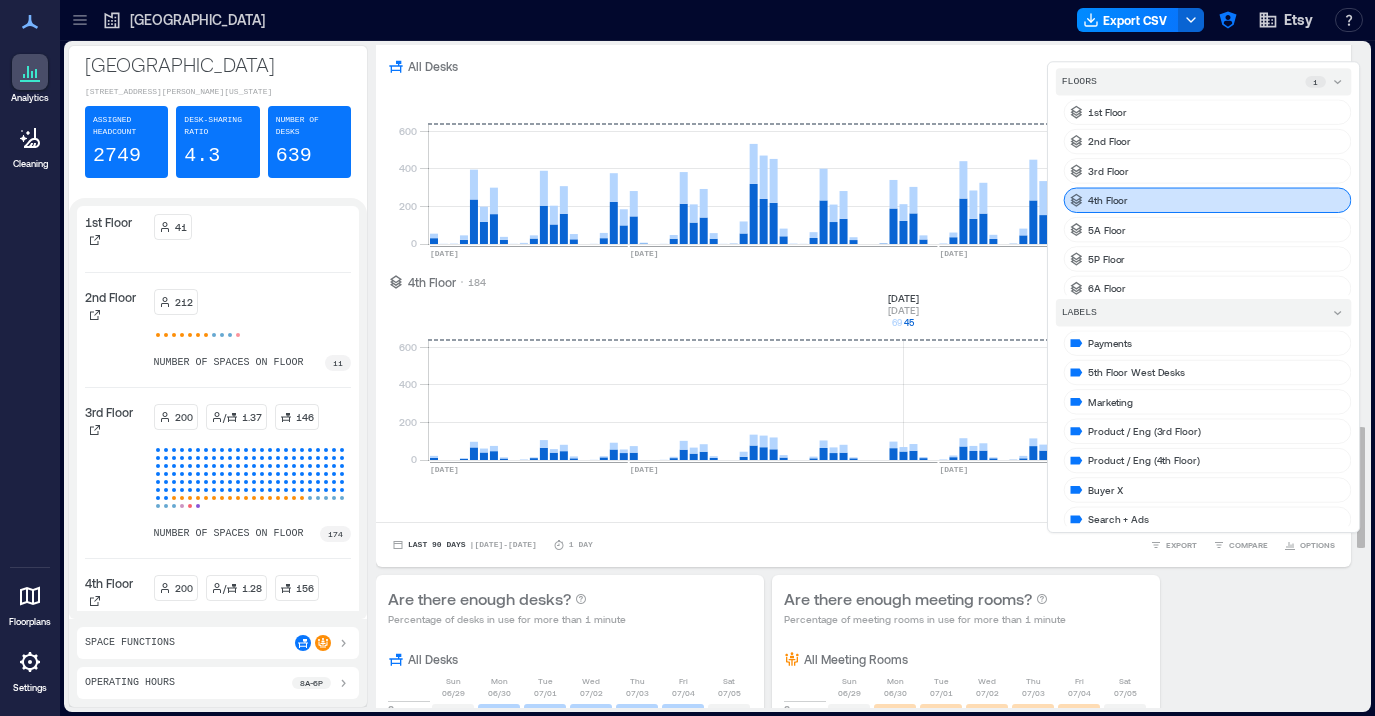 click 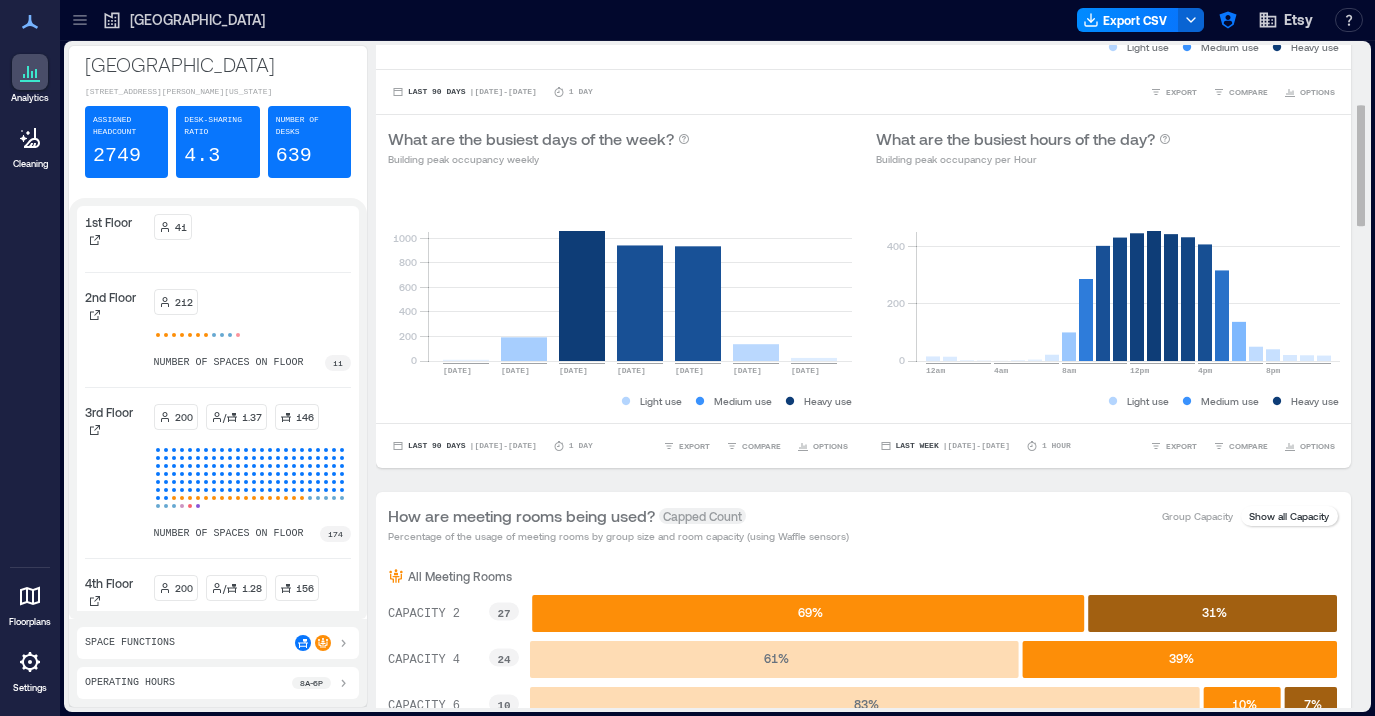 scroll, scrollTop: 318, scrollLeft: 0, axis: vertical 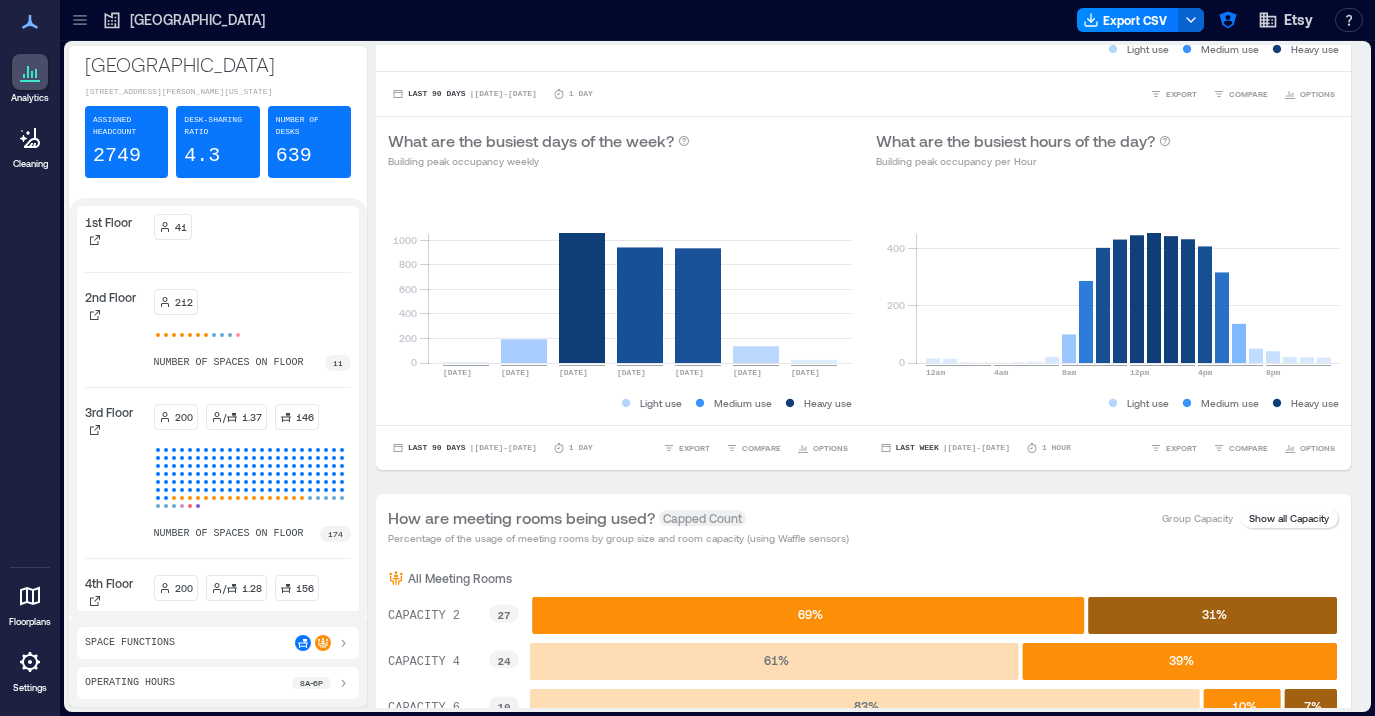 click on "[GEOGRAPHIC_DATA]" at bounding box center (183, 20) 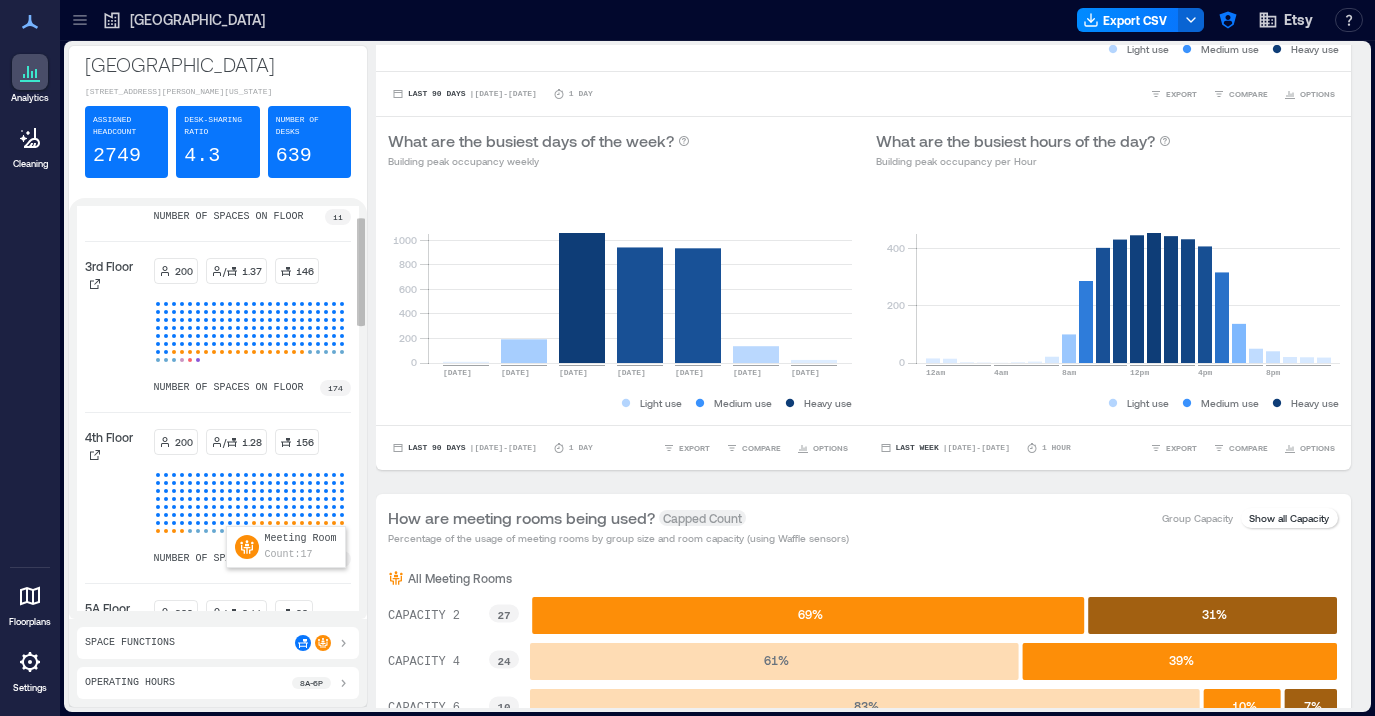 scroll, scrollTop: 248, scrollLeft: 0, axis: vertical 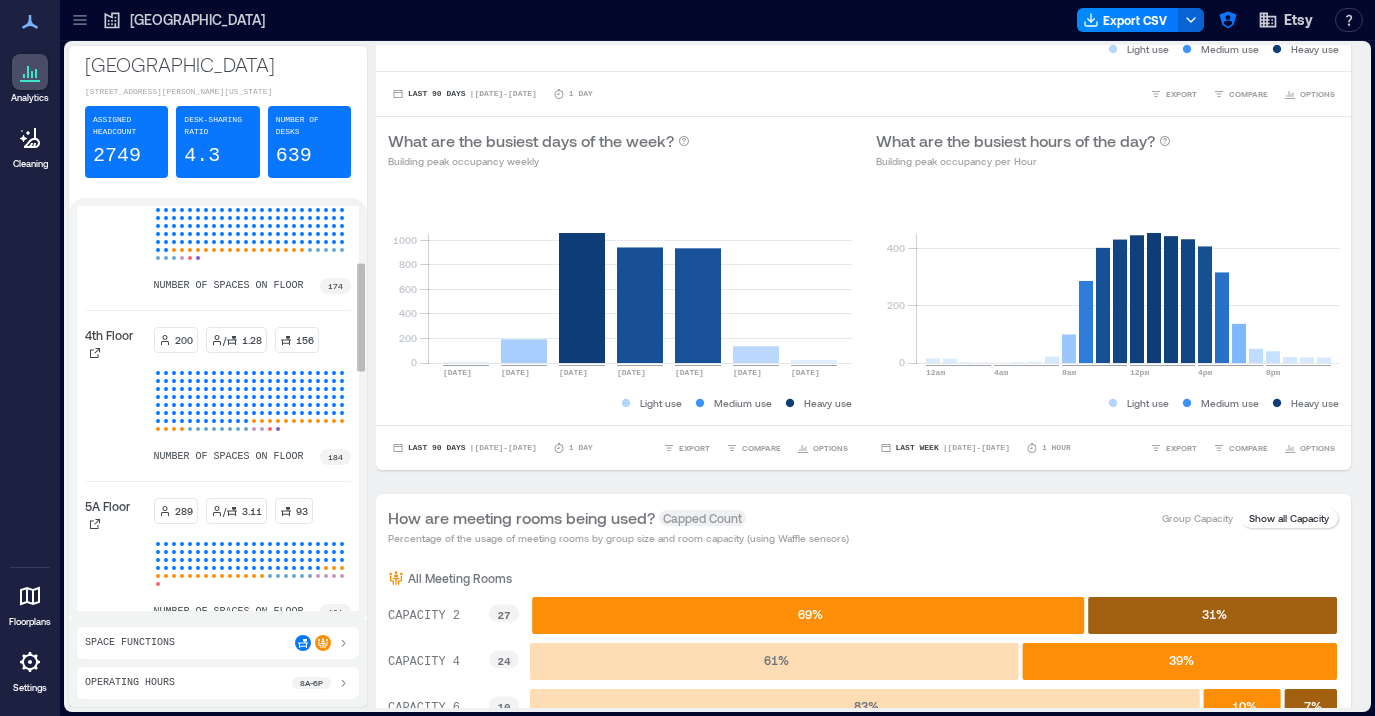 click on "4th Floor" at bounding box center (115, 396) 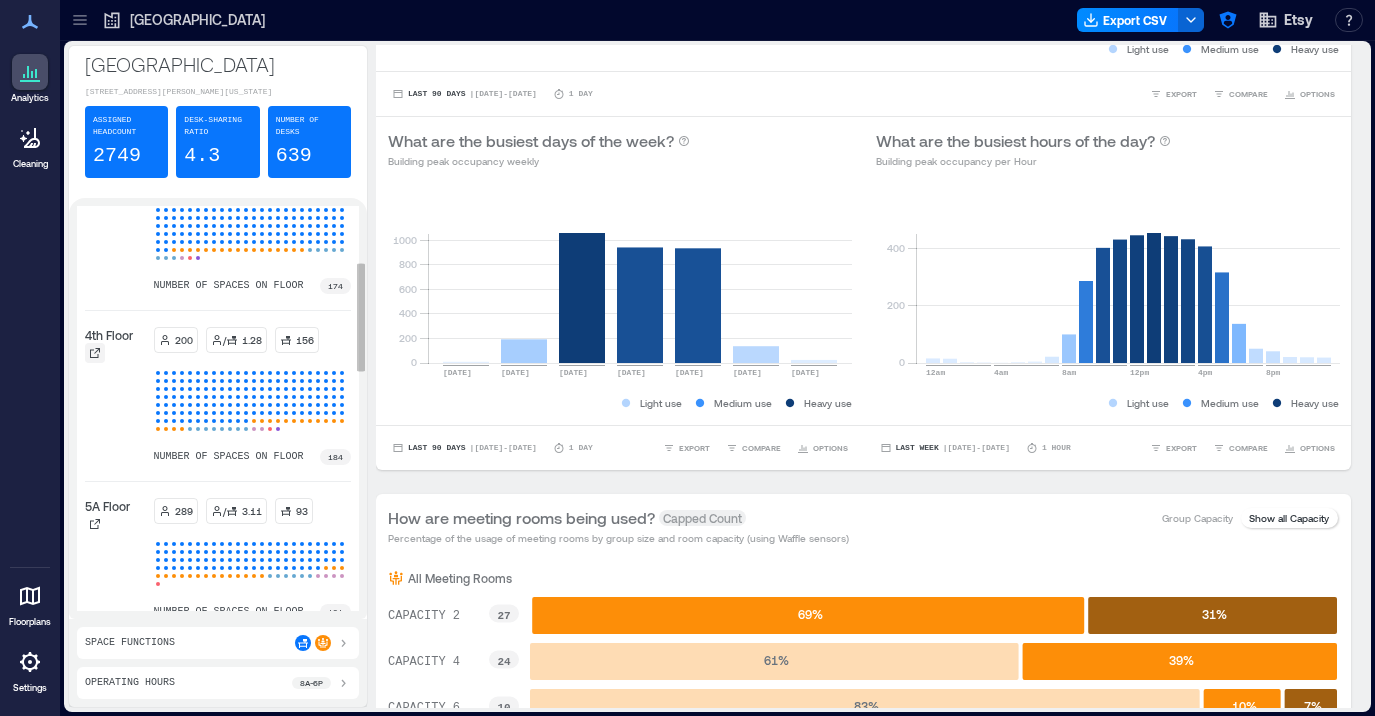 click 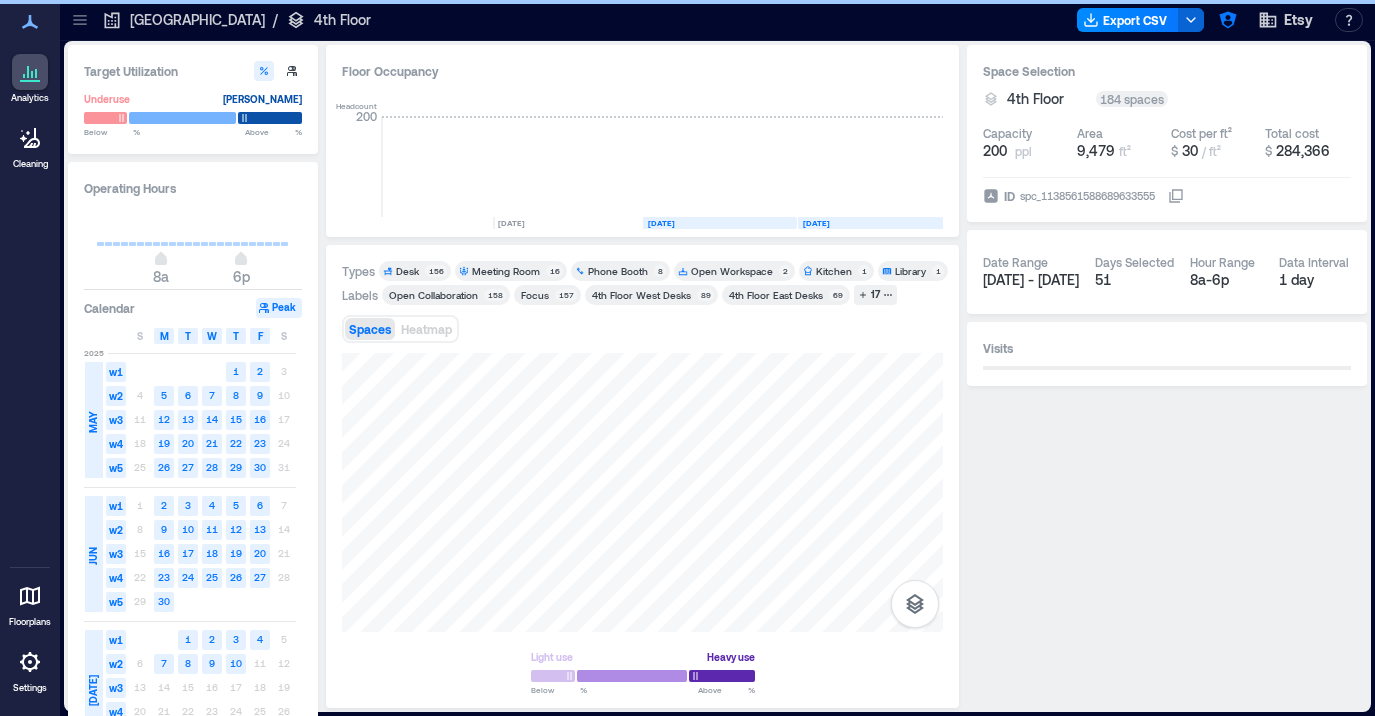 scroll, scrollTop: 0, scrollLeft: 2957, axis: horizontal 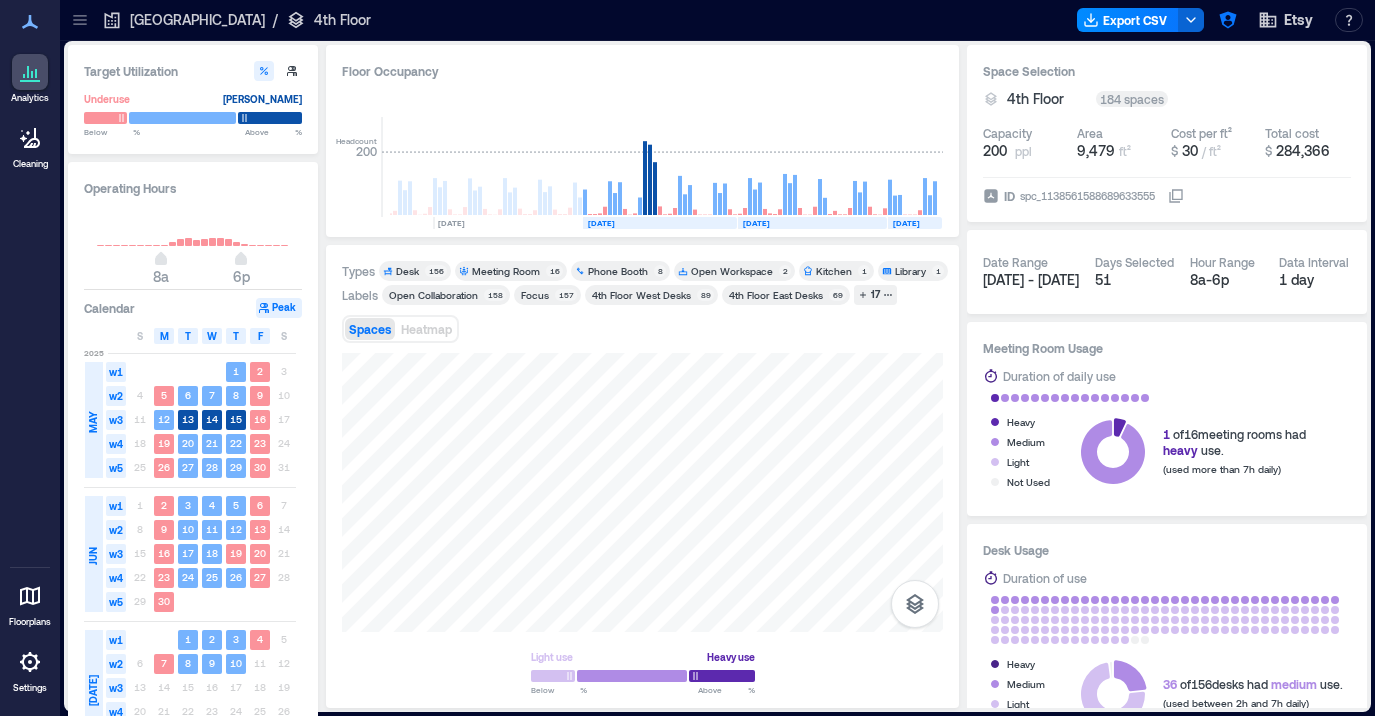 click on "Meeting Room" at bounding box center (506, 271) 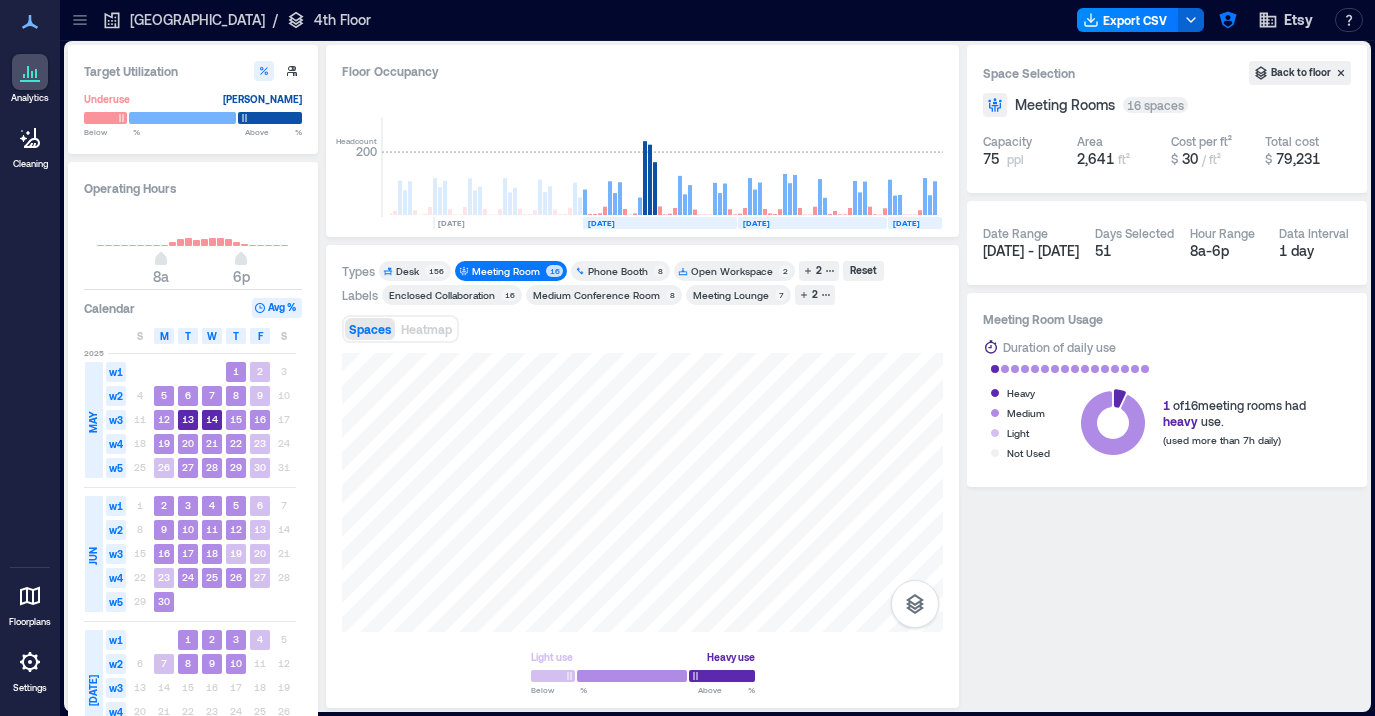 click on "Space Selection Back to floor Meeting Rooms 16 spaces Capacity 75   ppl Area 2,641   ft² Cost per ft² $   30   / ft² Total cost $   79,231 Date Range [DATE] - [DATE] Days Selected 51 Hour Range 8a  -  6p Data Interval 1 day Meeting Room Usage Duration of daily use Heavy Medium Light Not Used 1   of  16  meeting rooms had heavy   use. (used more than 7h daily)" at bounding box center [1167, 376] 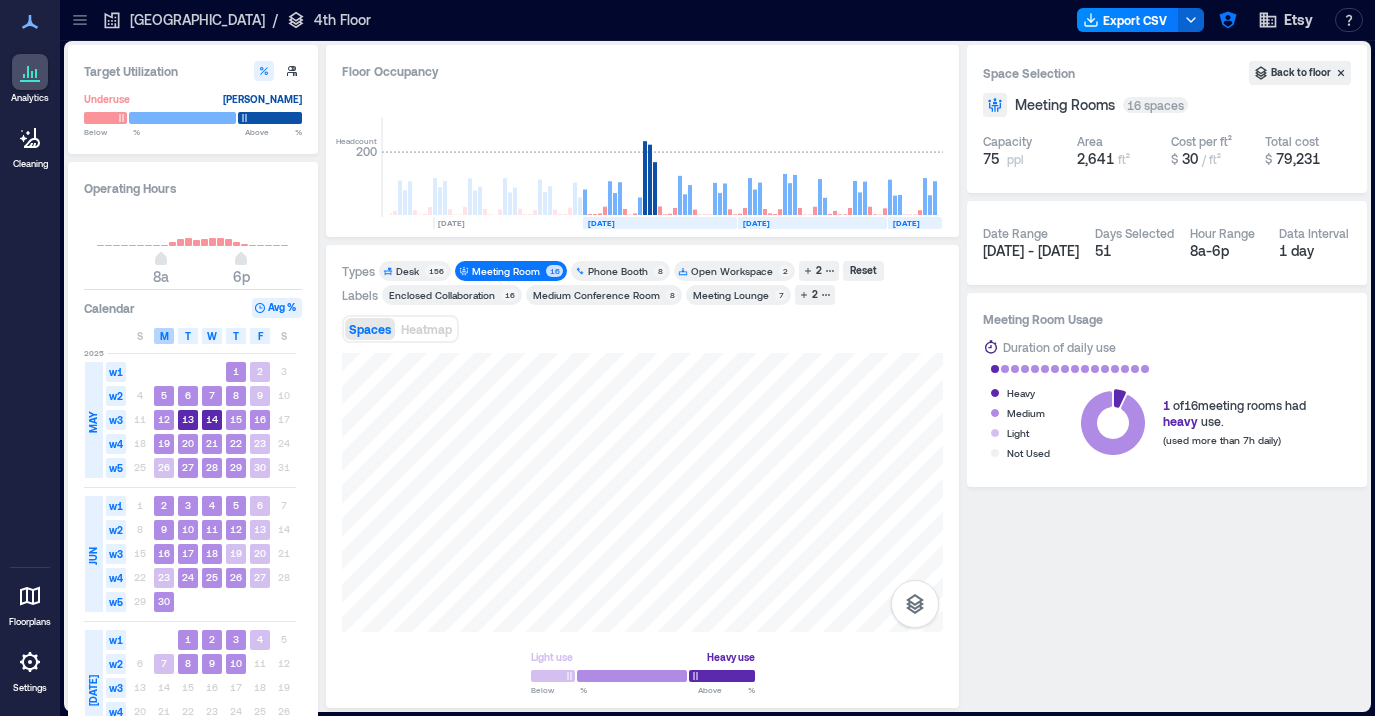 click on "M" at bounding box center [164, 336] 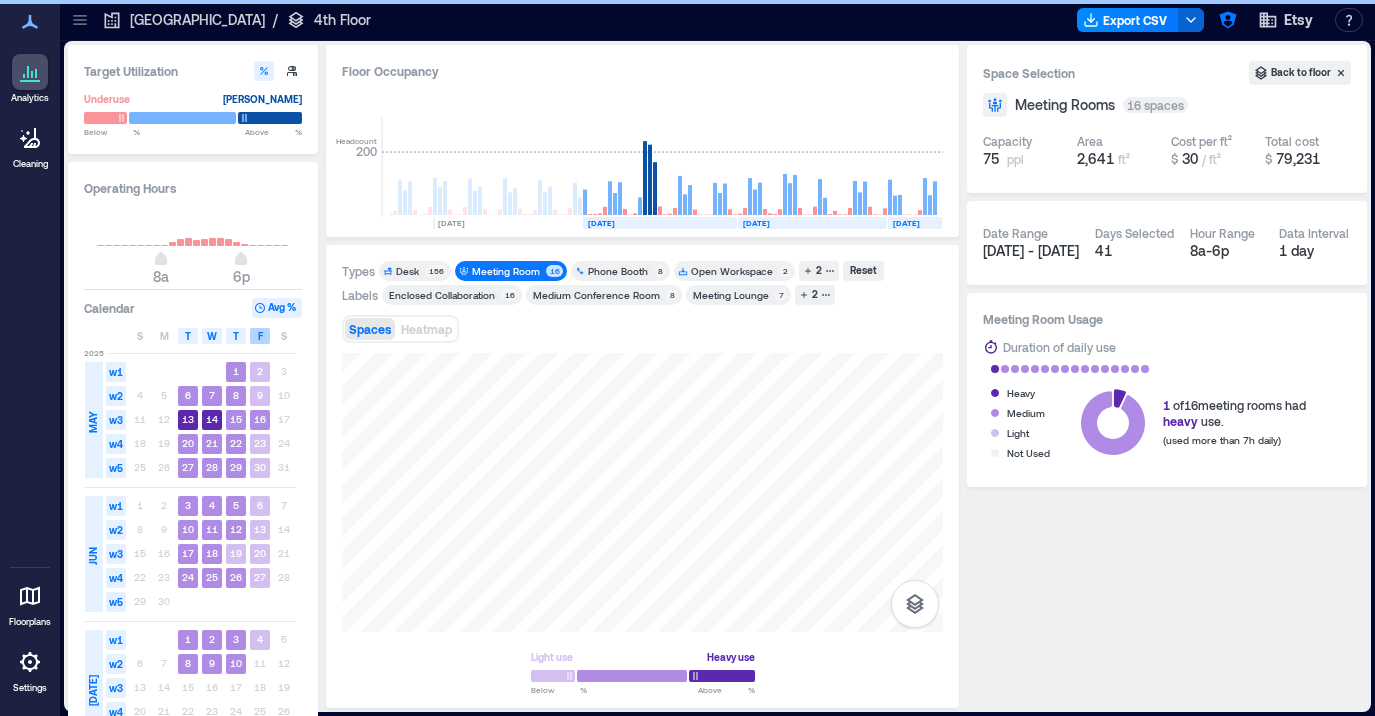 click on "F" at bounding box center [260, 336] 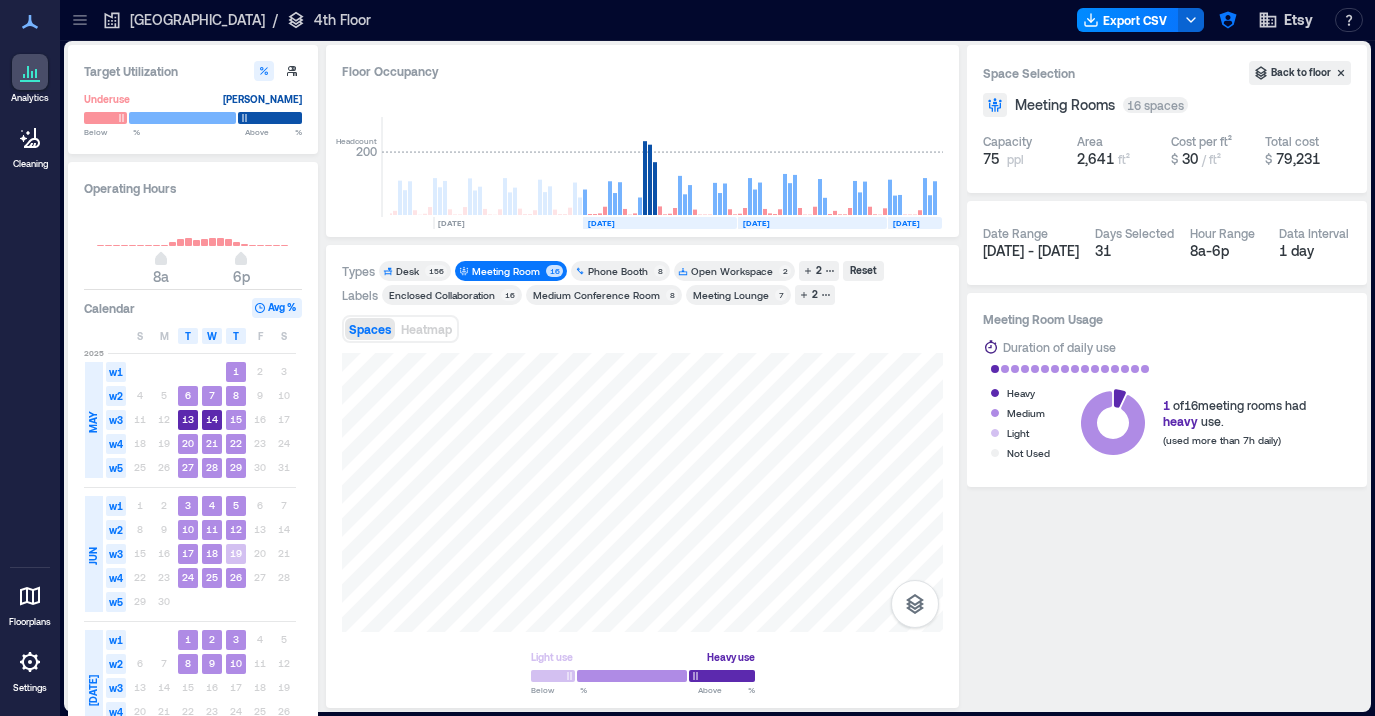 click on "[GEOGRAPHIC_DATA]" at bounding box center [197, 20] 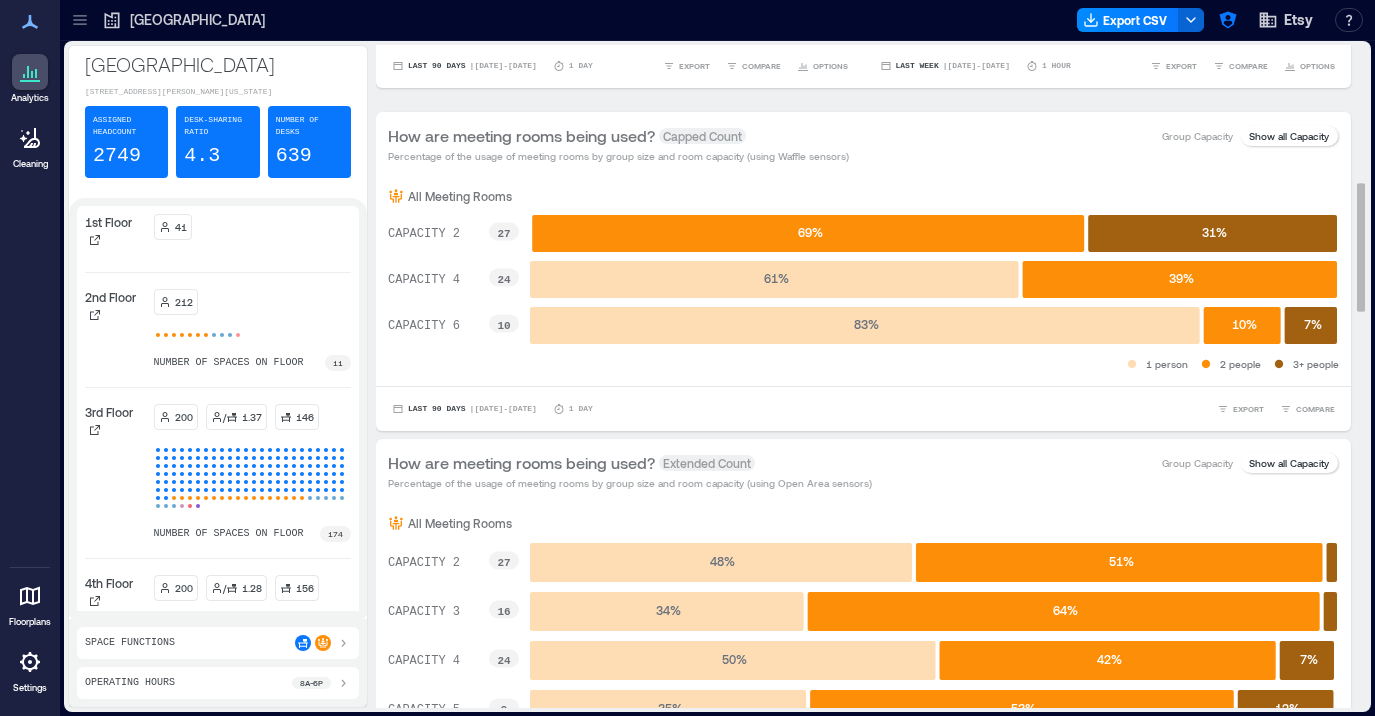 scroll, scrollTop: 702, scrollLeft: 0, axis: vertical 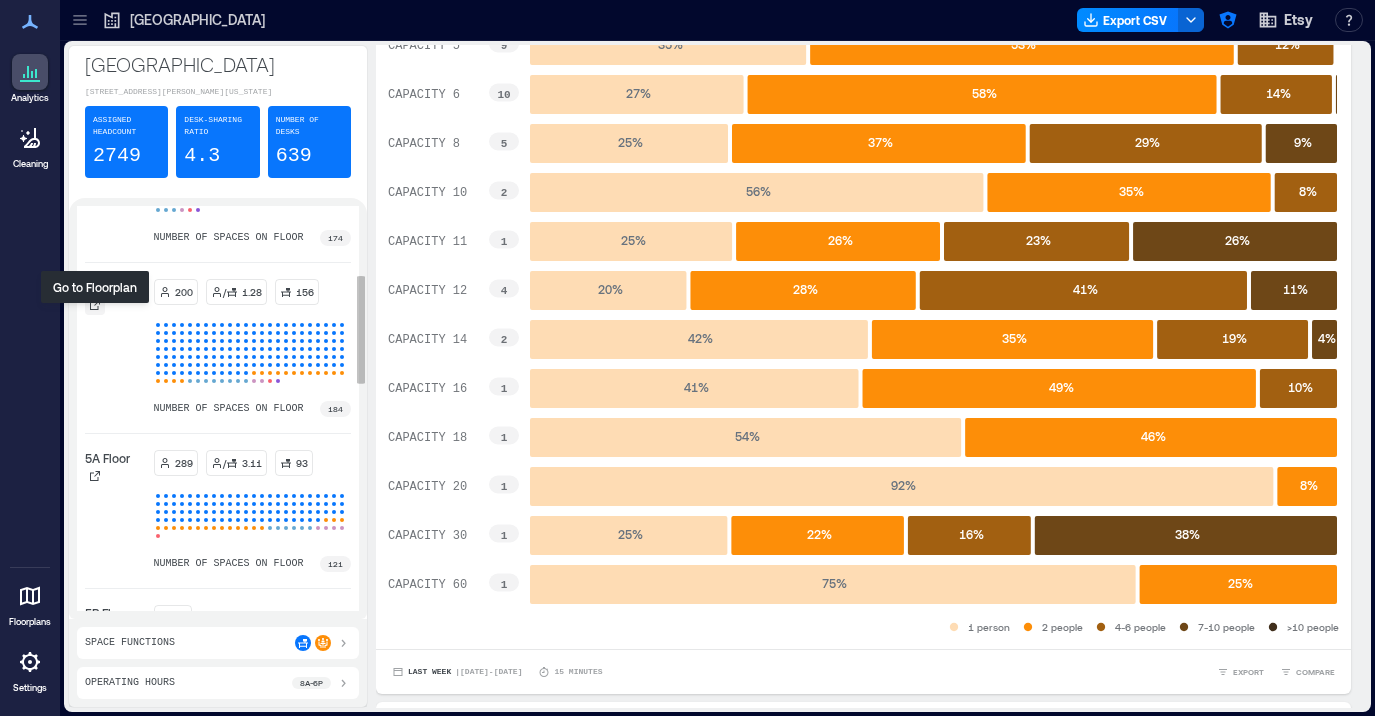 click 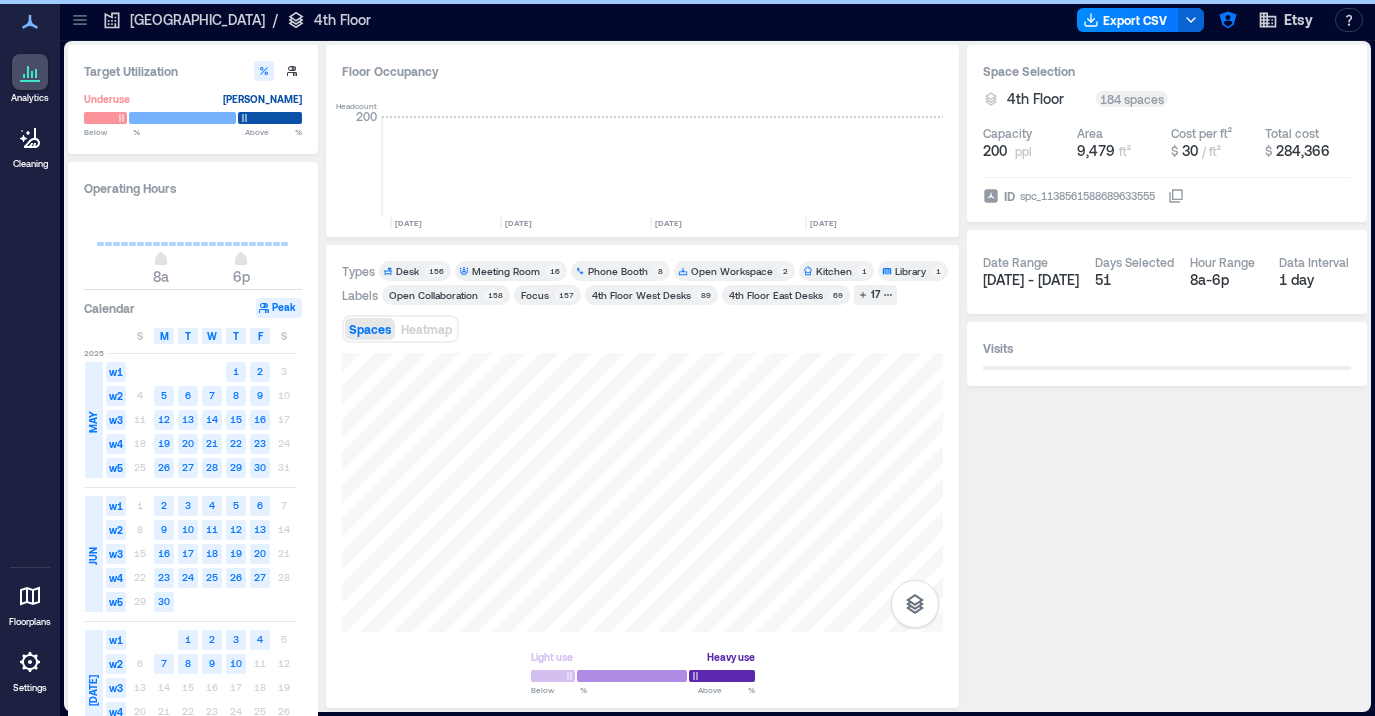 scroll, scrollTop: 0, scrollLeft: 2957, axis: horizontal 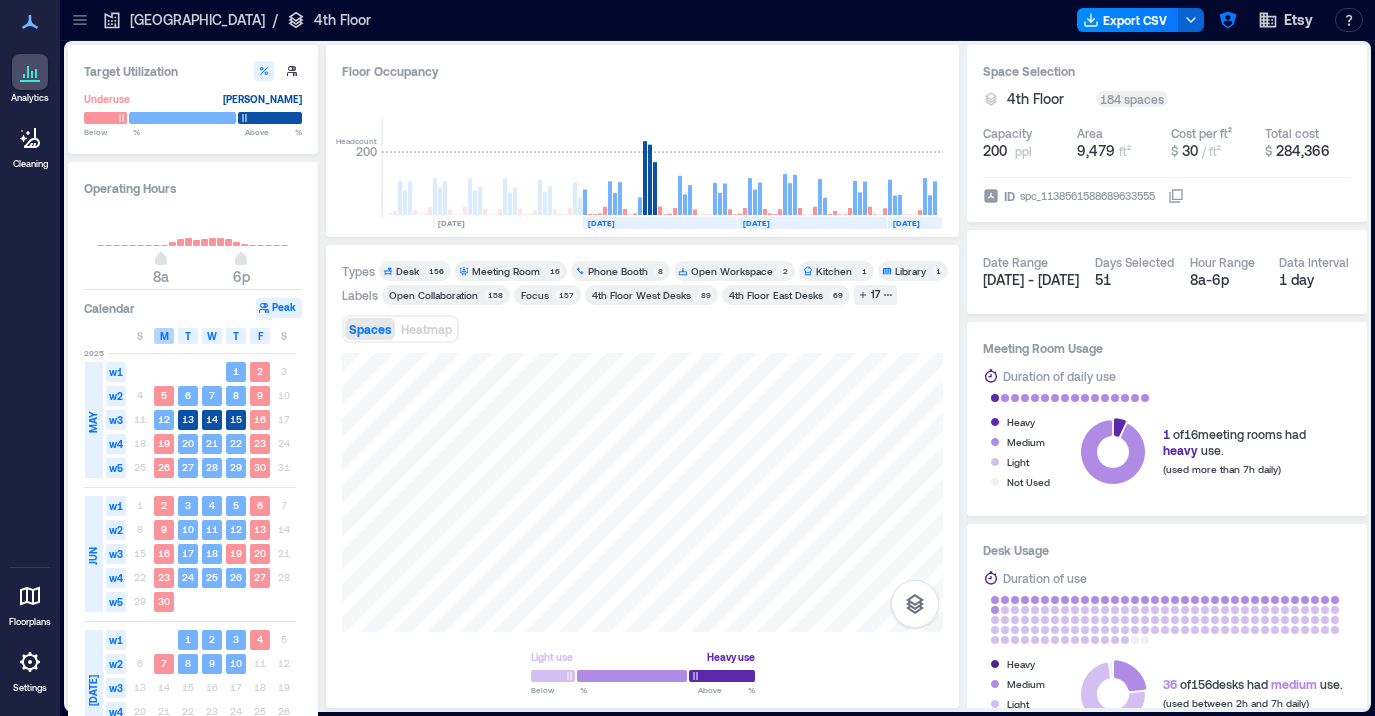 click on "M" at bounding box center (164, 336) 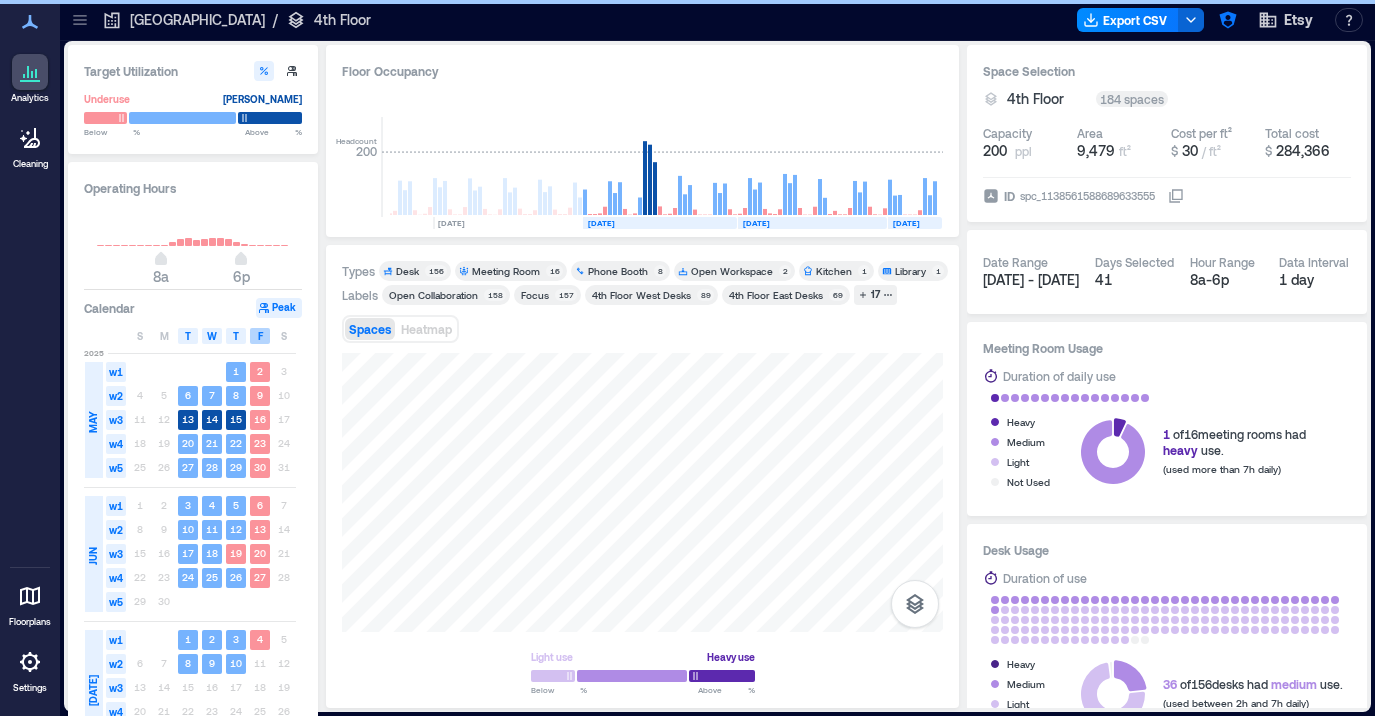 click on "F" at bounding box center [260, 336] 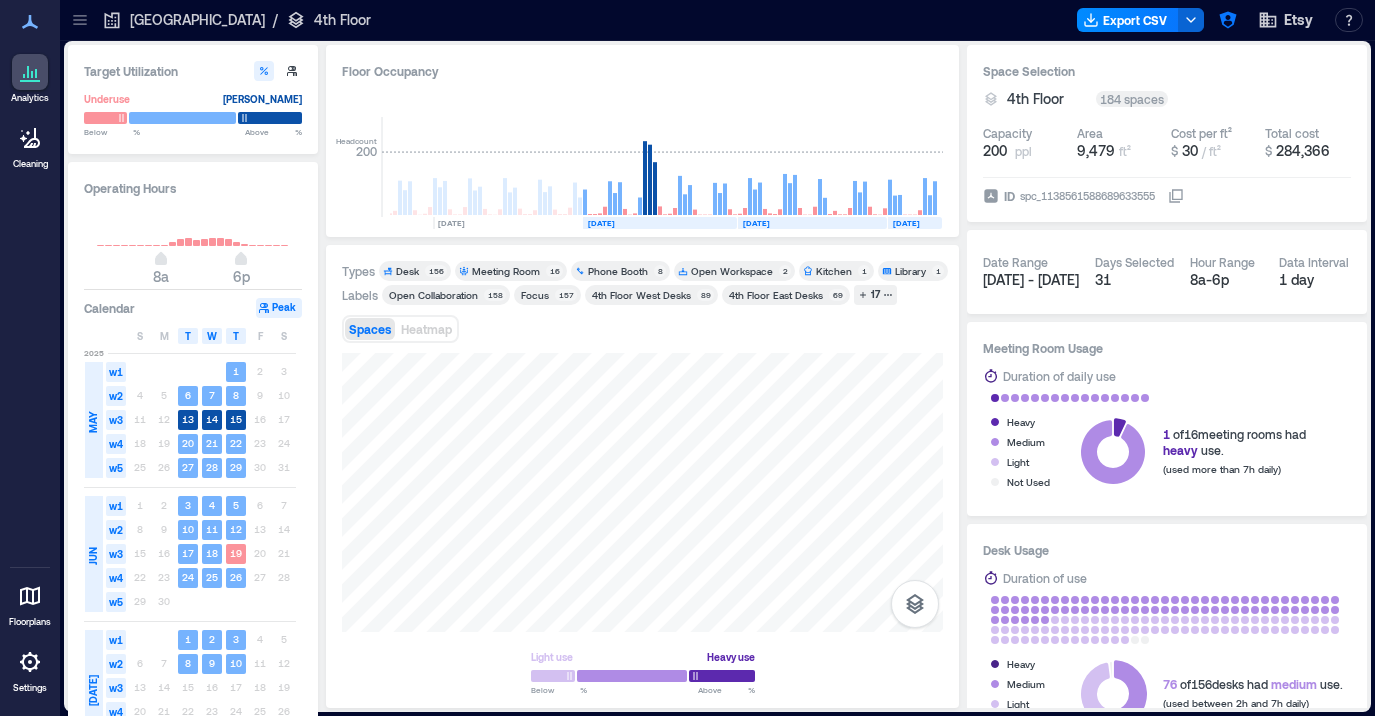 click on "Desk 156" at bounding box center (415, 271) 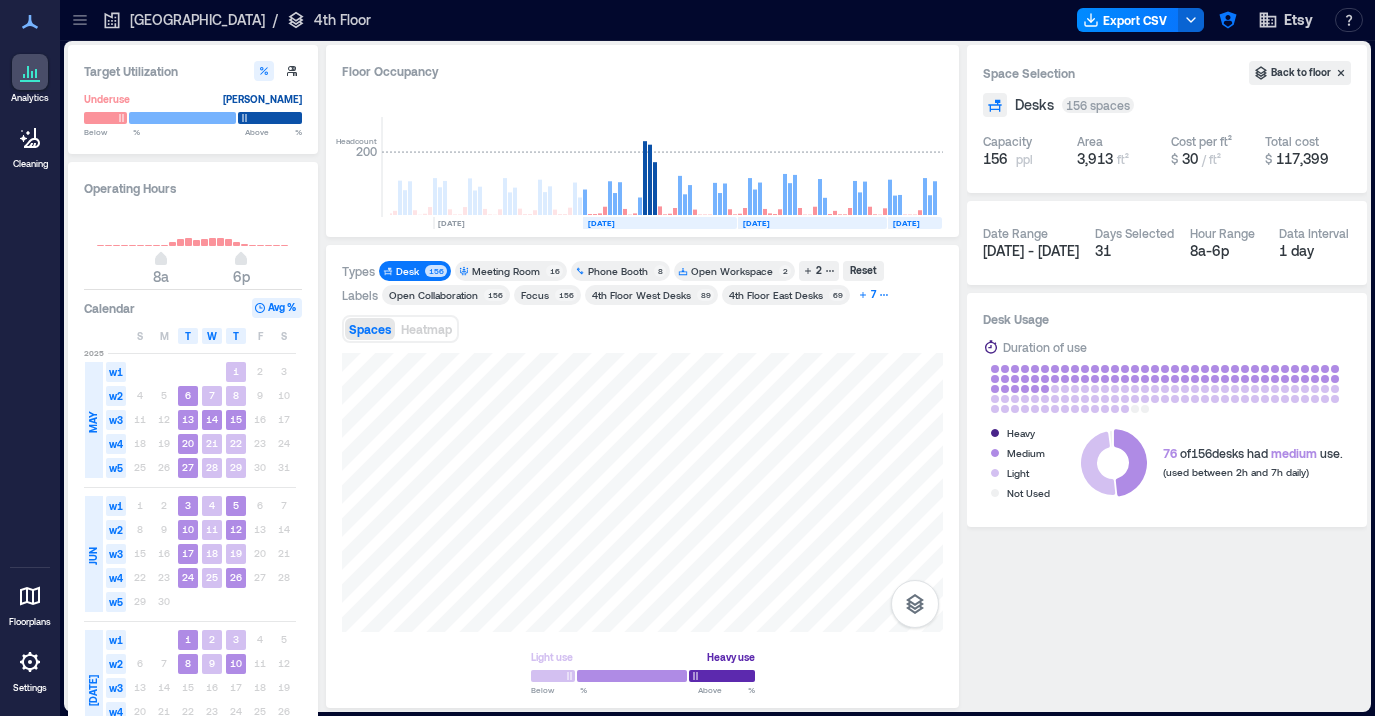 click on "7" at bounding box center [873, 295] 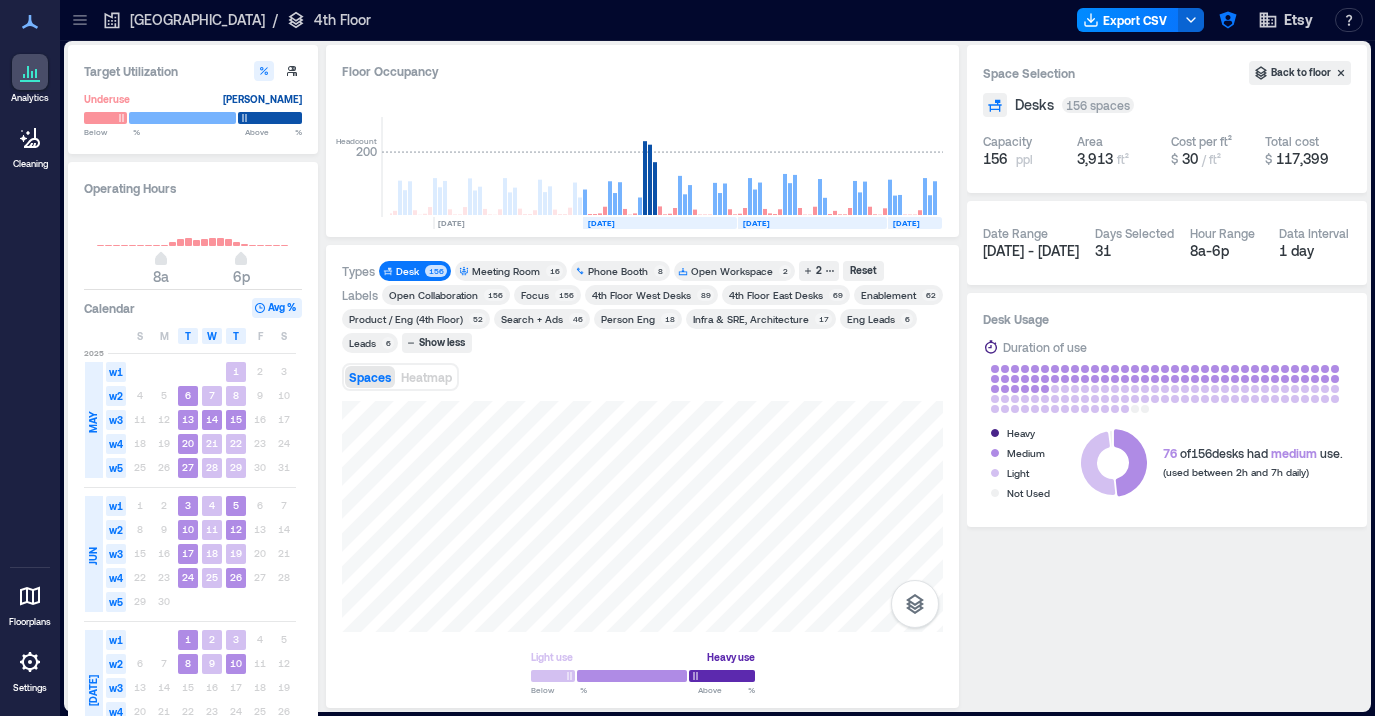 click on "Enablement" at bounding box center [888, 295] 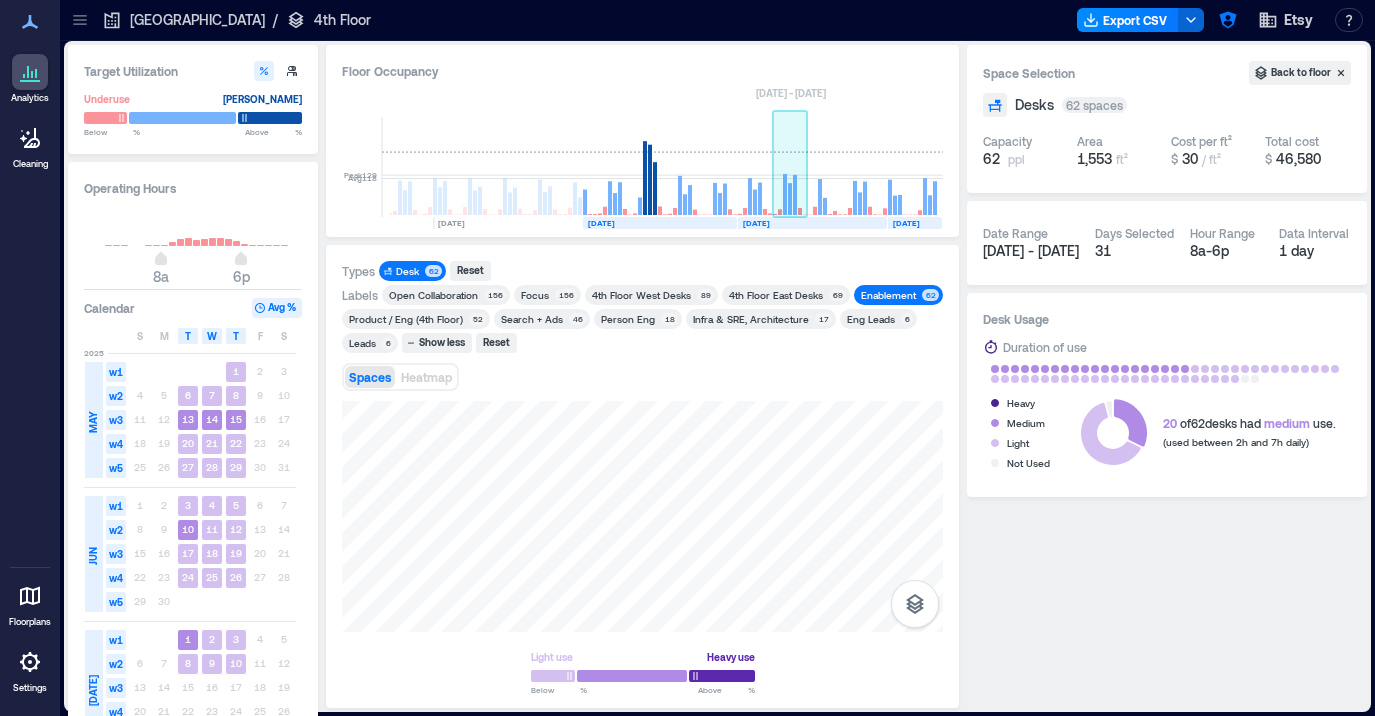 click 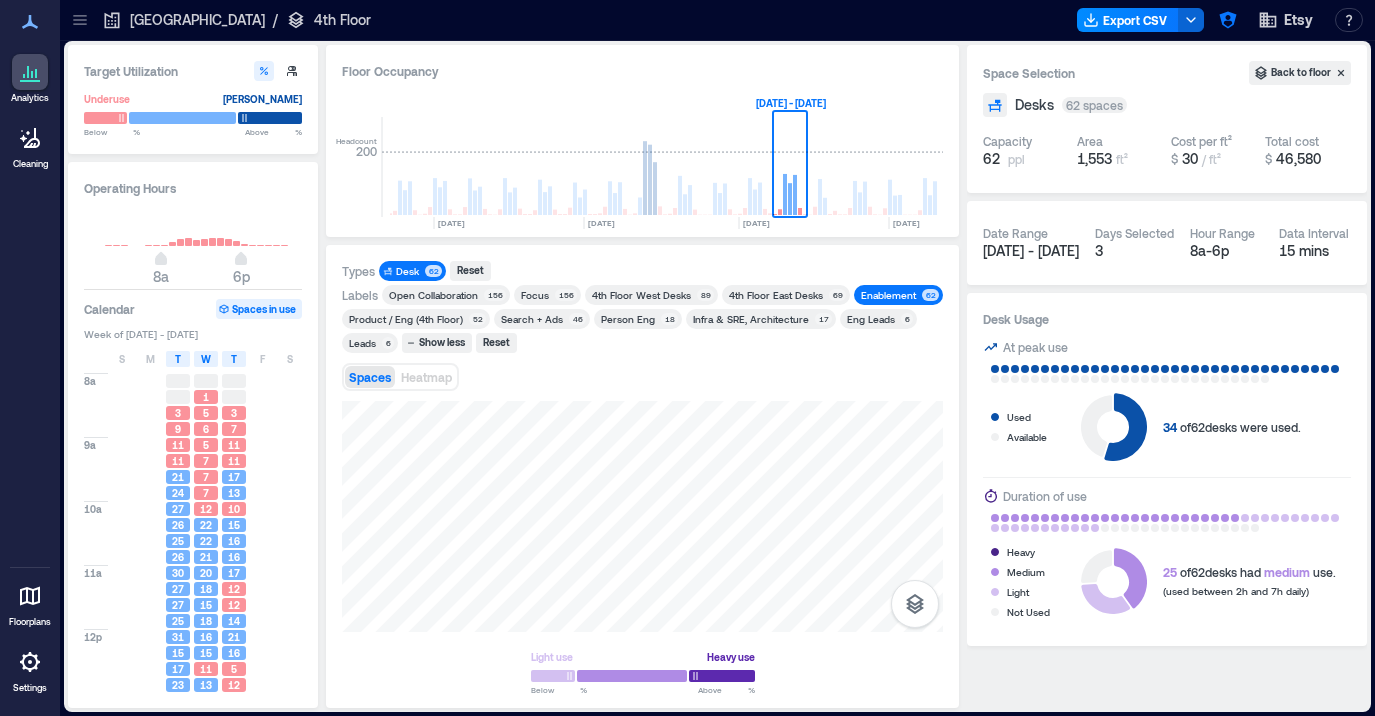 click on "[GEOGRAPHIC_DATA]" at bounding box center [197, 20] 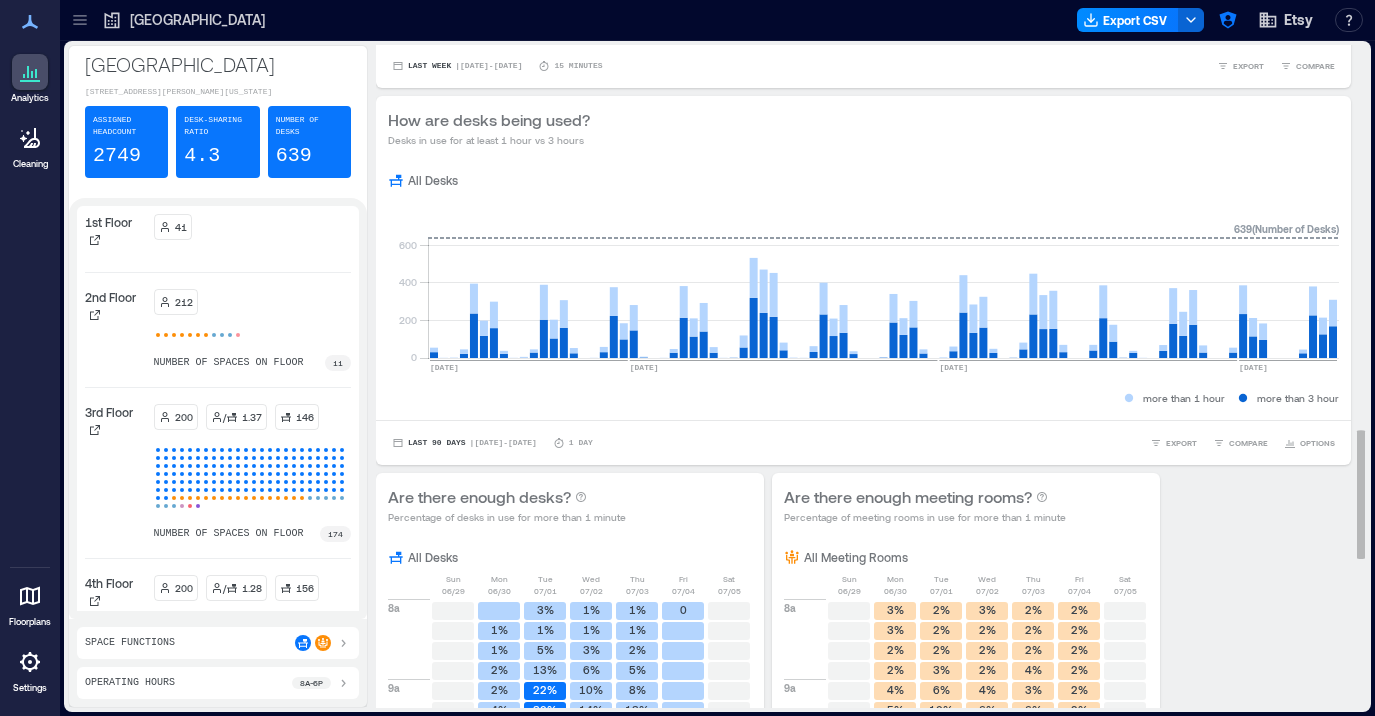 scroll, scrollTop: 2006, scrollLeft: 0, axis: vertical 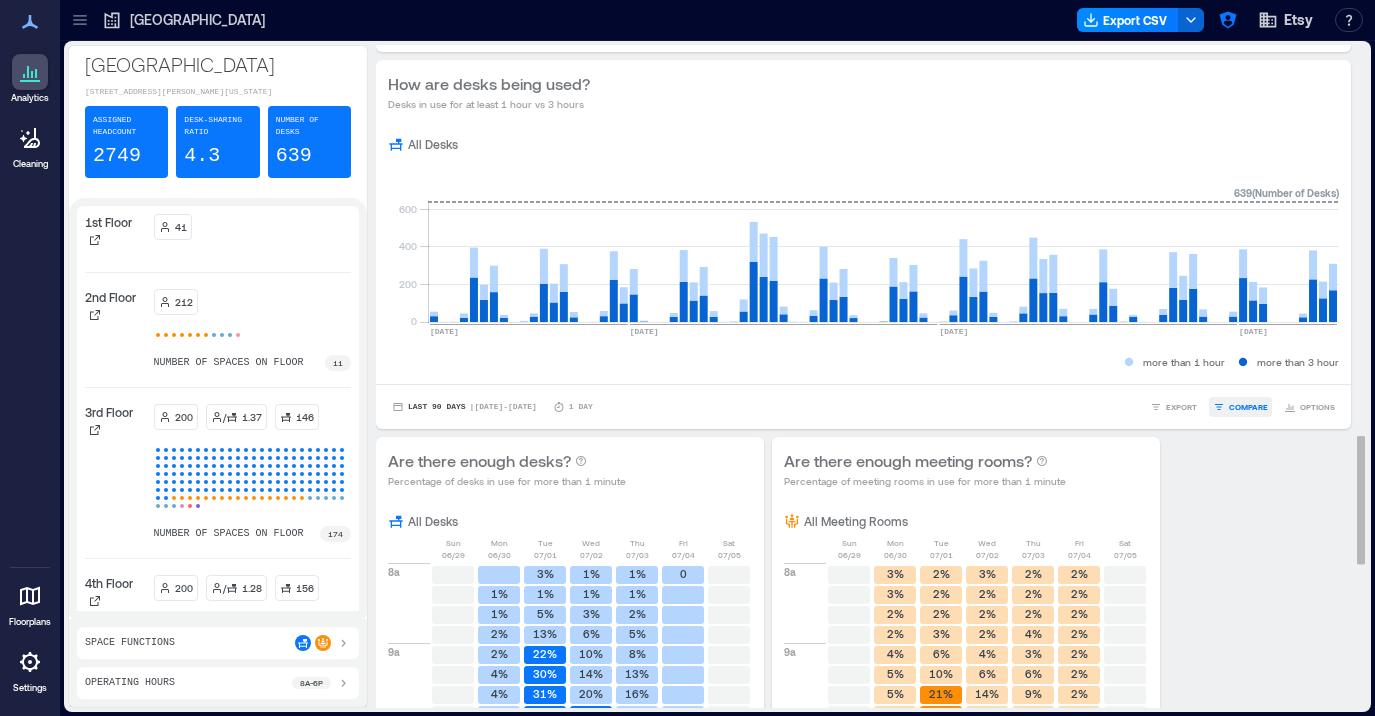 click on "COMPARE" at bounding box center [1248, 407] 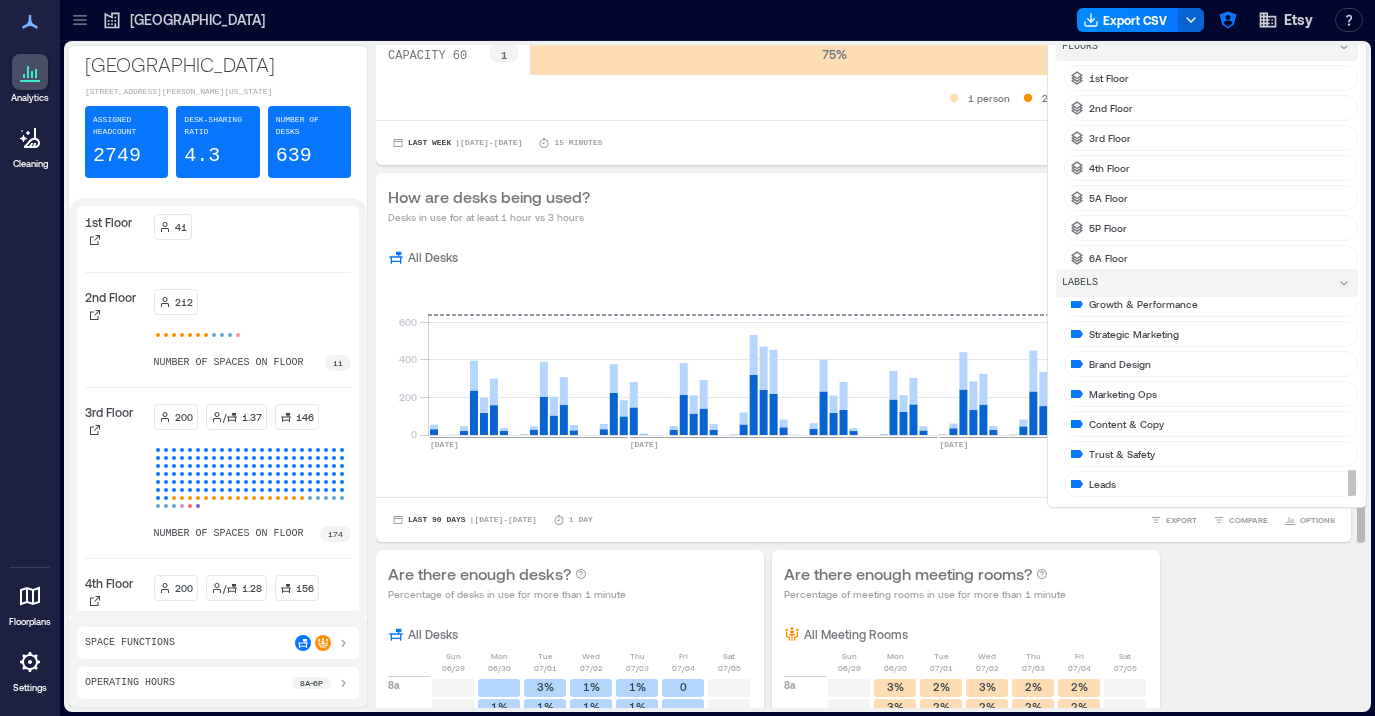 scroll, scrollTop: 1356, scrollLeft: 0, axis: vertical 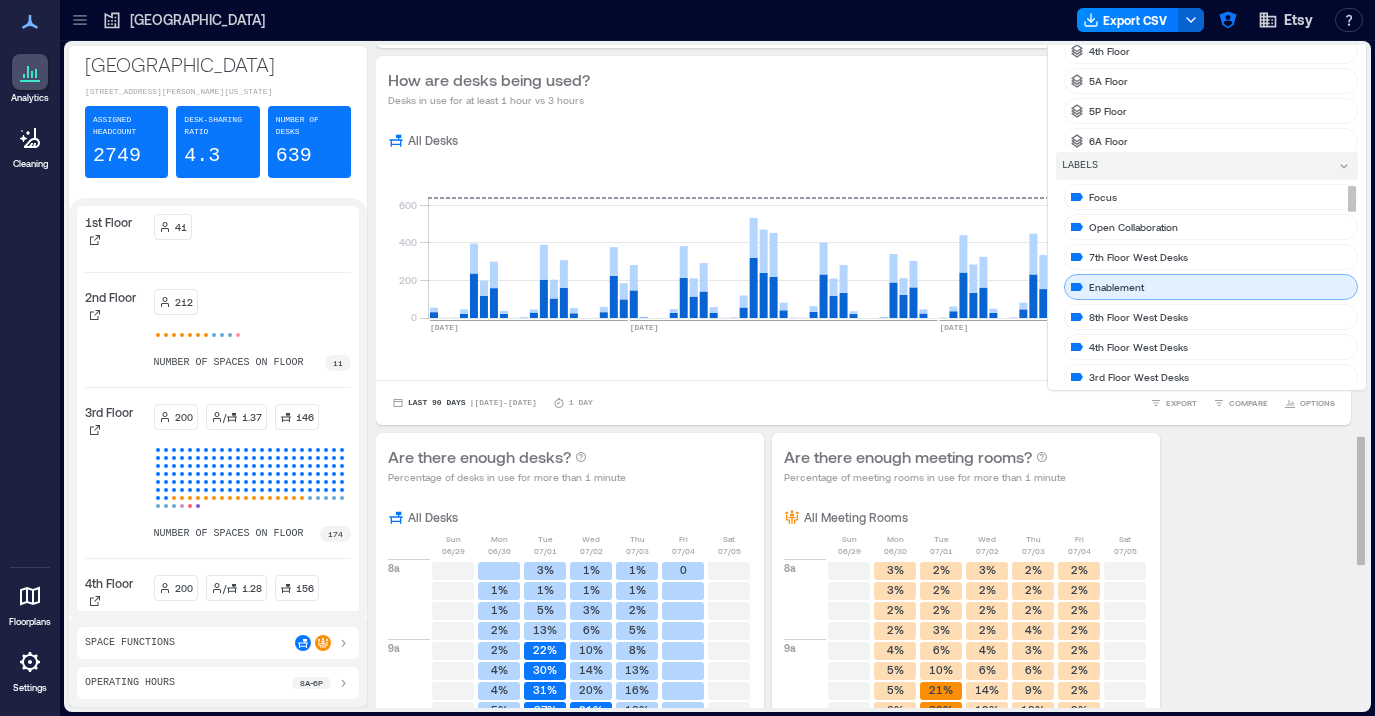 click on "Enablement" at bounding box center [1211, 287] 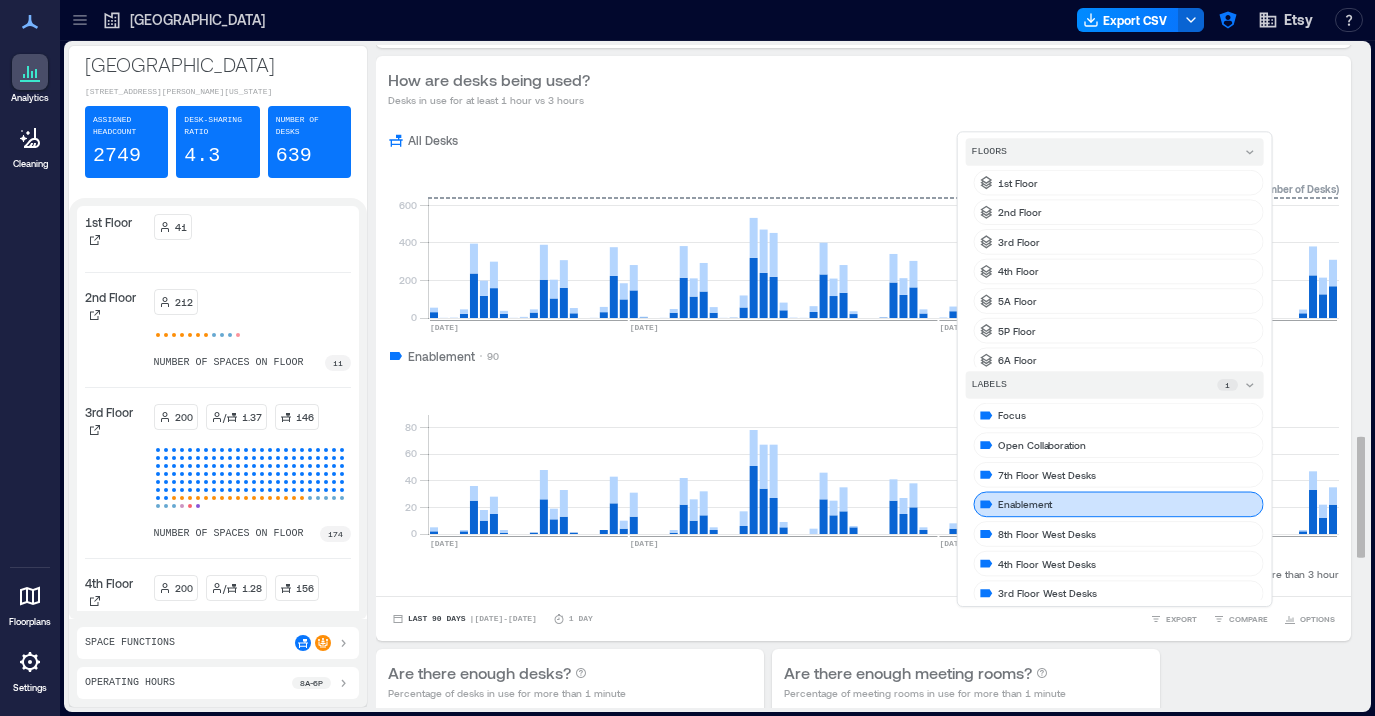 click on "All Desks 0 200 400 600 [DATE] [DATE] [DATE] [DATE] 639  ( Number of Desks ) Enablement 90 0 20 40 60 80 [DATE] [DATE] [DATE] [DATE] 639  ( Number of Desks ) more than 1 hour more than 3 hour" at bounding box center [863, 358] 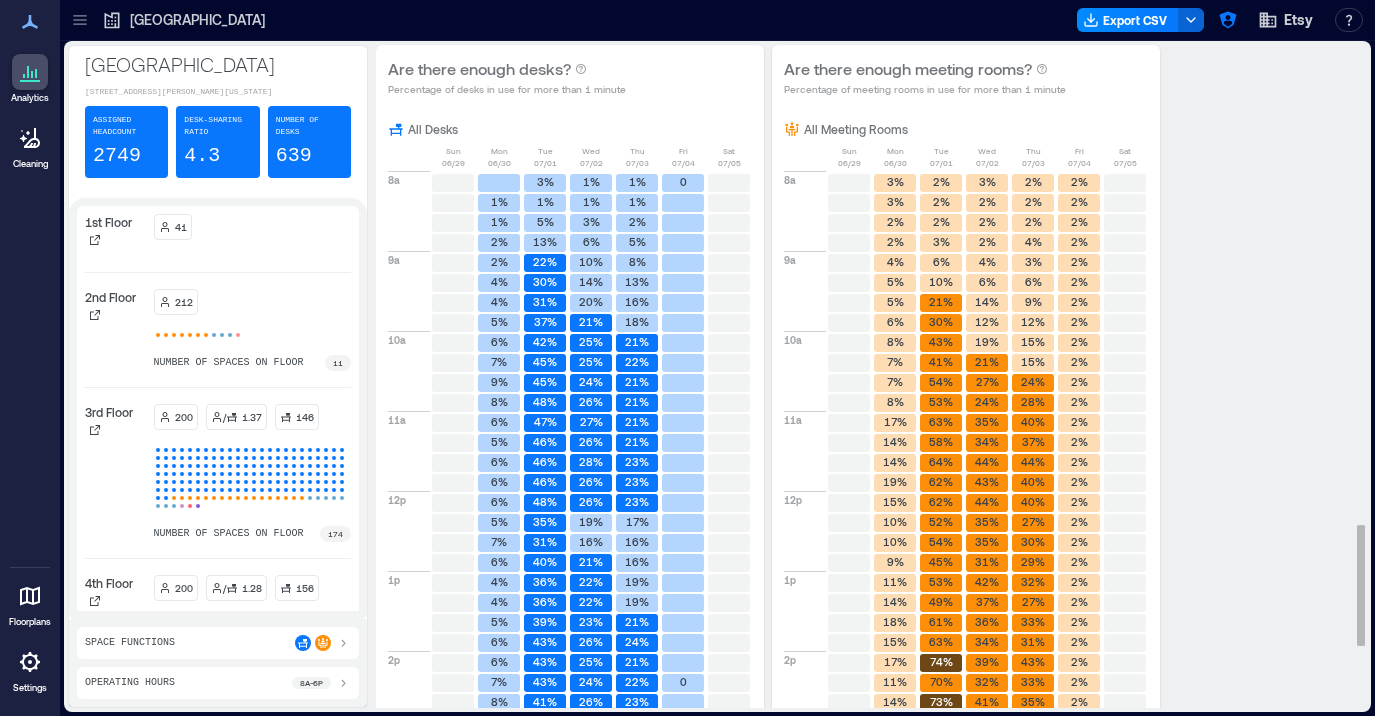 scroll, scrollTop: 2590, scrollLeft: 0, axis: vertical 